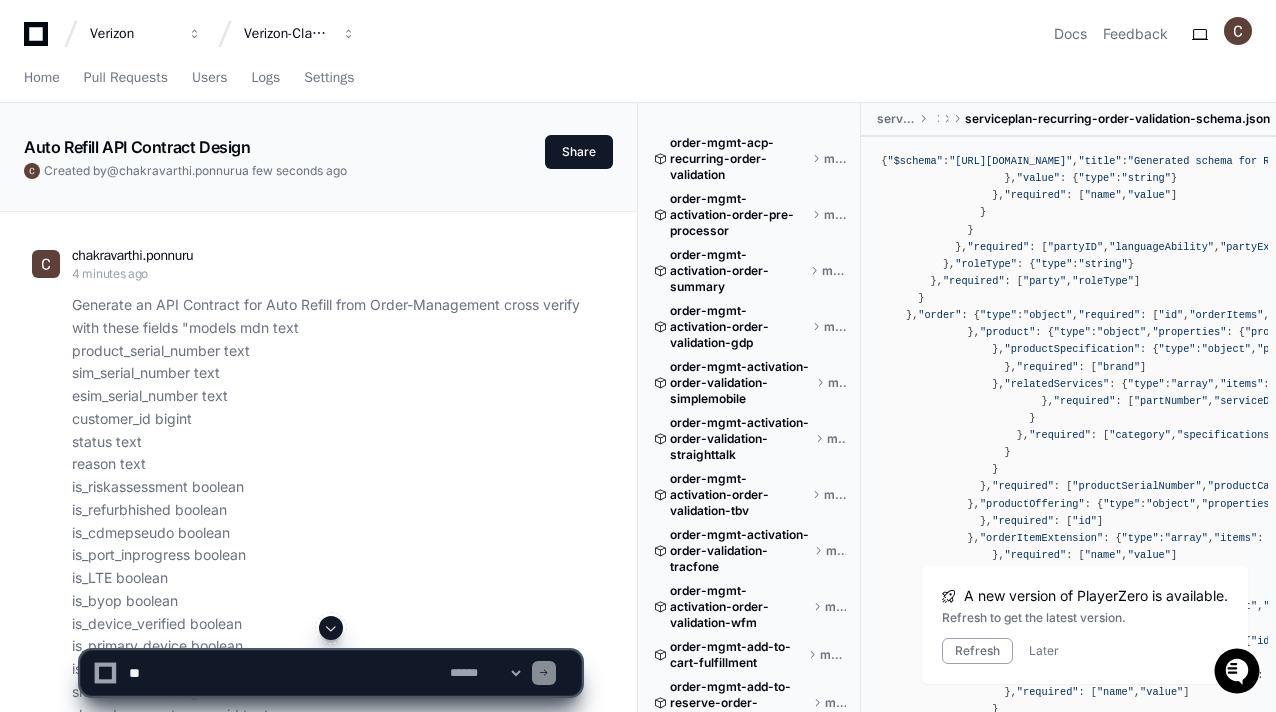 scroll, scrollTop: 0, scrollLeft: 0, axis: both 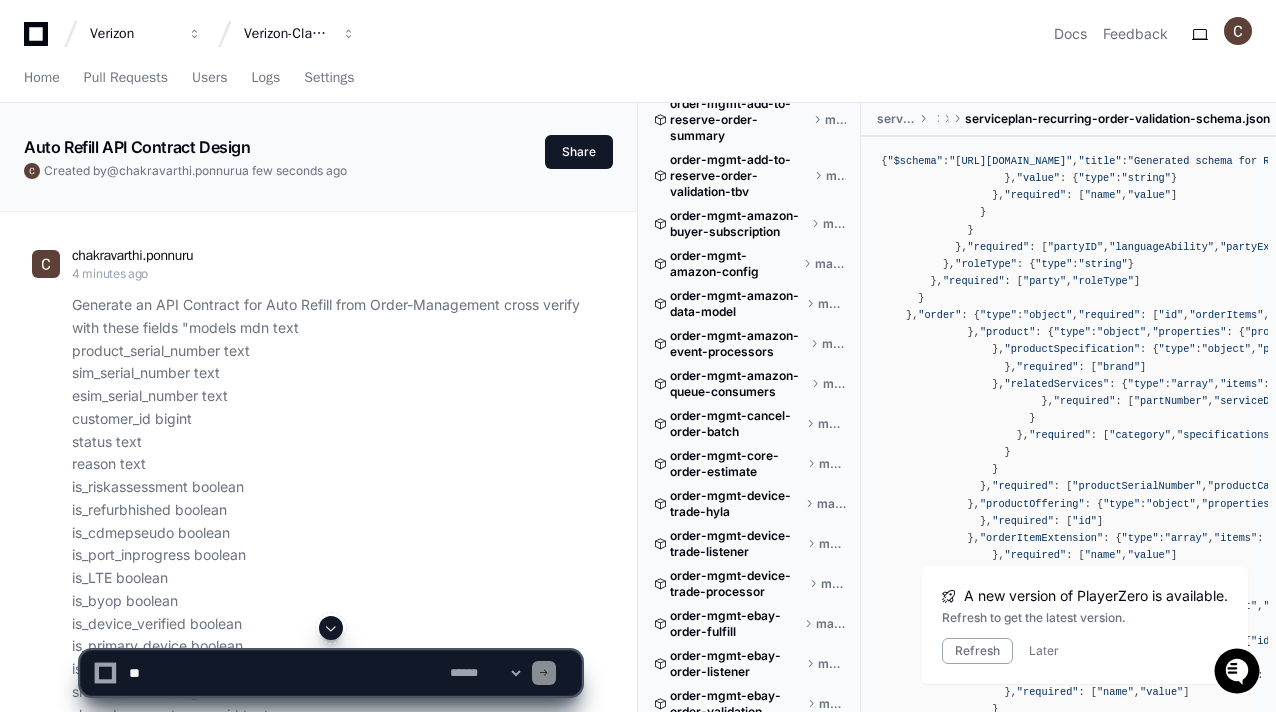 click 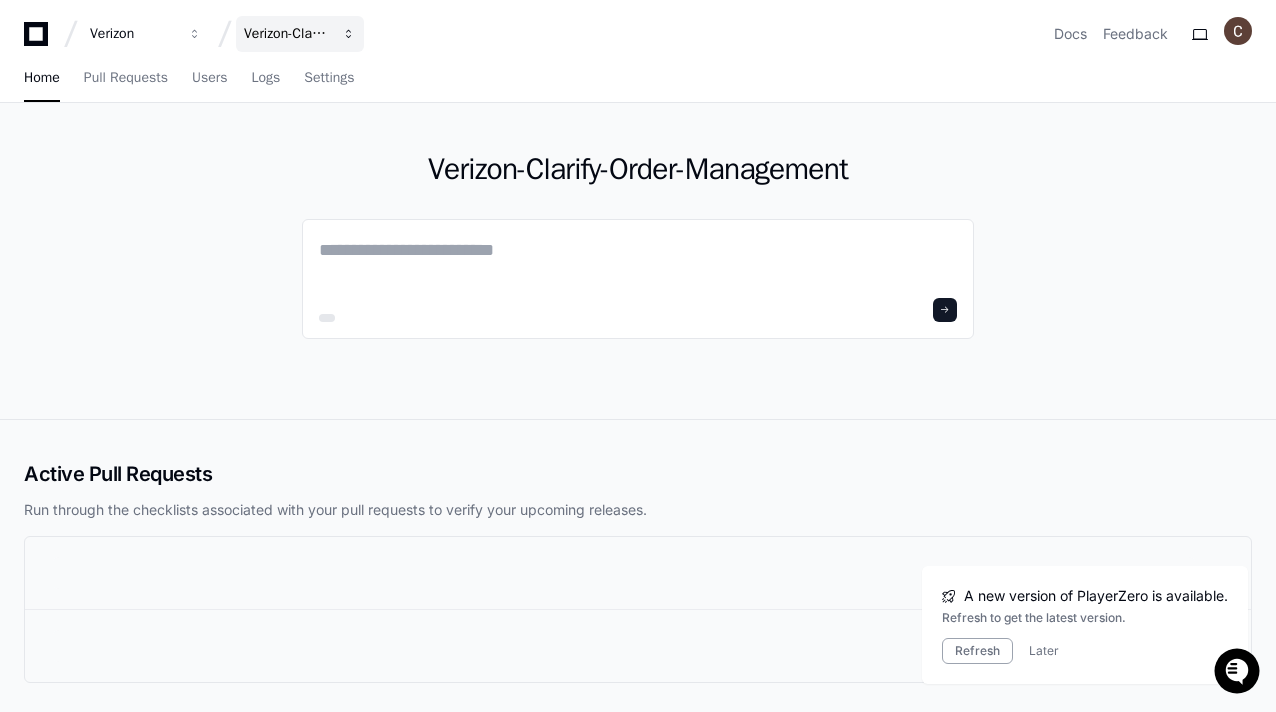click at bounding box center (195, 34) 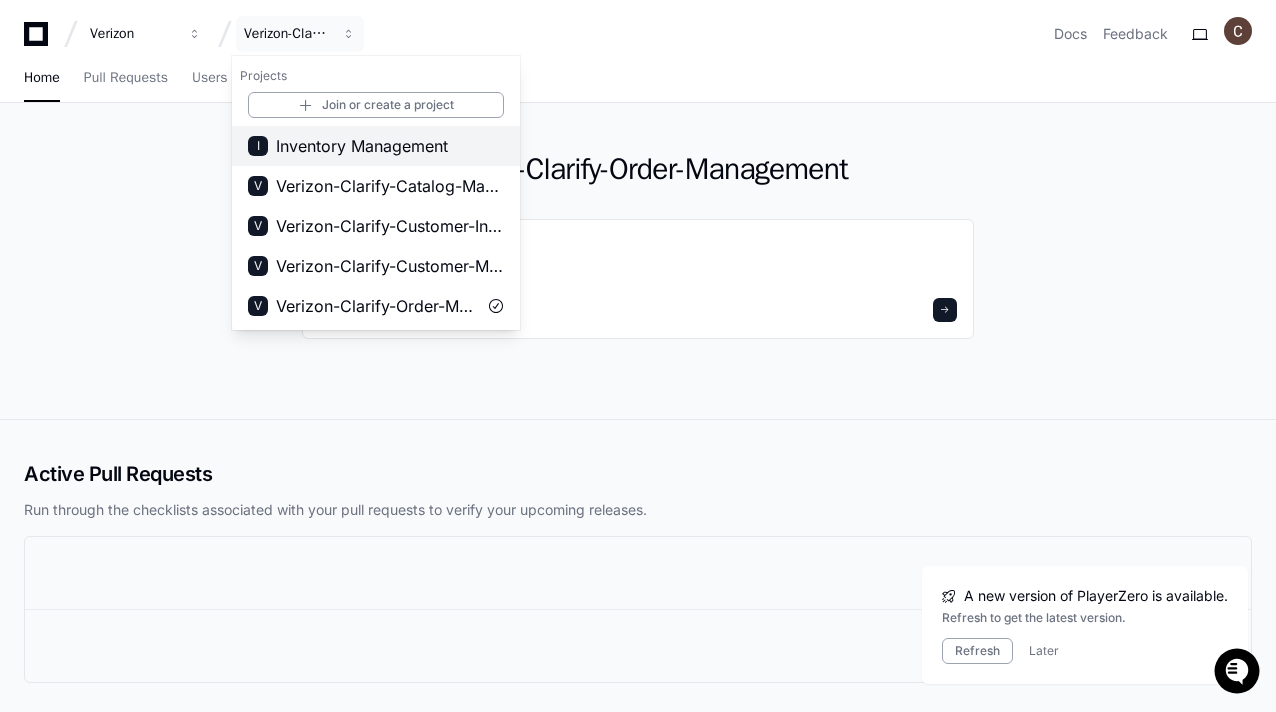 click on "Inventory Management" at bounding box center [362, 146] 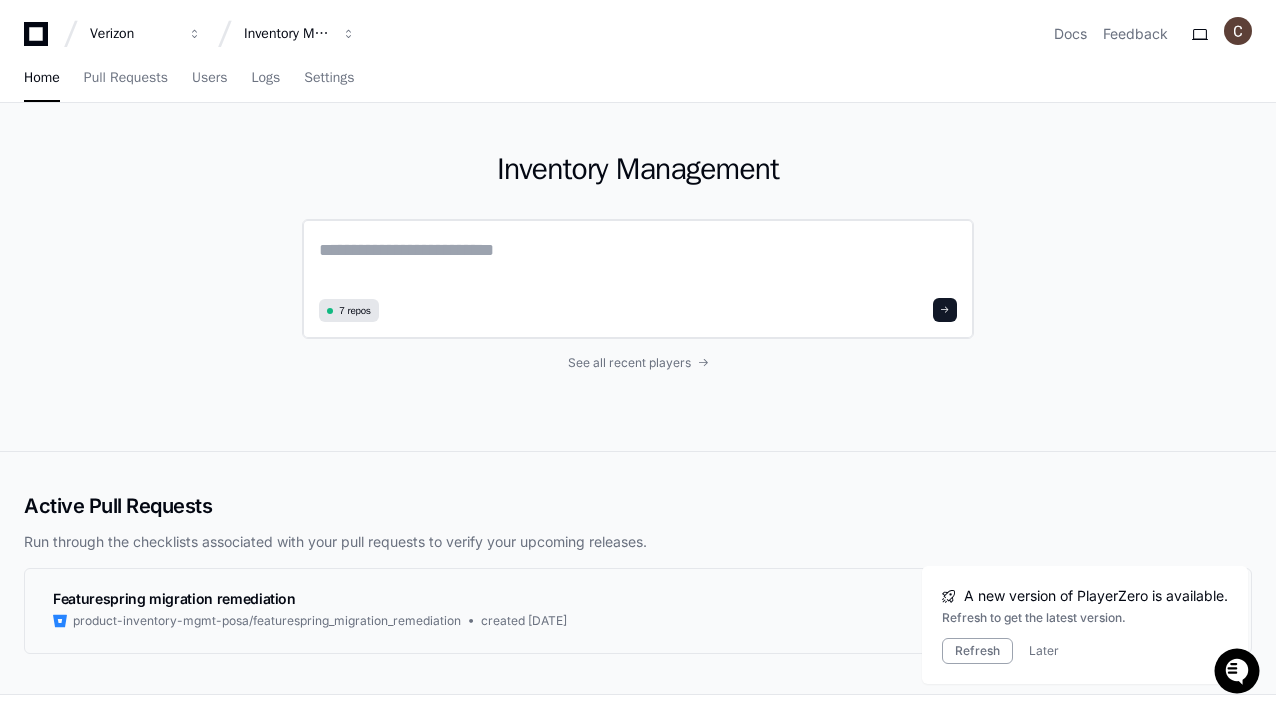 click 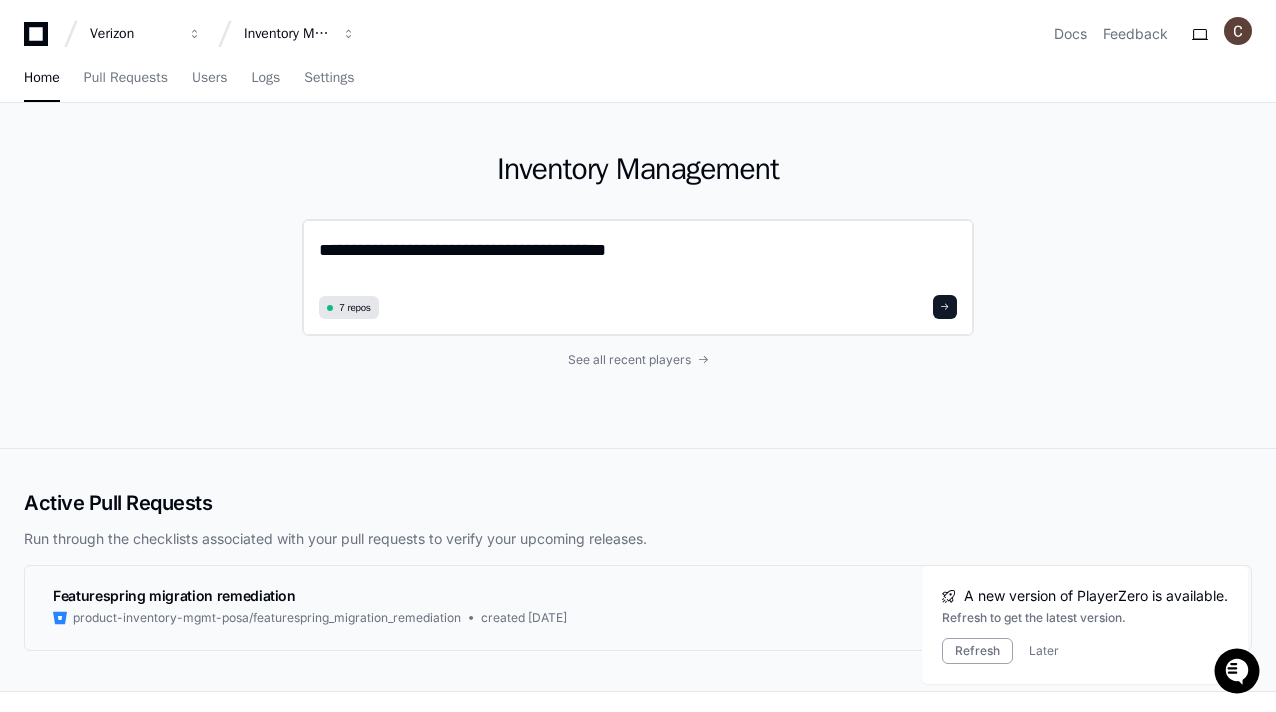 paste on "**********" 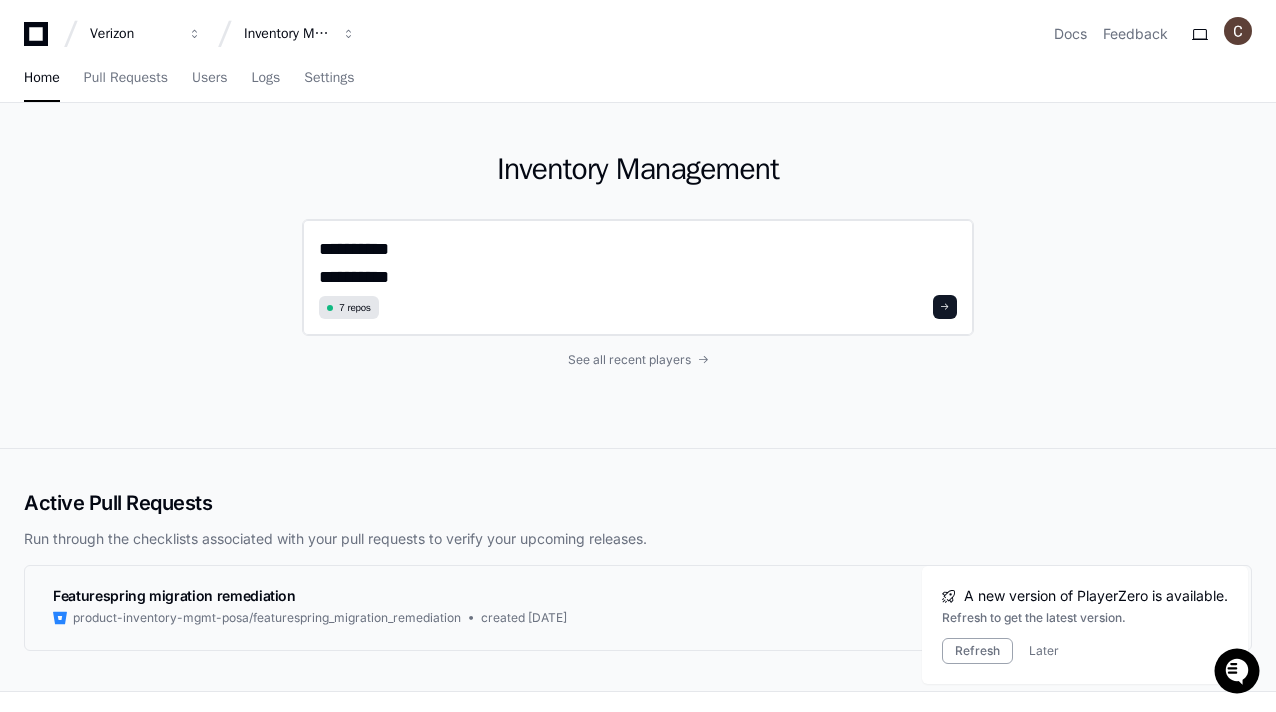 scroll, scrollTop: 0, scrollLeft: 0, axis: both 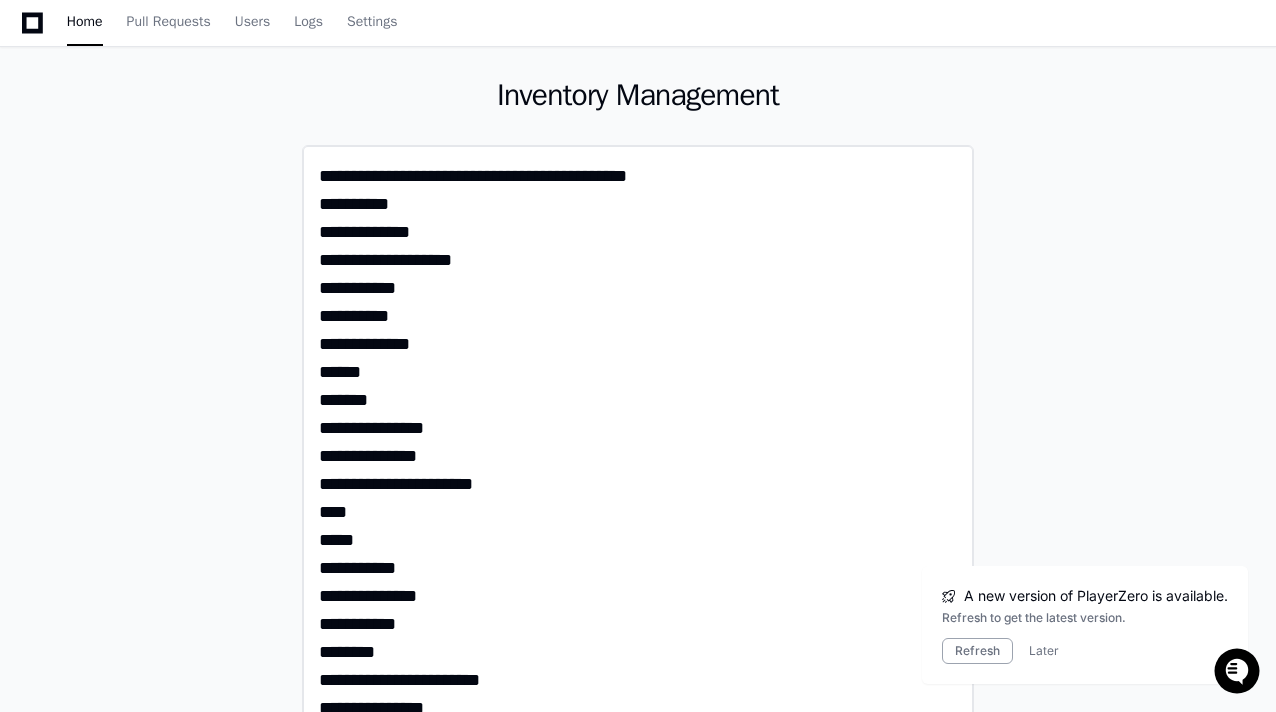 type on "**********" 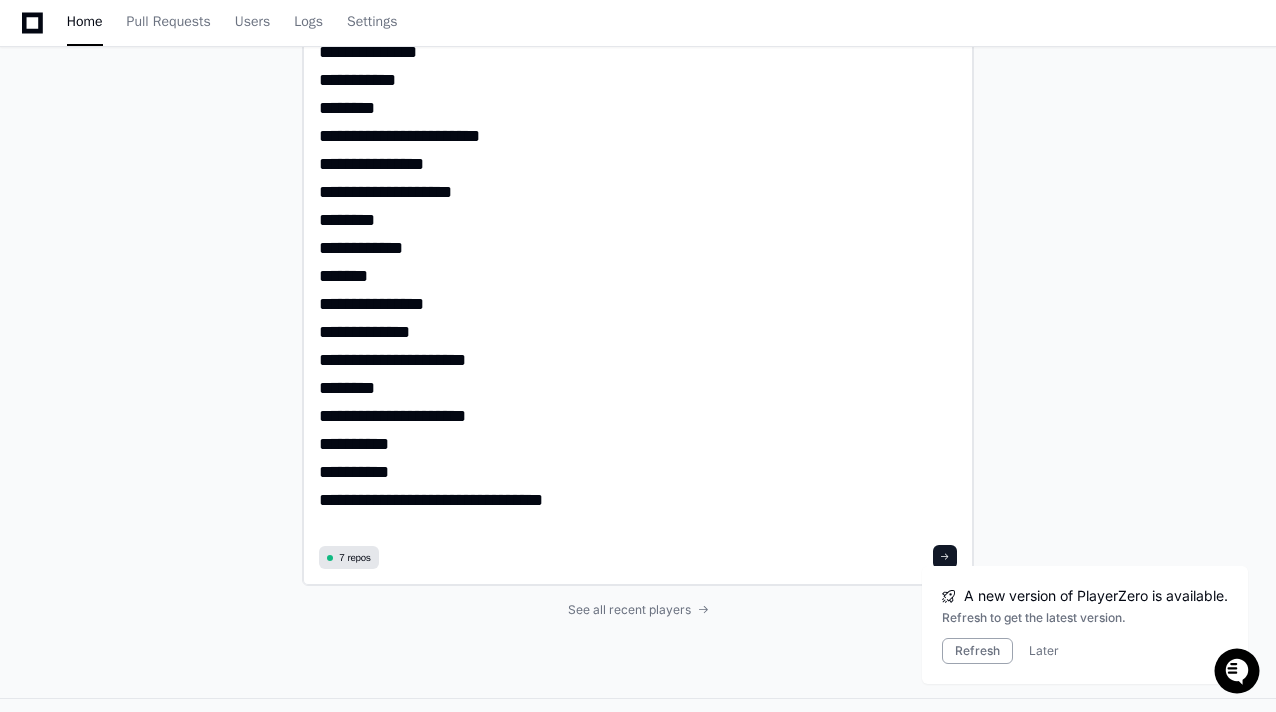 scroll, scrollTop: 74, scrollLeft: 0, axis: vertical 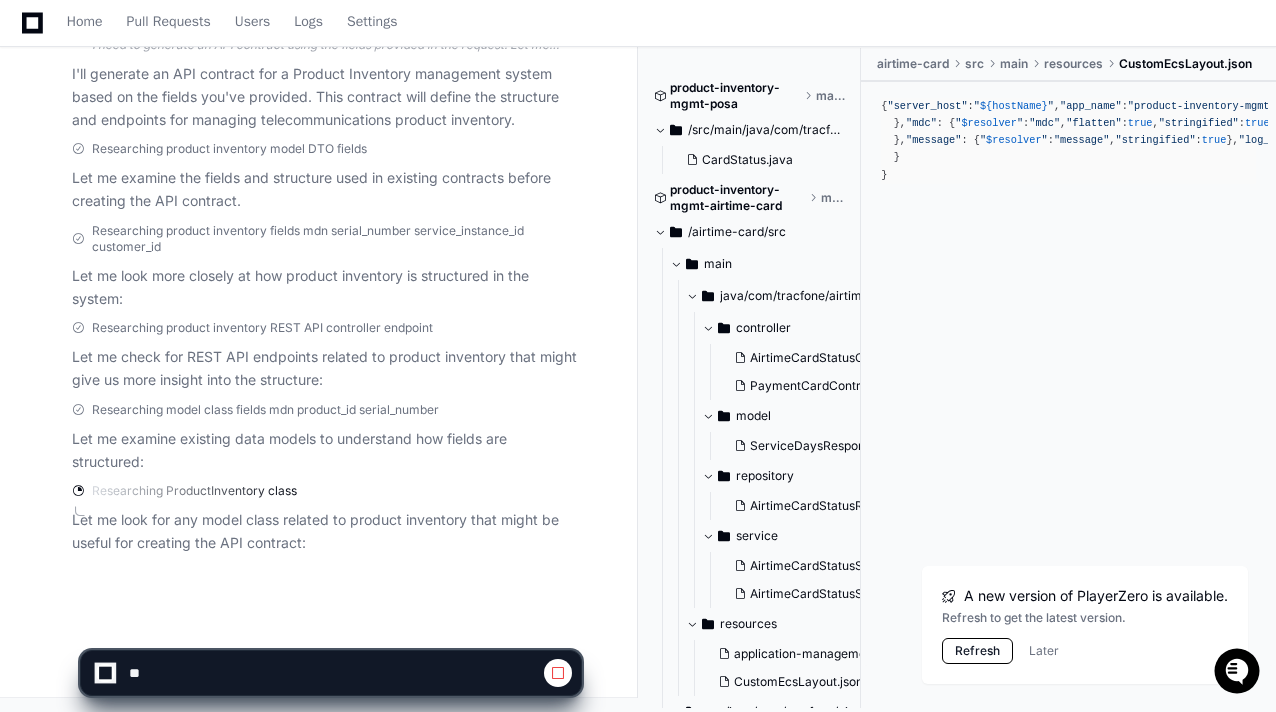 click on "Refresh" at bounding box center [977, 651] 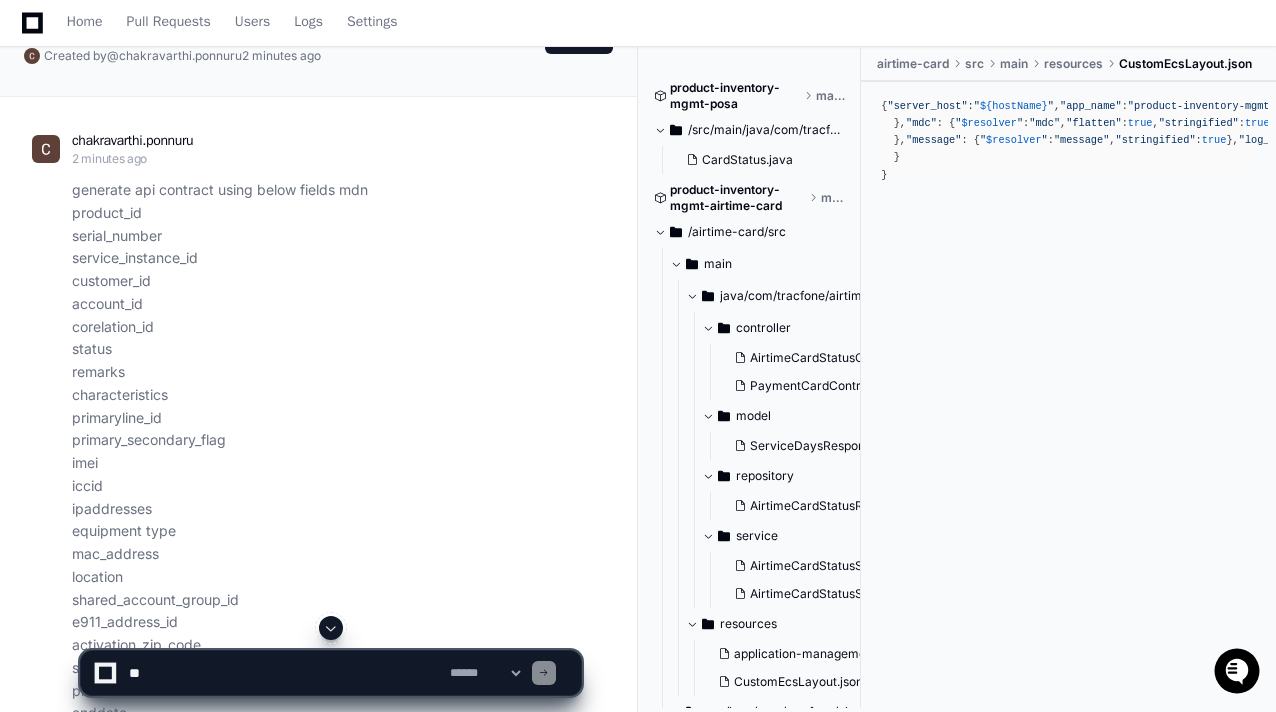 scroll, scrollTop: 182, scrollLeft: 0, axis: vertical 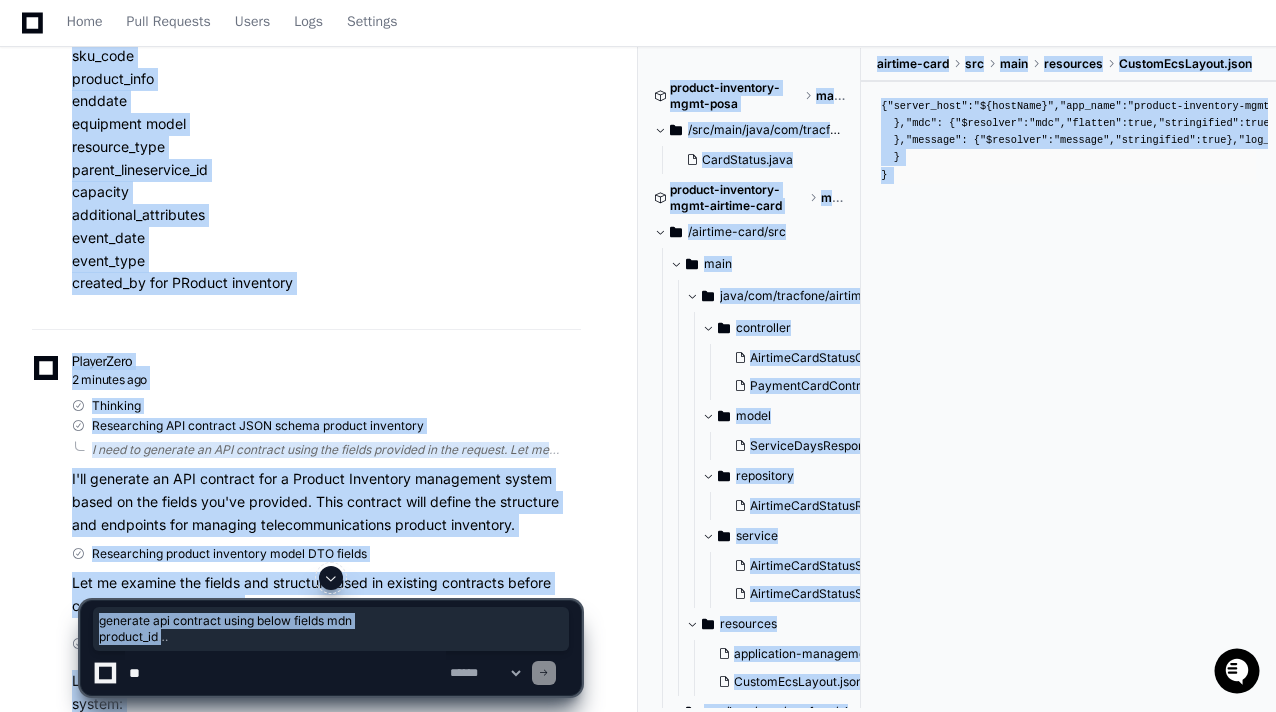 drag, startPoint x: 69, startPoint y: 120, endPoint x: 296, endPoint y: 277, distance: 276.00363 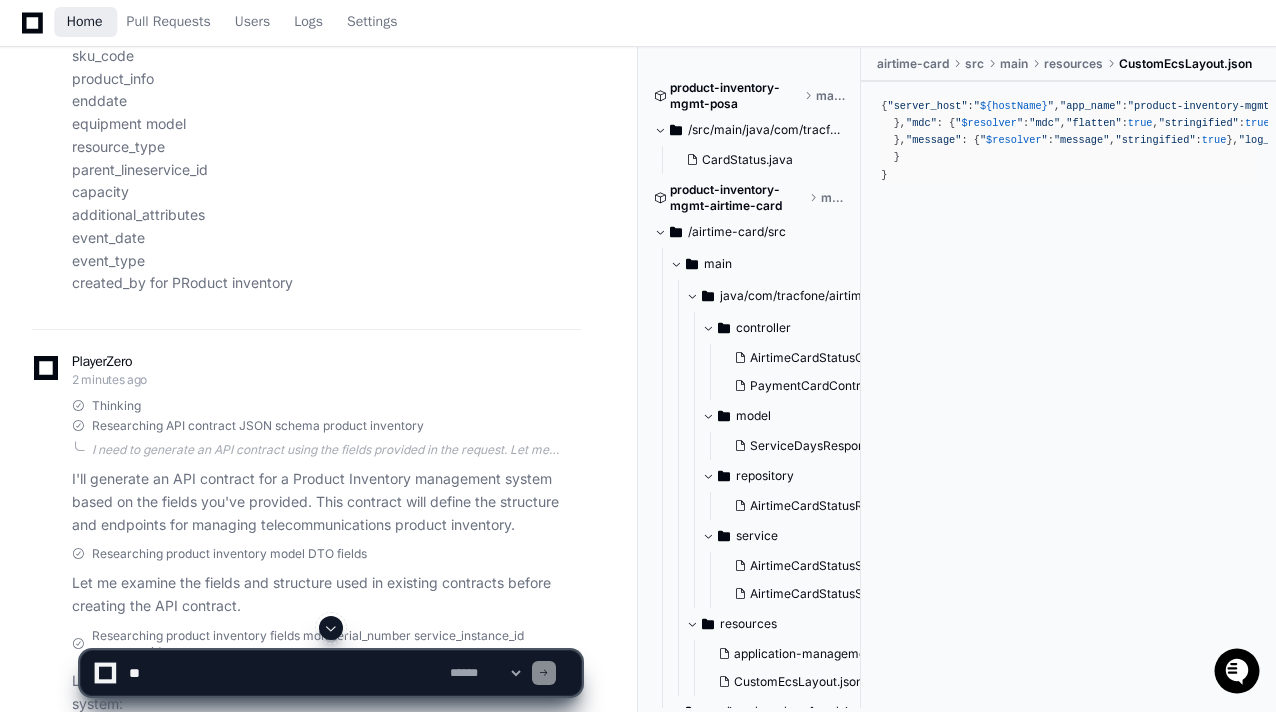click on "Home" at bounding box center (85, 22) 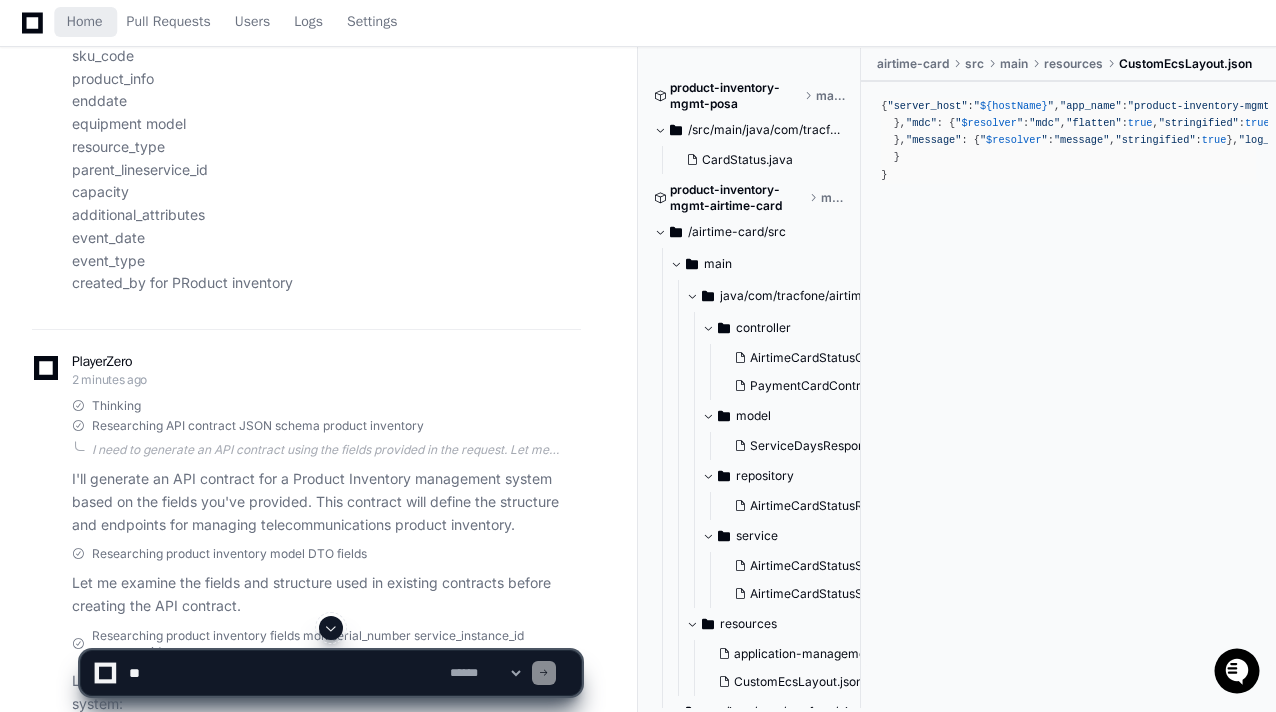 scroll, scrollTop: 0, scrollLeft: 0, axis: both 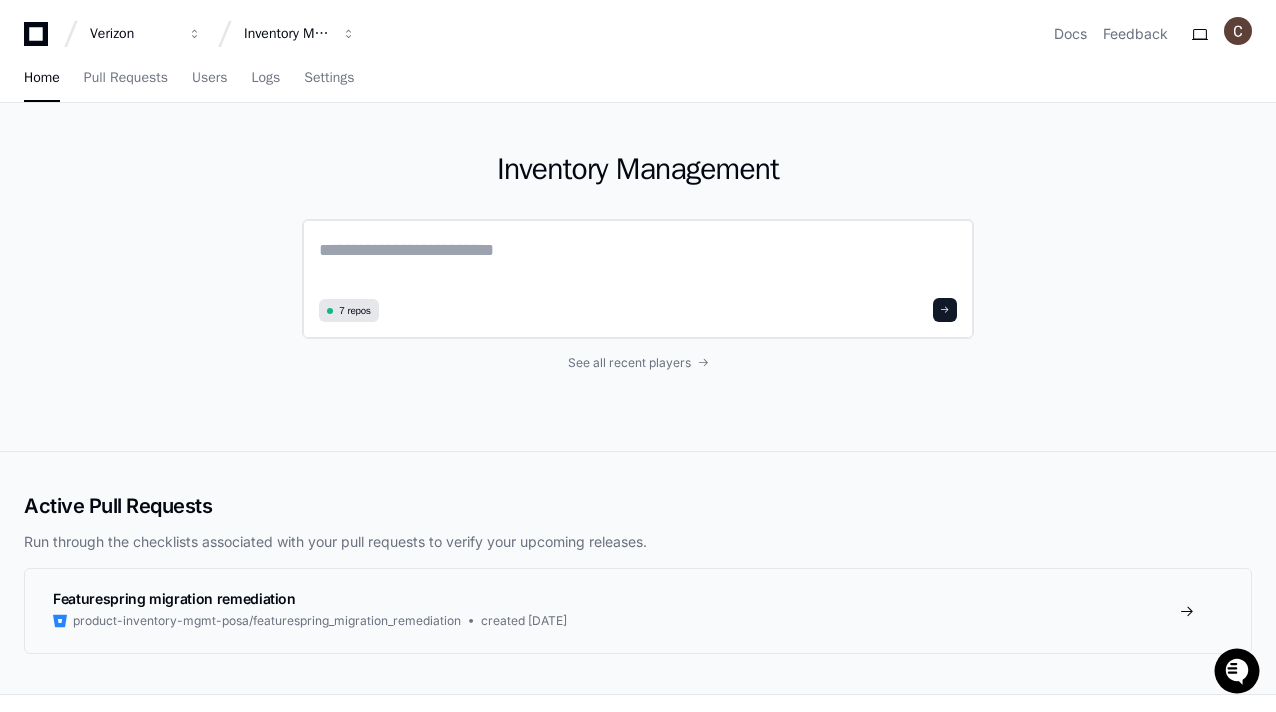 click 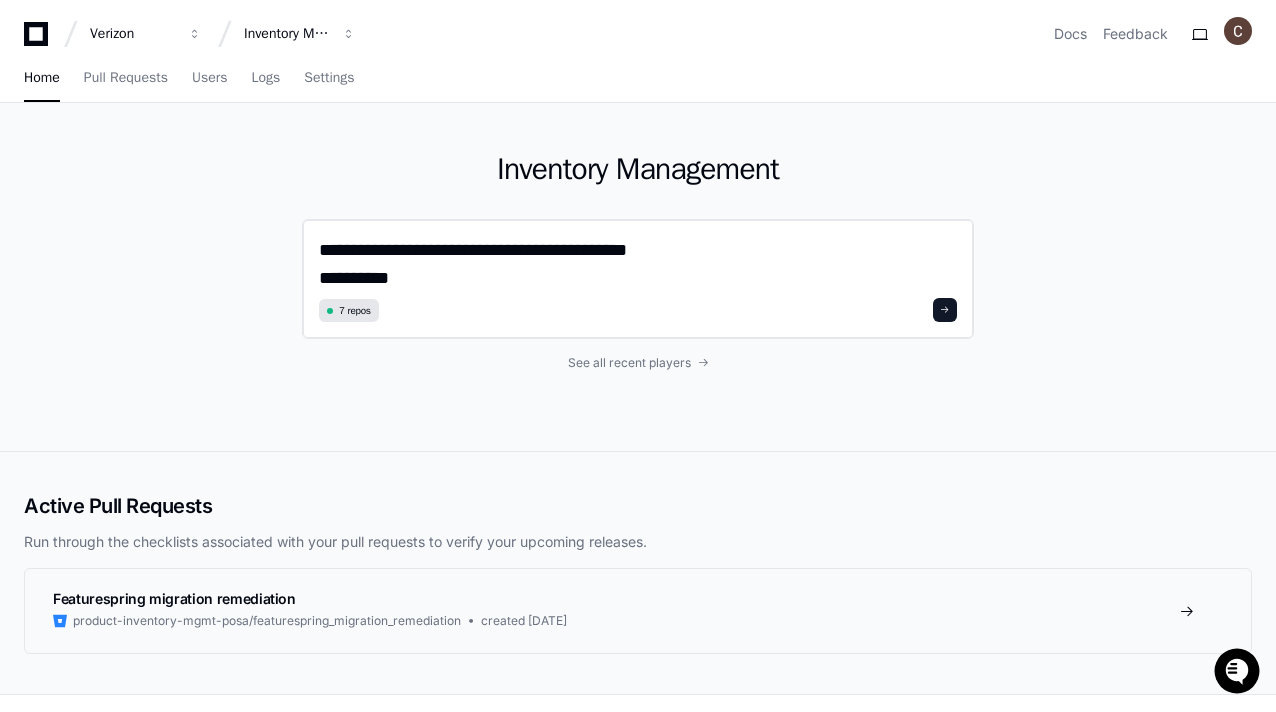 scroll, scrollTop: 0, scrollLeft: 0, axis: both 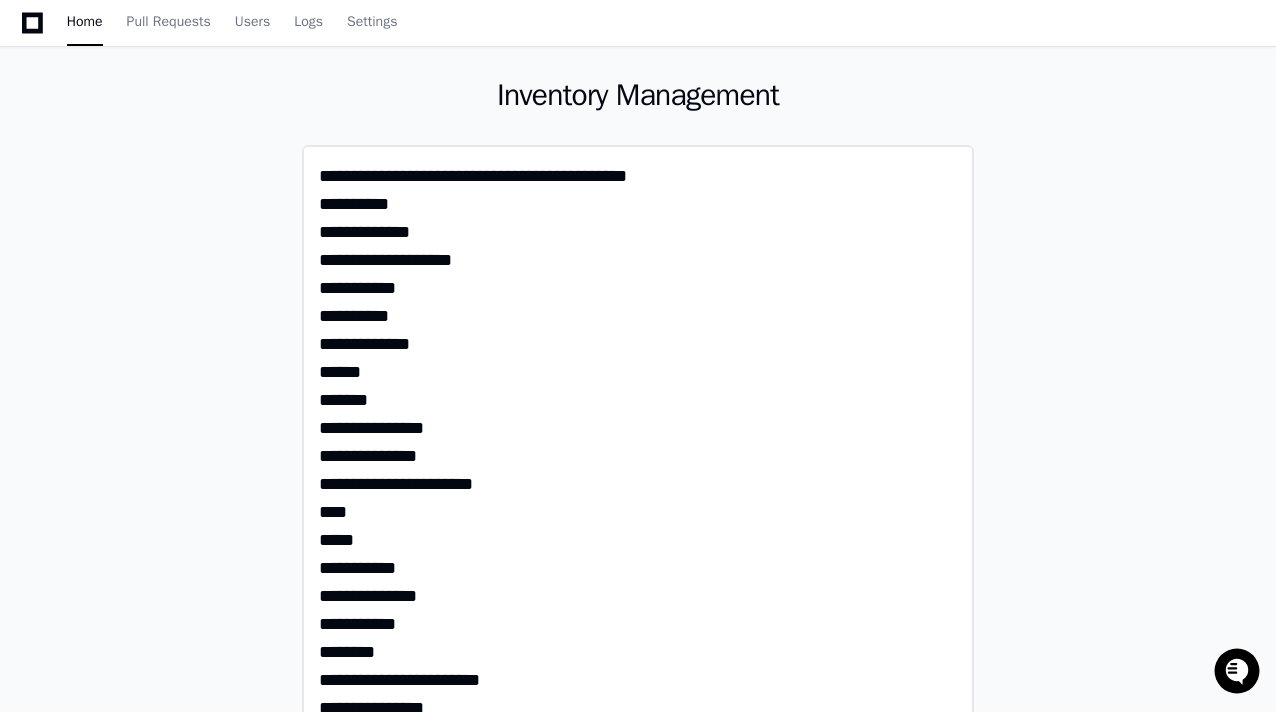 type on "**********" 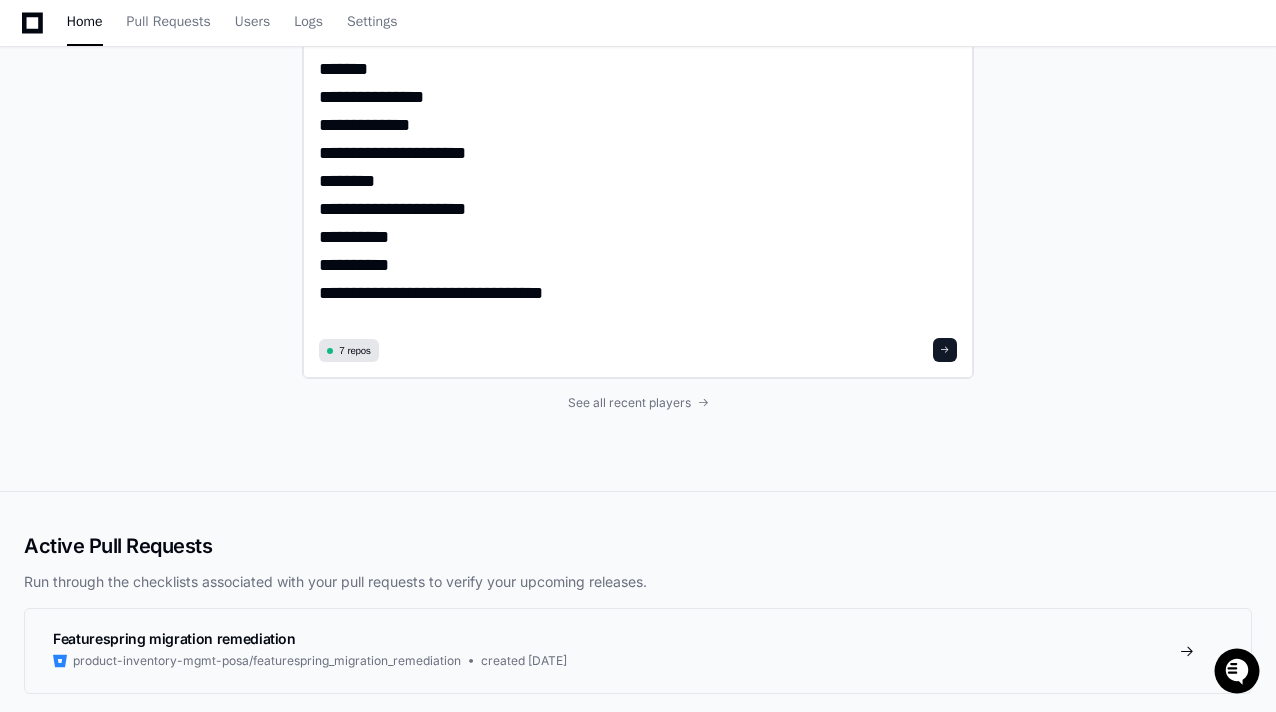 scroll, scrollTop: 705, scrollLeft: 0, axis: vertical 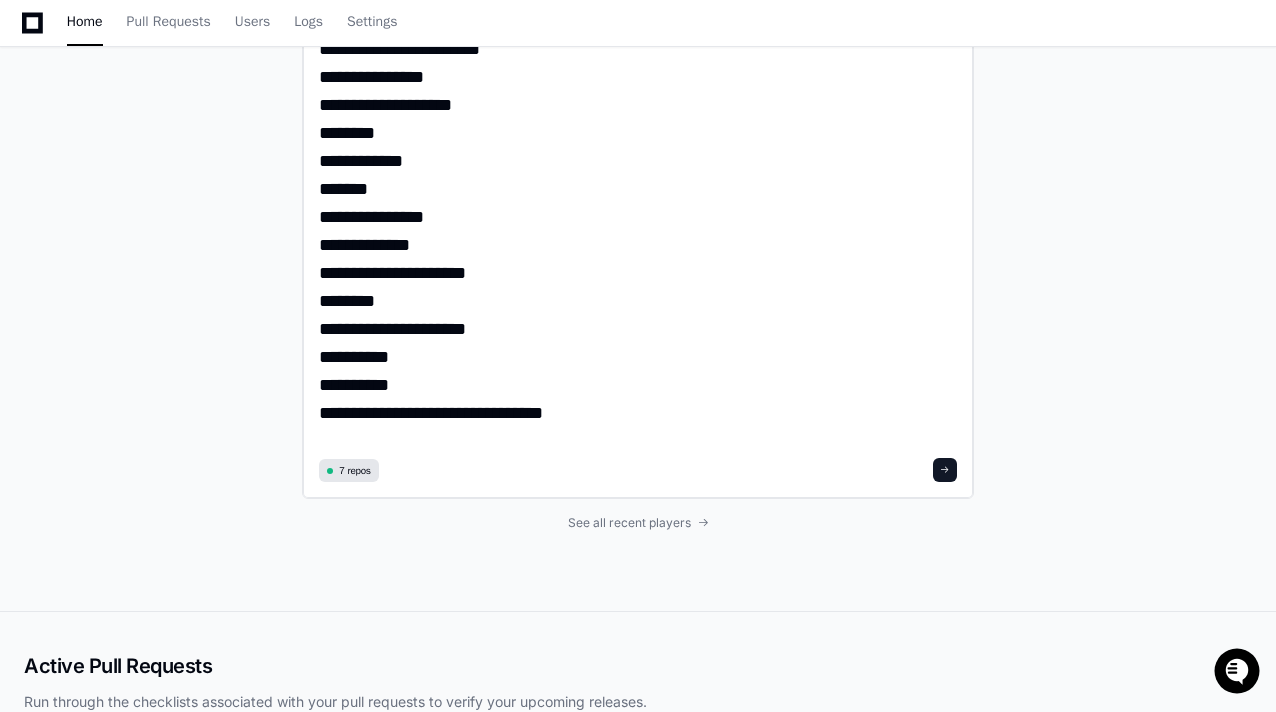 click on "**********" 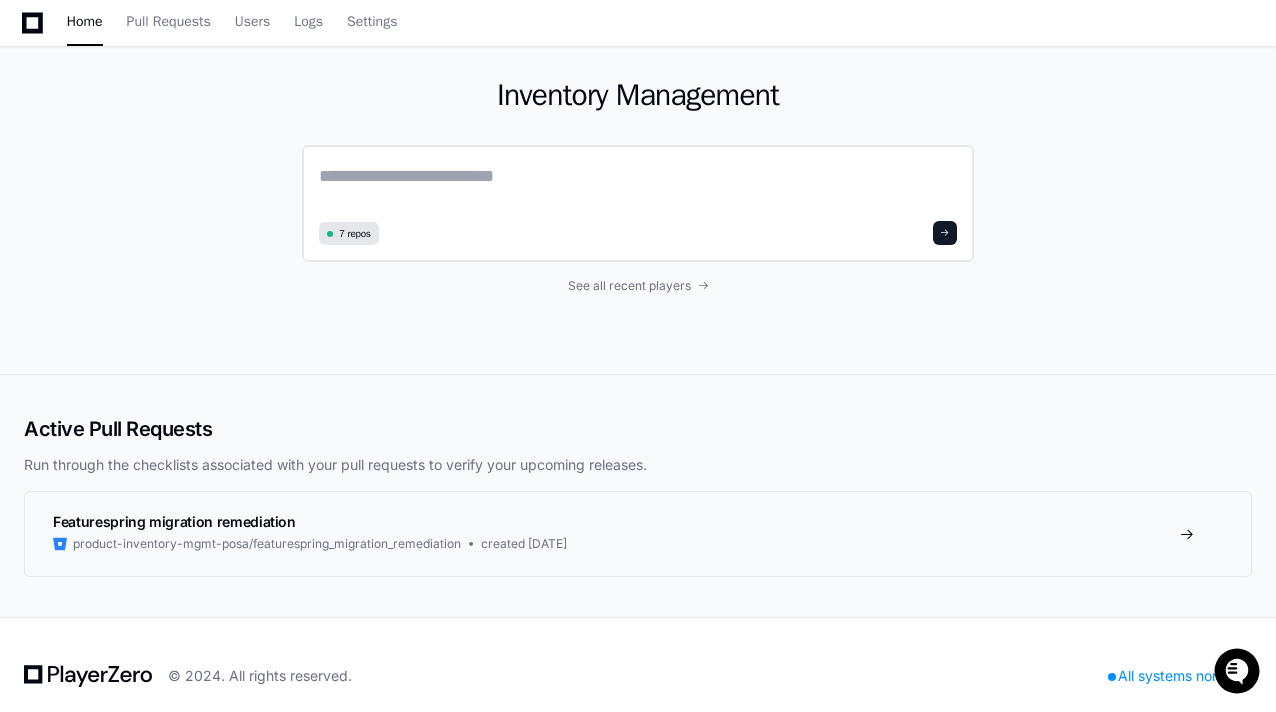 paste on "**********" 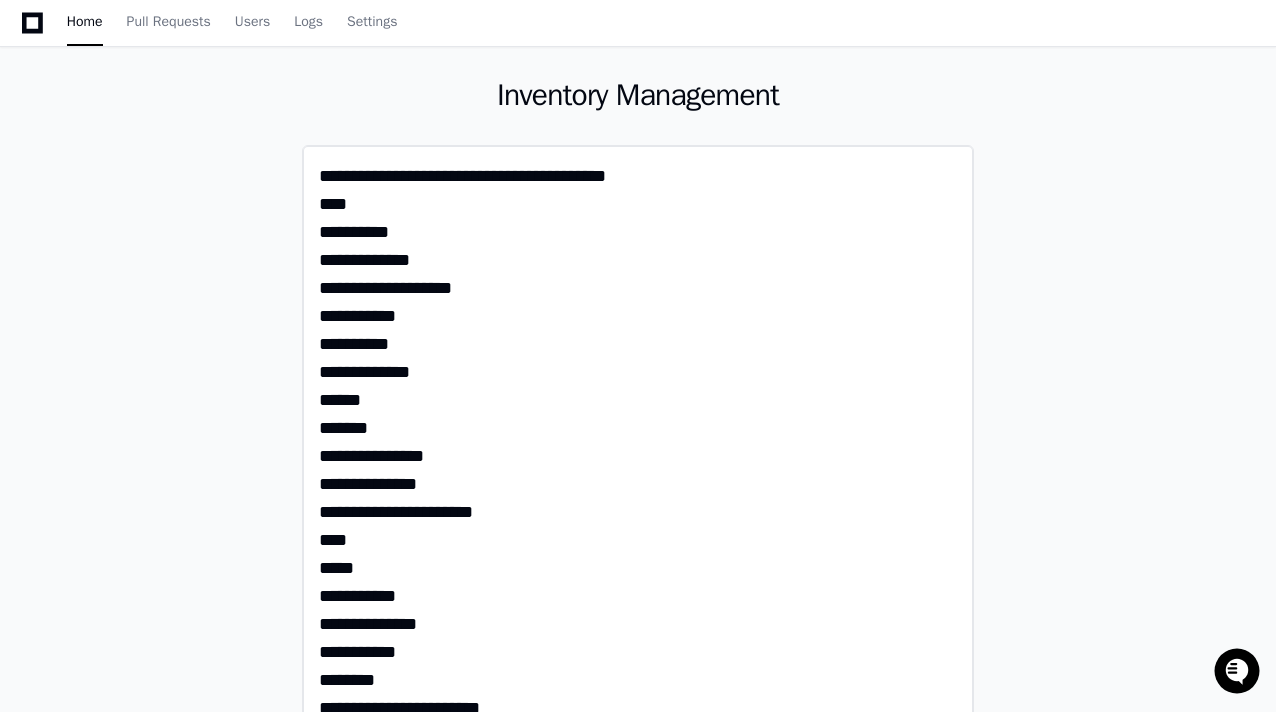 scroll, scrollTop: 0, scrollLeft: 0, axis: both 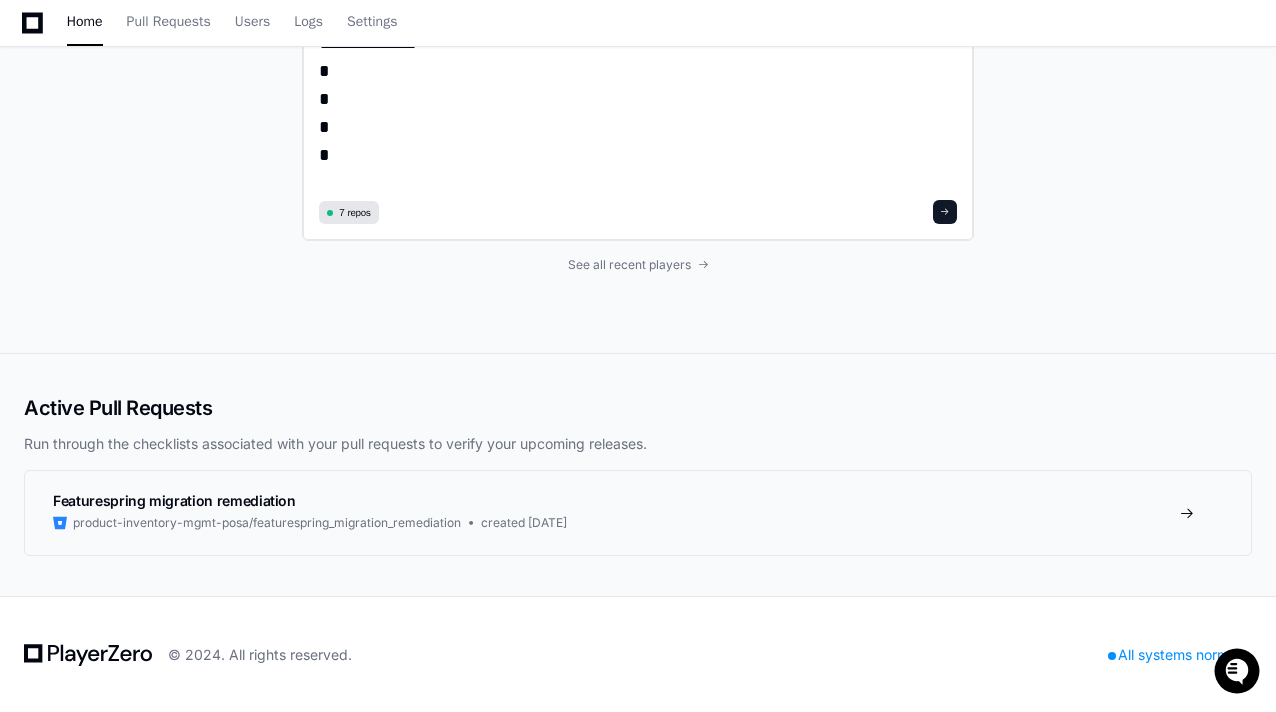 type on "**********" 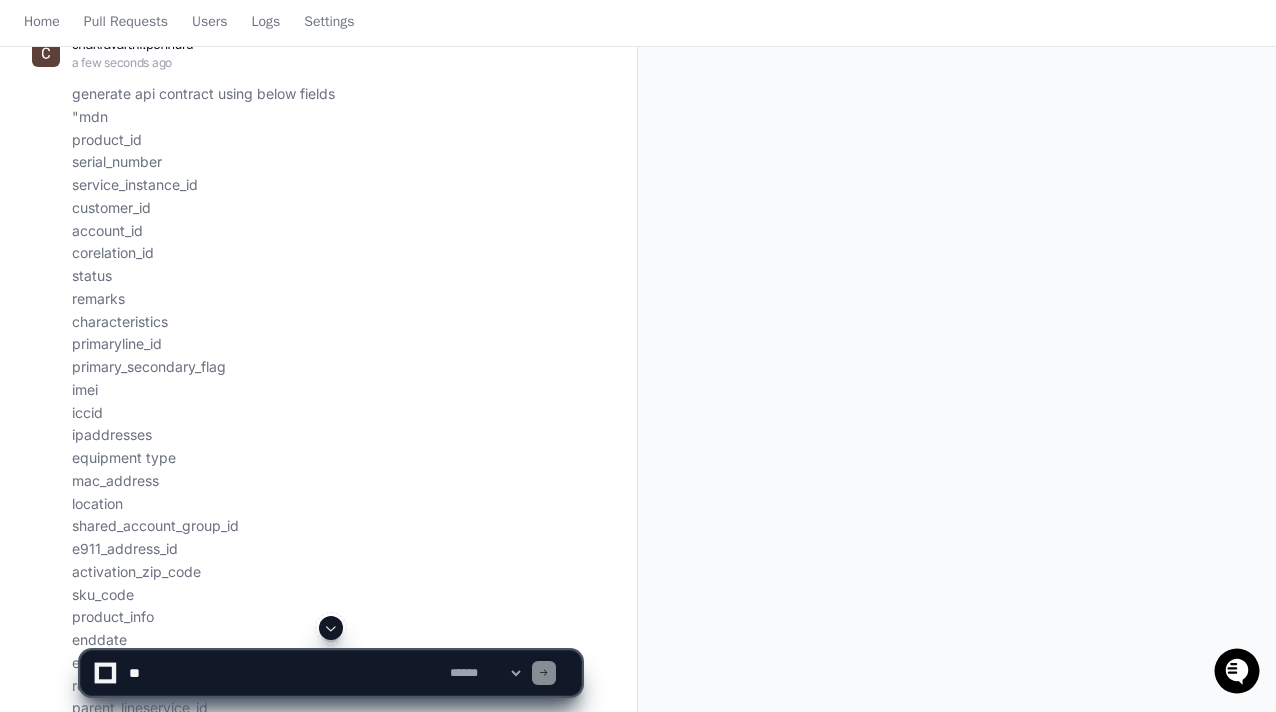 scroll, scrollTop: 0, scrollLeft: 0, axis: both 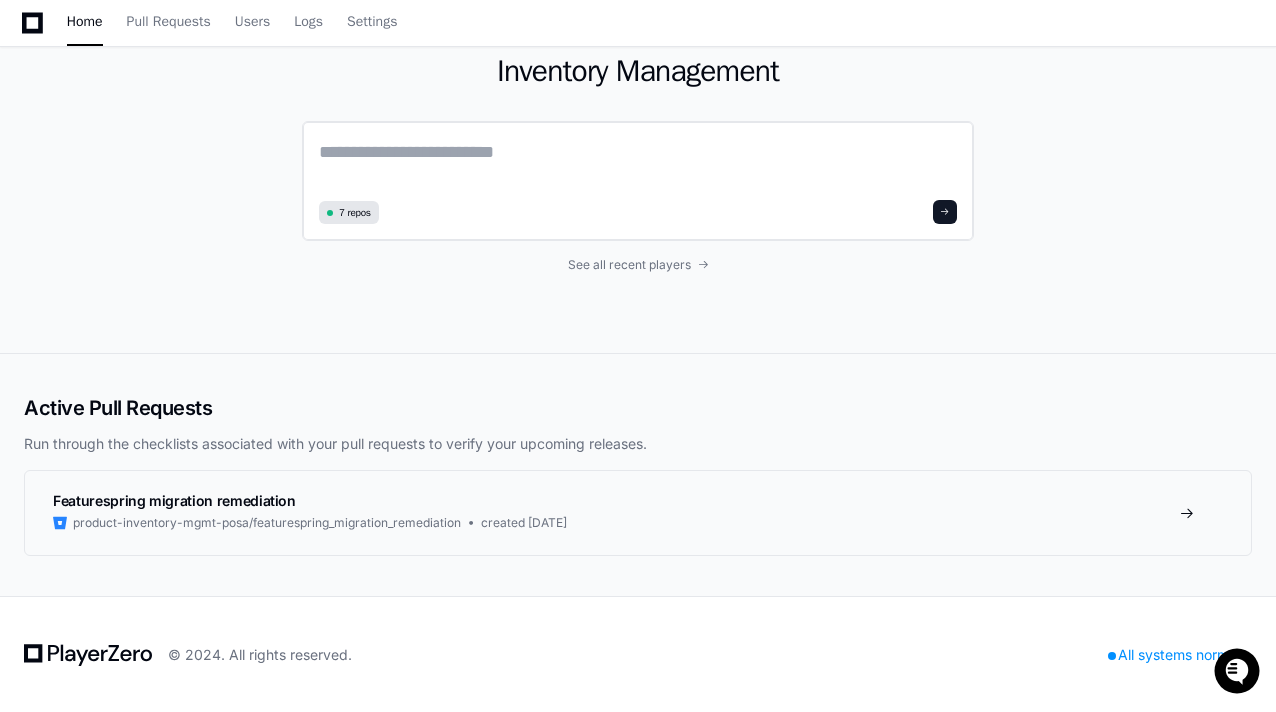 click 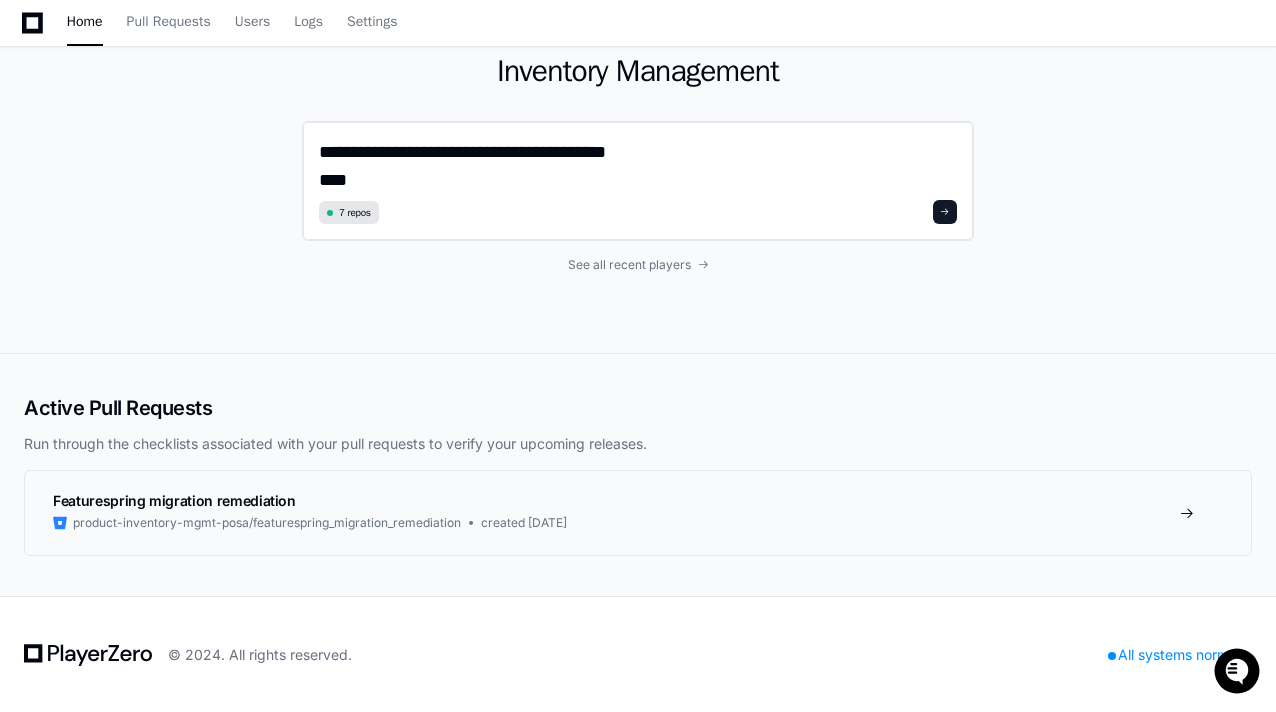 click on "**********" 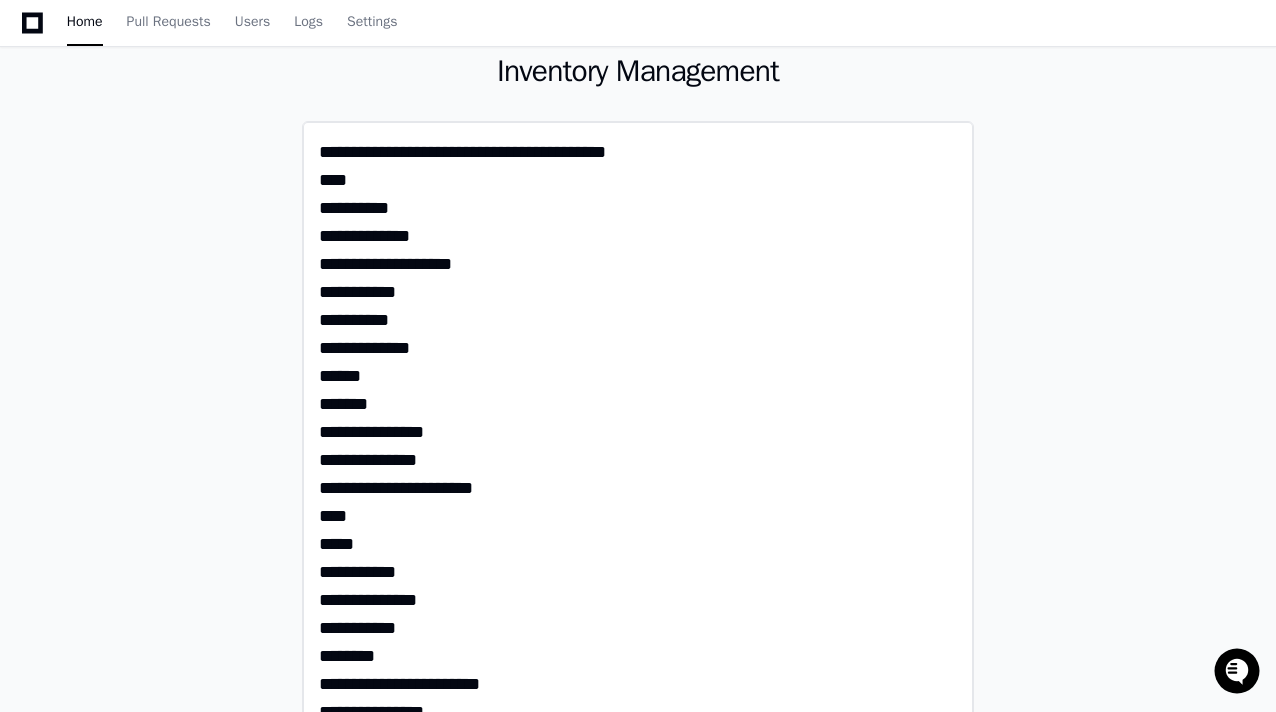 scroll, scrollTop: 0, scrollLeft: 0, axis: both 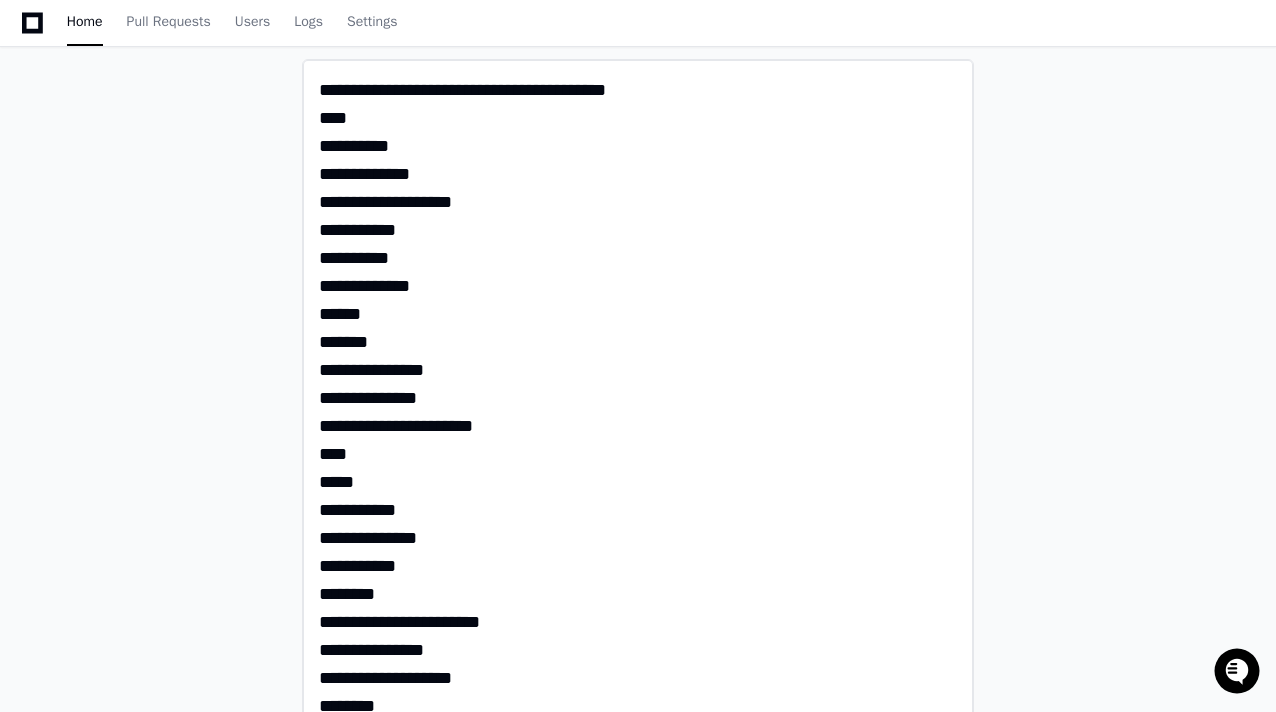 click on "**********" 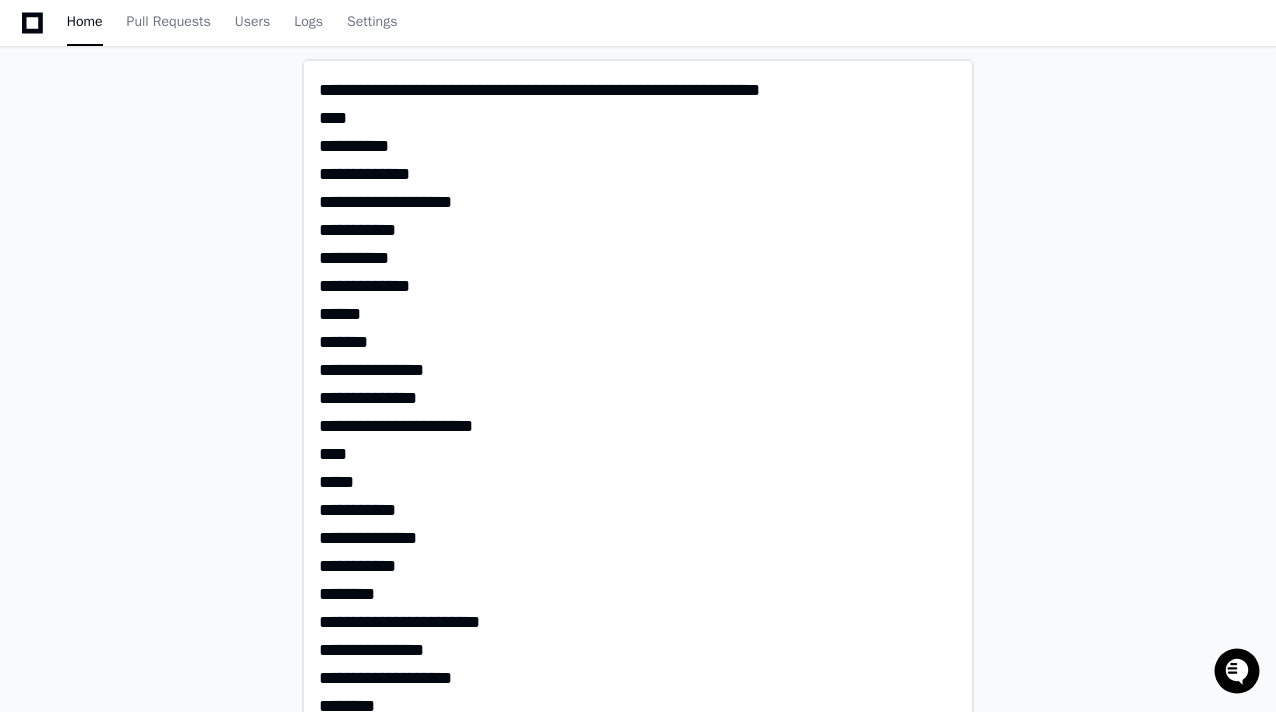 type on "**********" 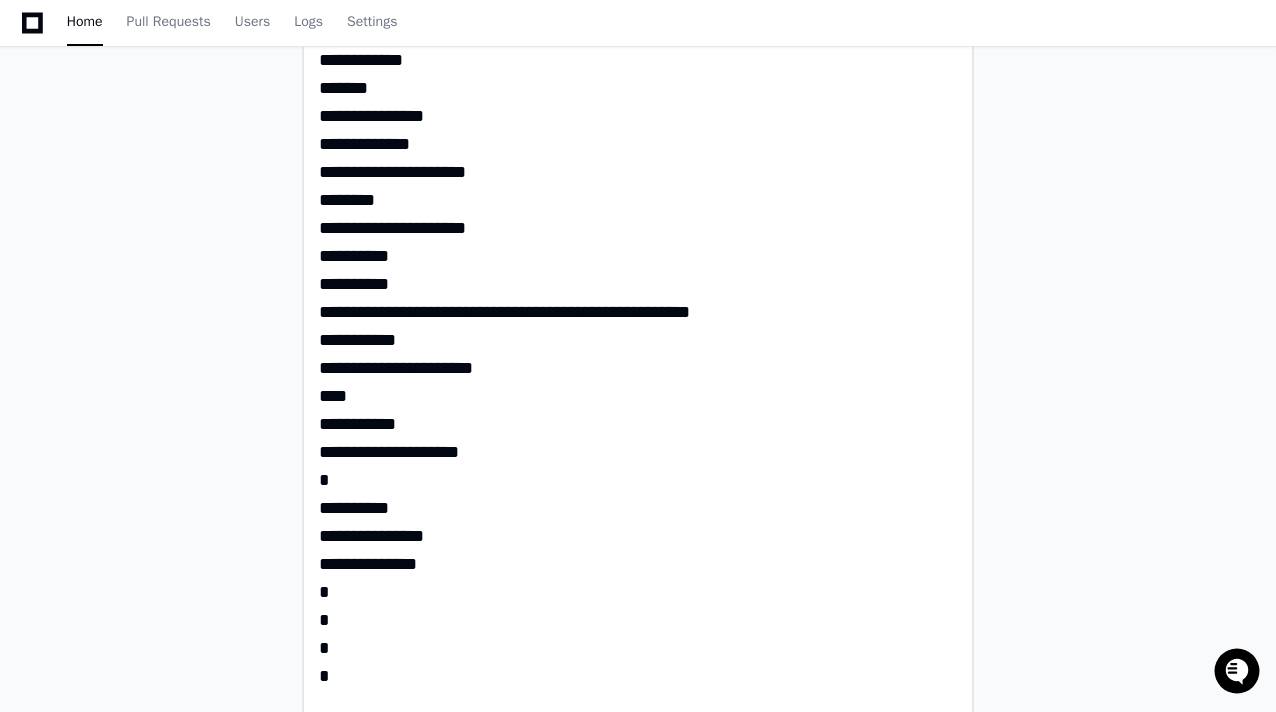 scroll, scrollTop: 74, scrollLeft: 0, axis: vertical 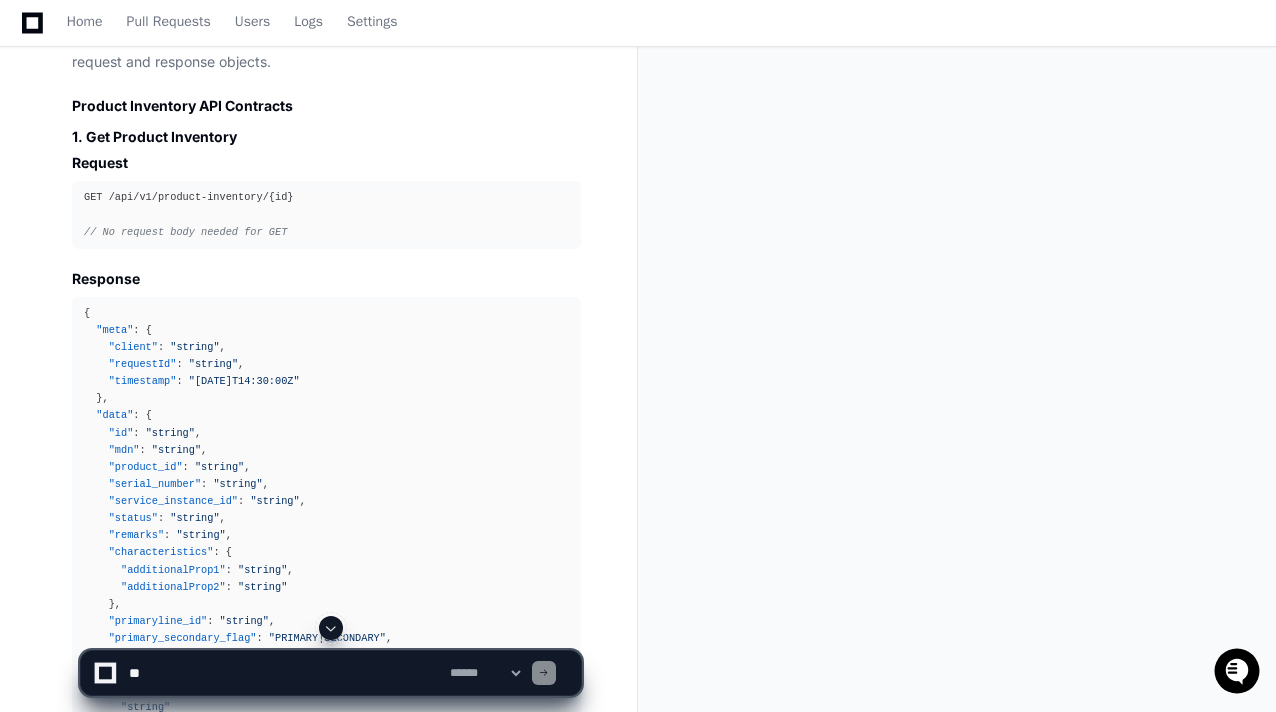 drag, startPoint x: 283, startPoint y: 131, endPoint x: 71, endPoint y: 100, distance: 214.25452 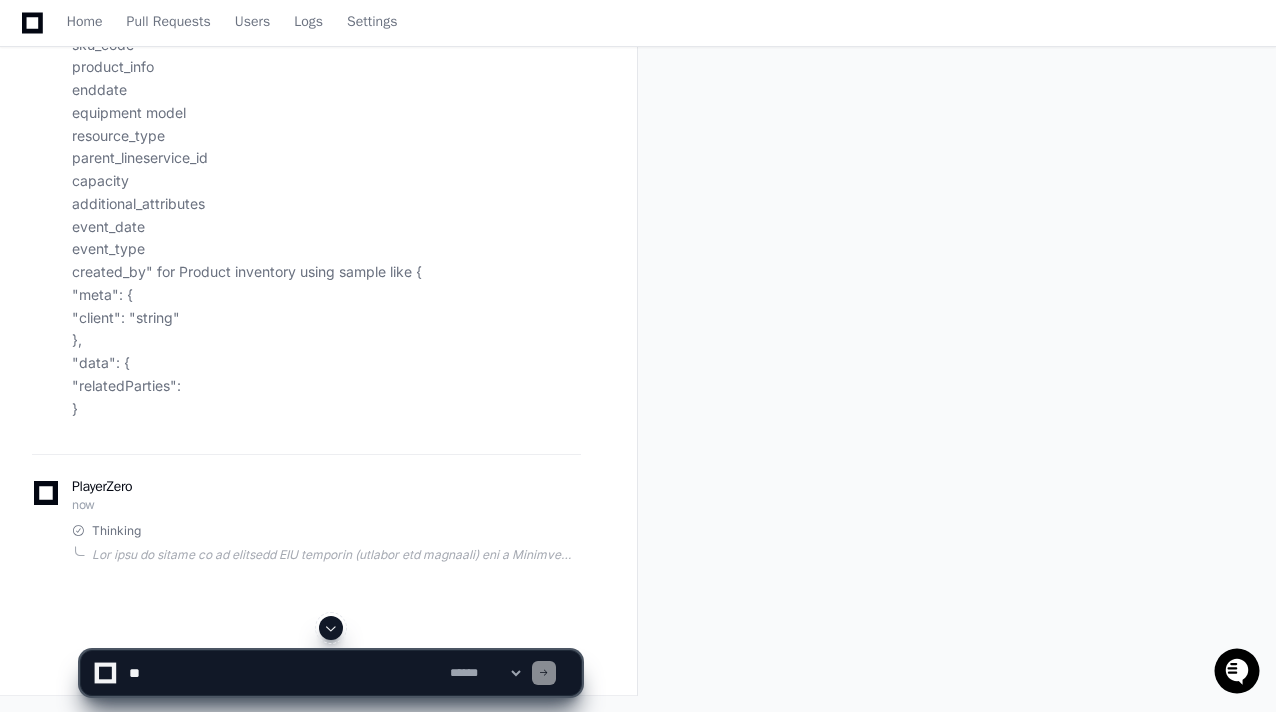 scroll, scrollTop: 7616, scrollLeft: 0, axis: vertical 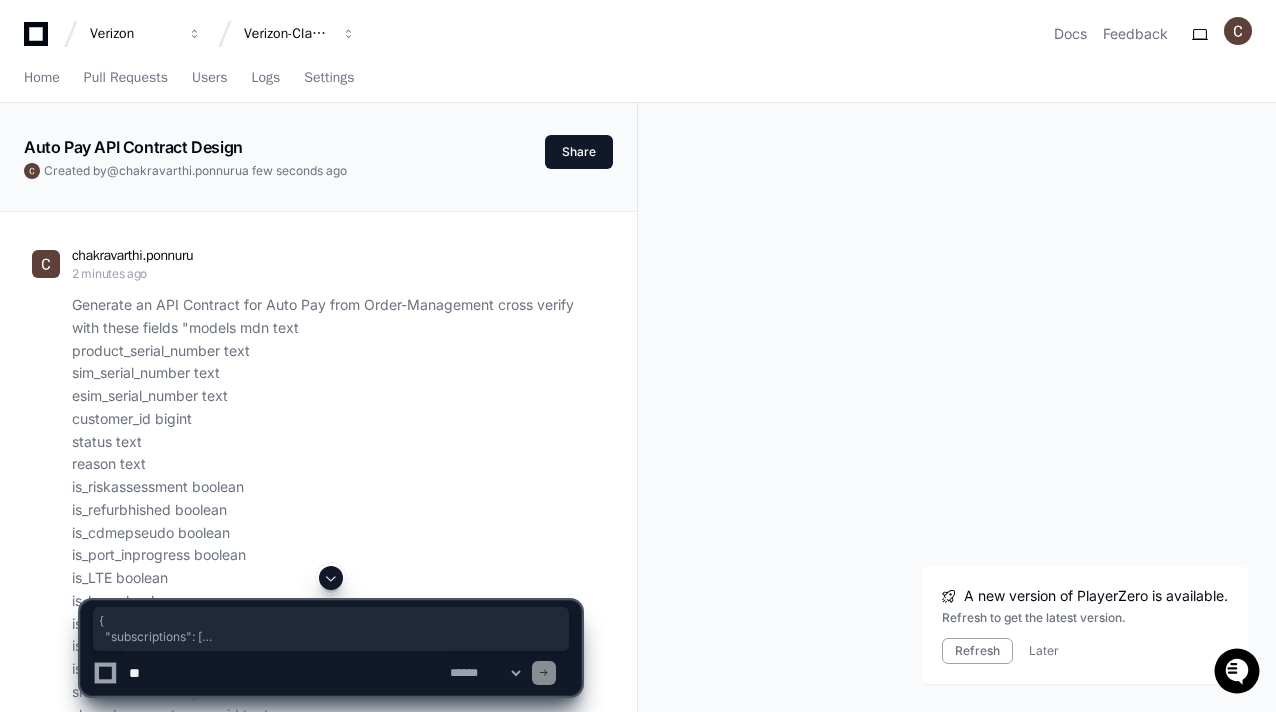 click 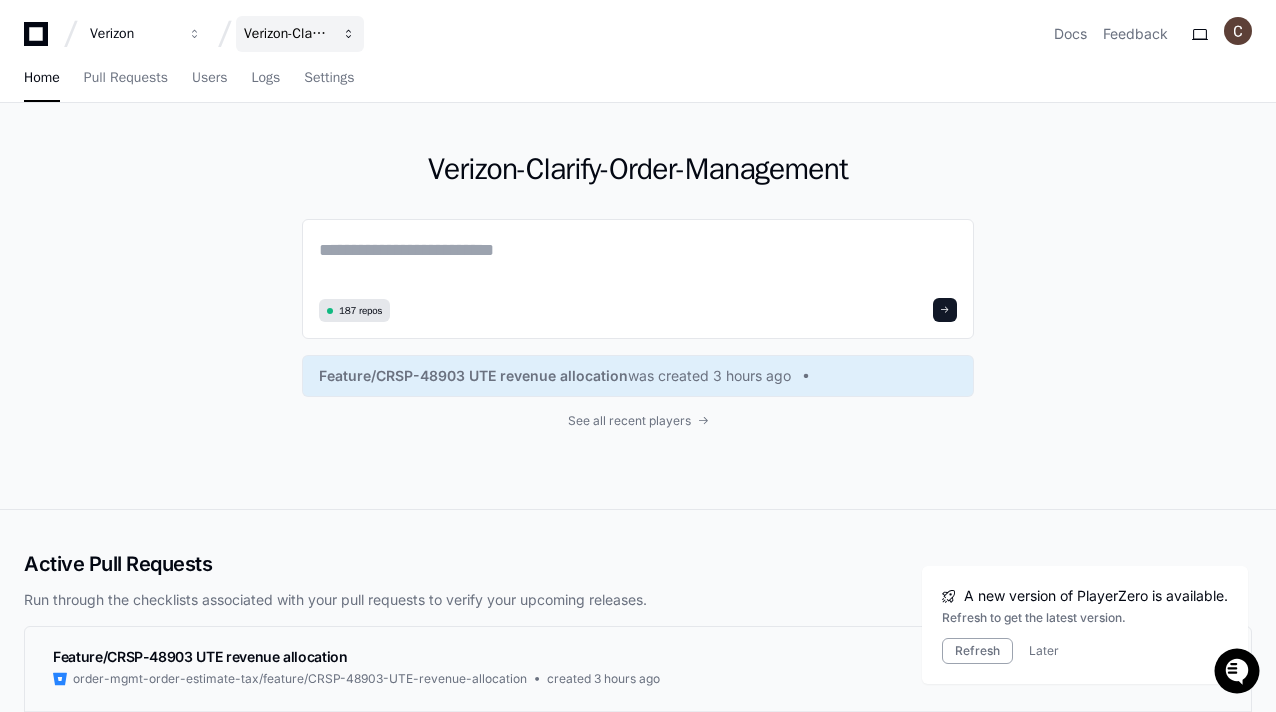 click at bounding box center [195, 34] 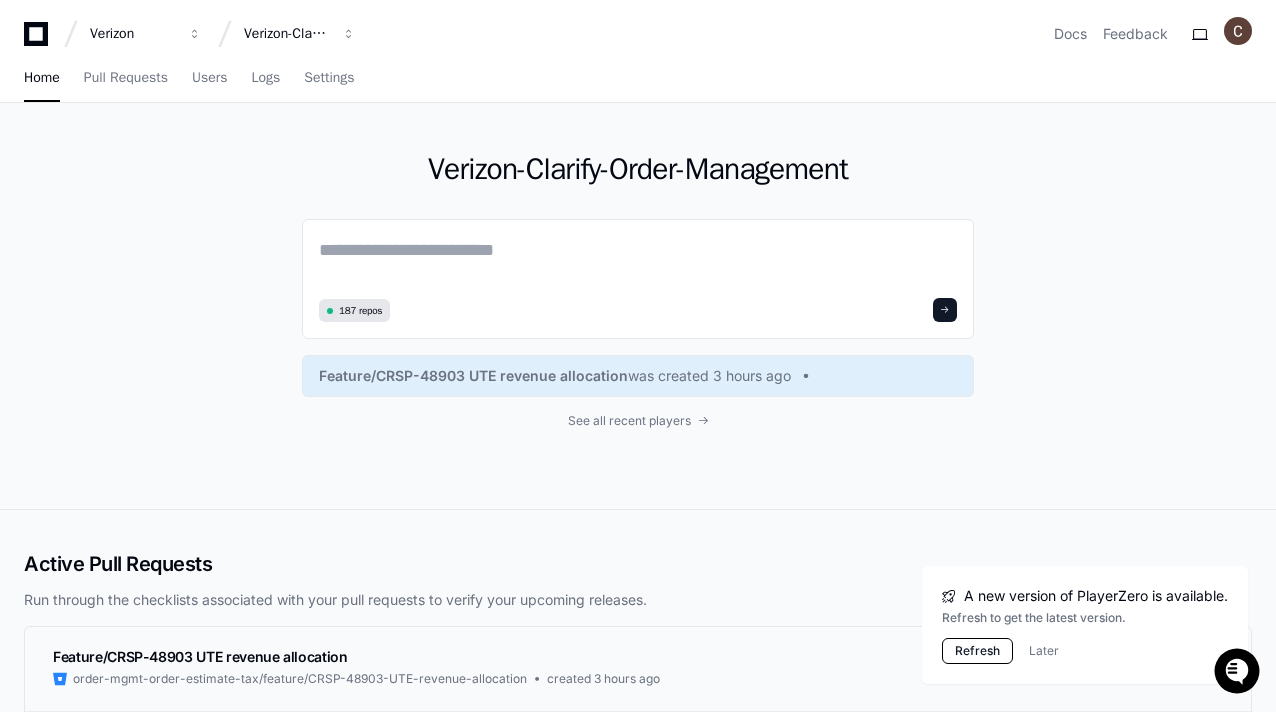 click on "Refresh" at bounding box center [977, 651] 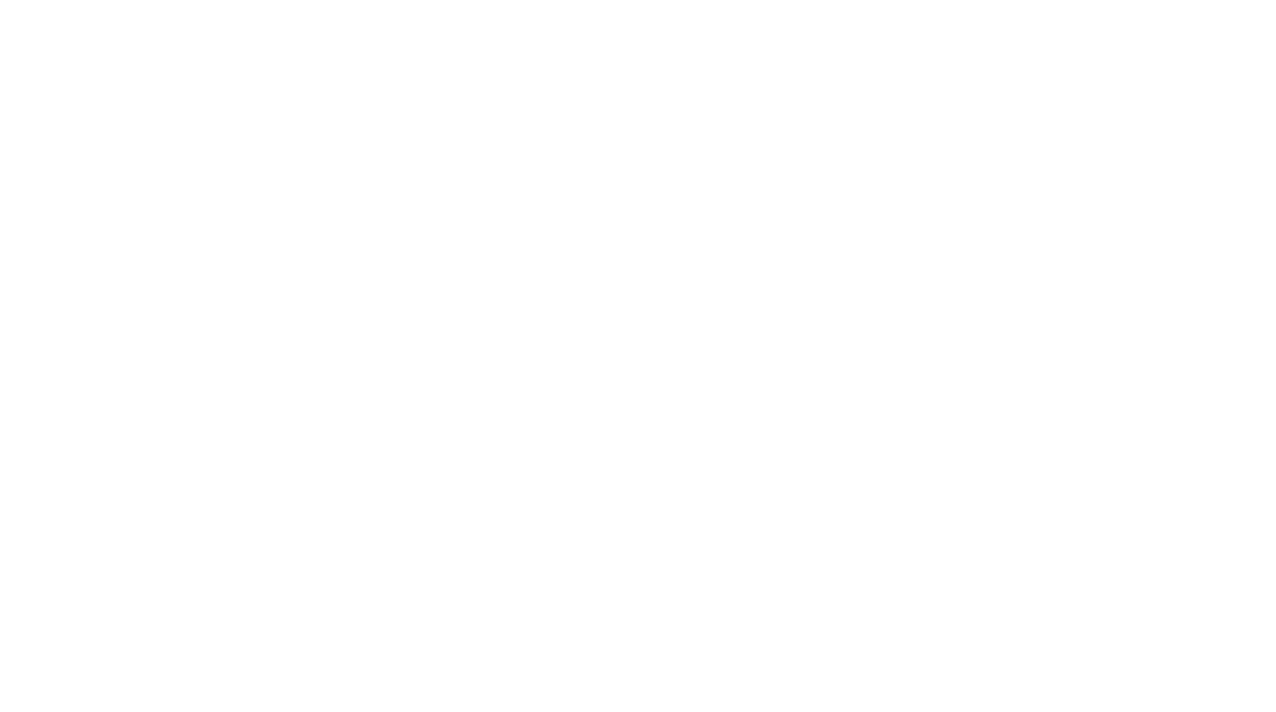 scroll, scrollTop: 0, scrollLeft: 0, axis: both 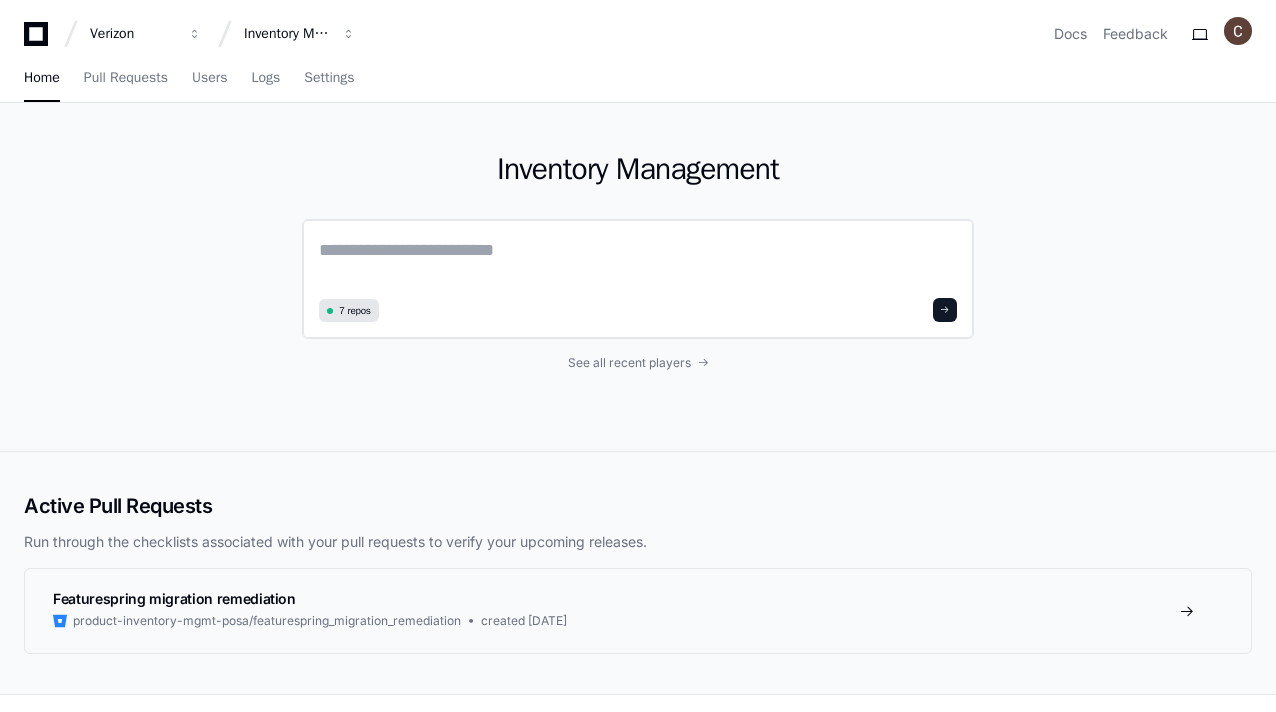 click 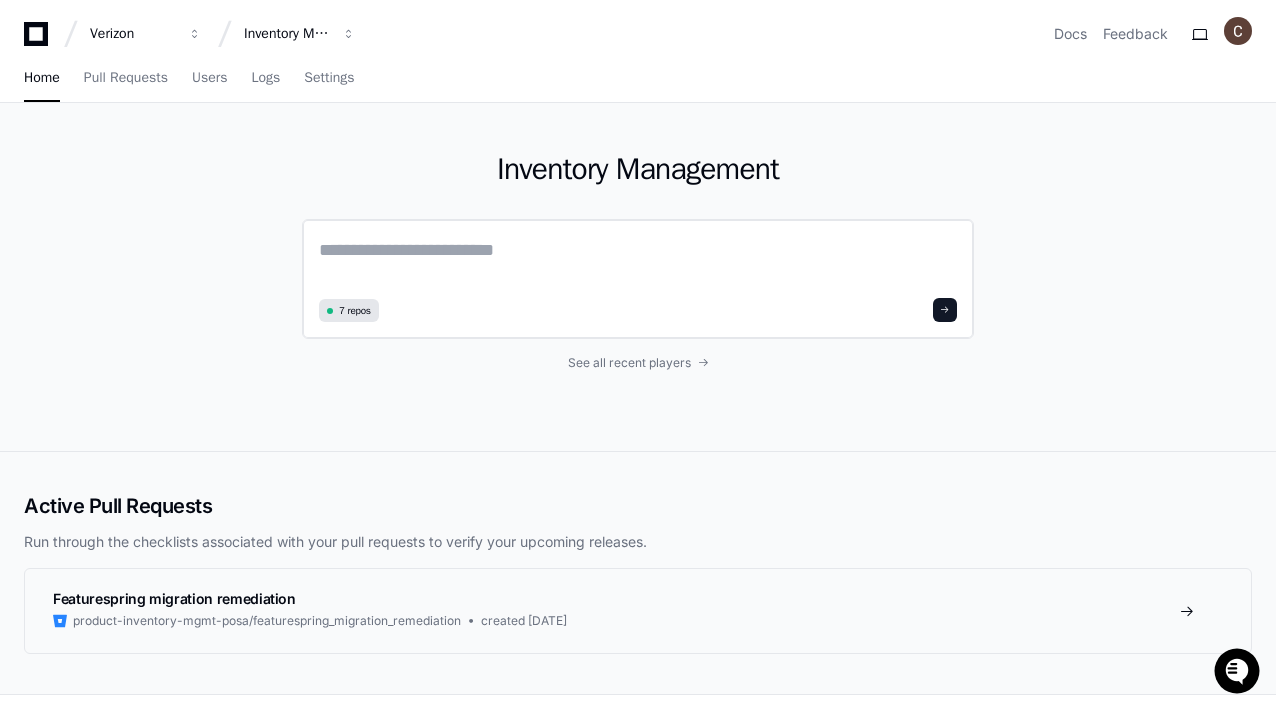 paste on "**********" 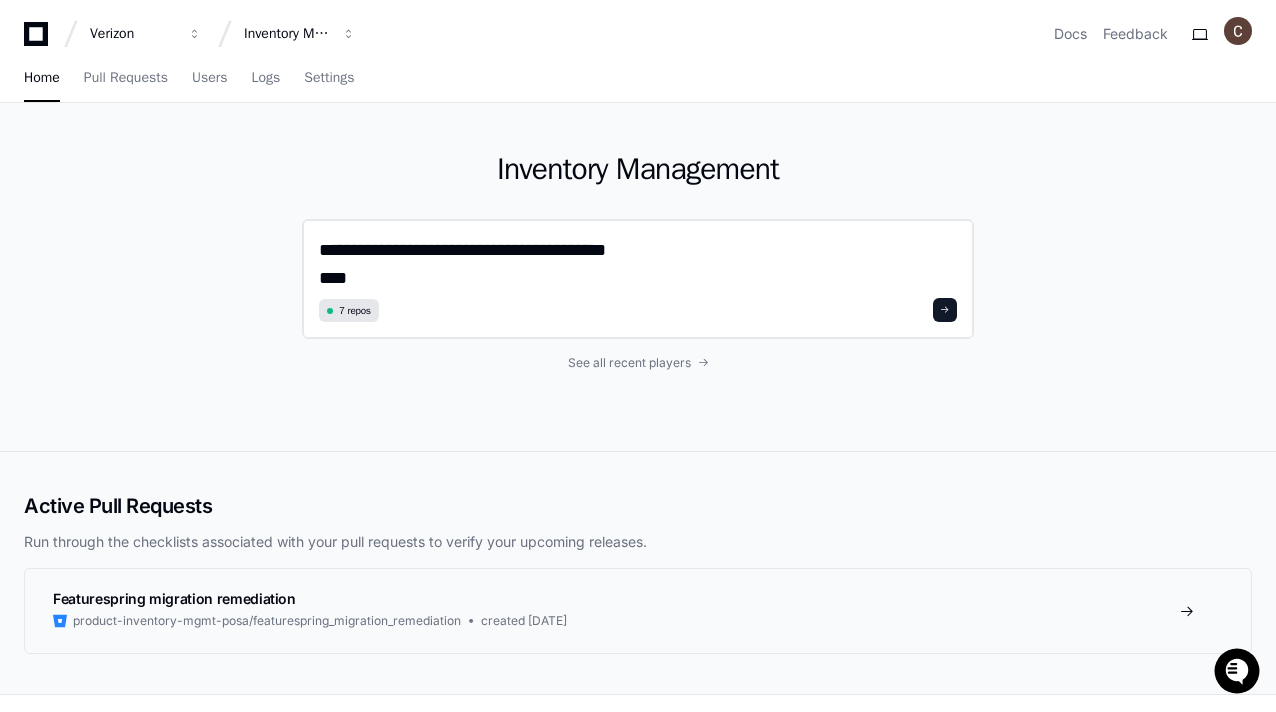 scroll, scrollTop: 0, scrollLeft: 0, axis: both 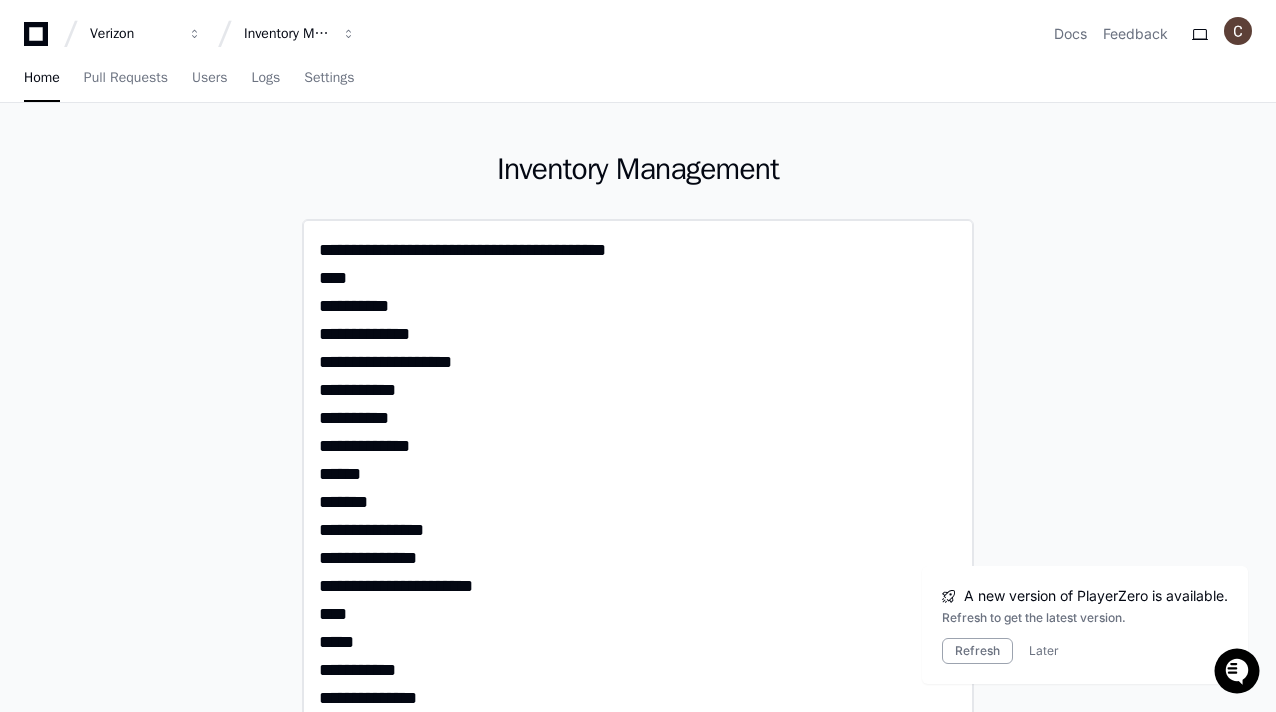 click on "**********" 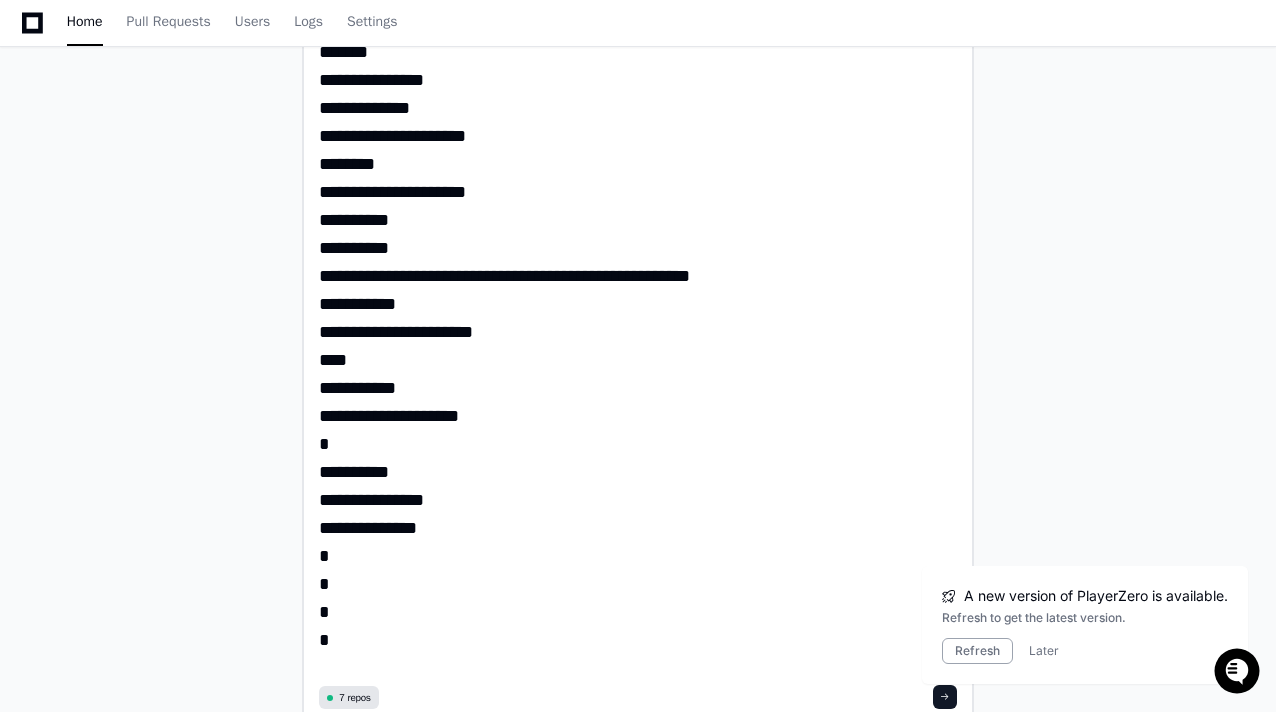 scroll, scrollTop: 930, scrollLeft: 0, axis: vertical 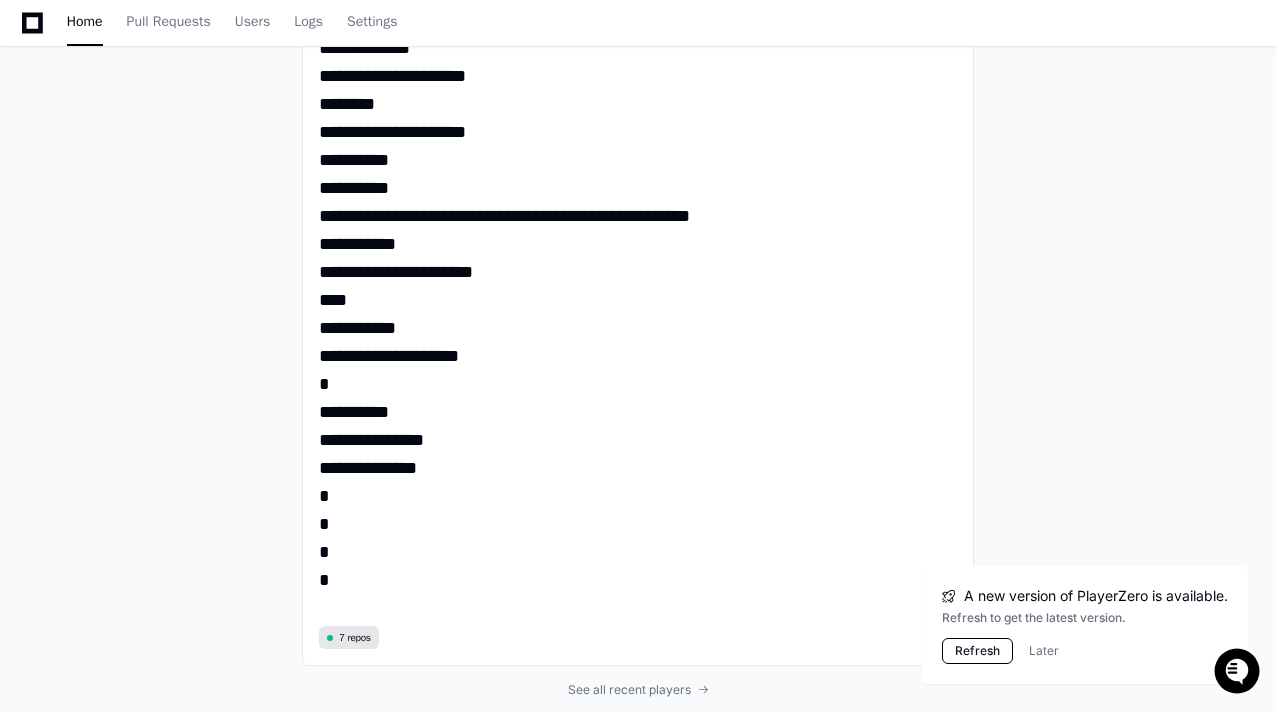 type on "**********" 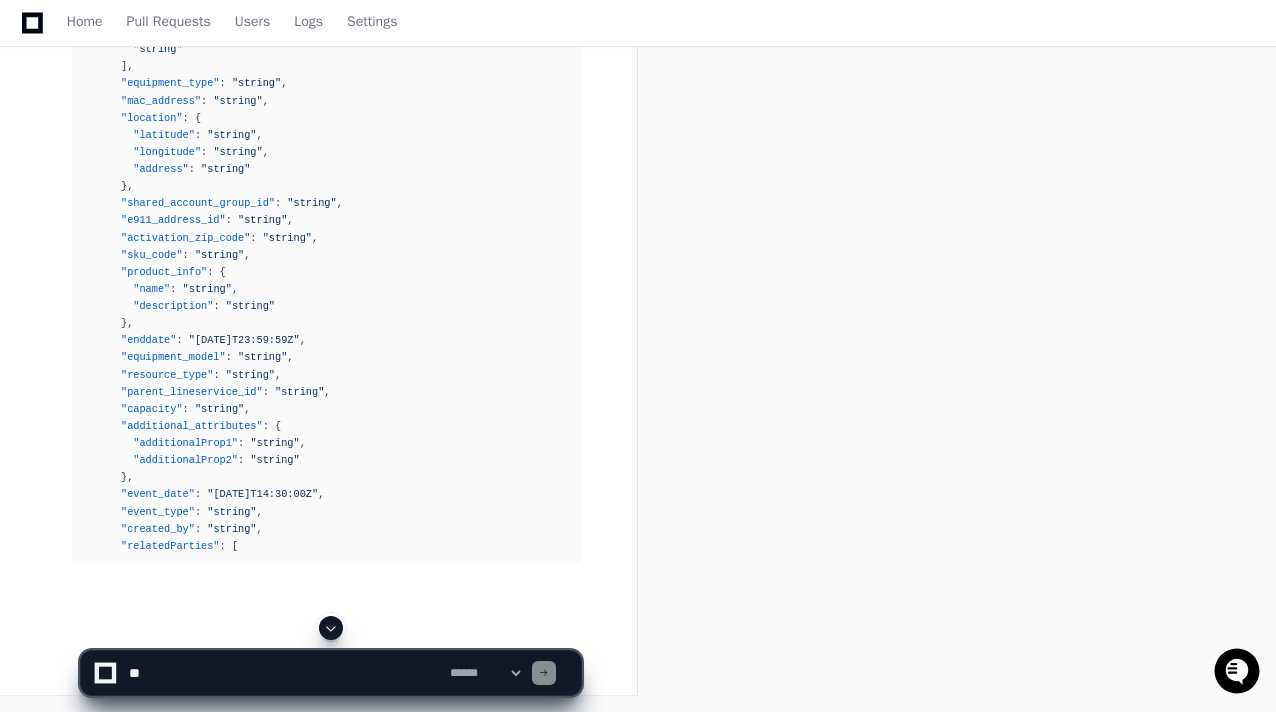 scroll, scrollTop: 8913, scrollLeft: 0, axis: vertical 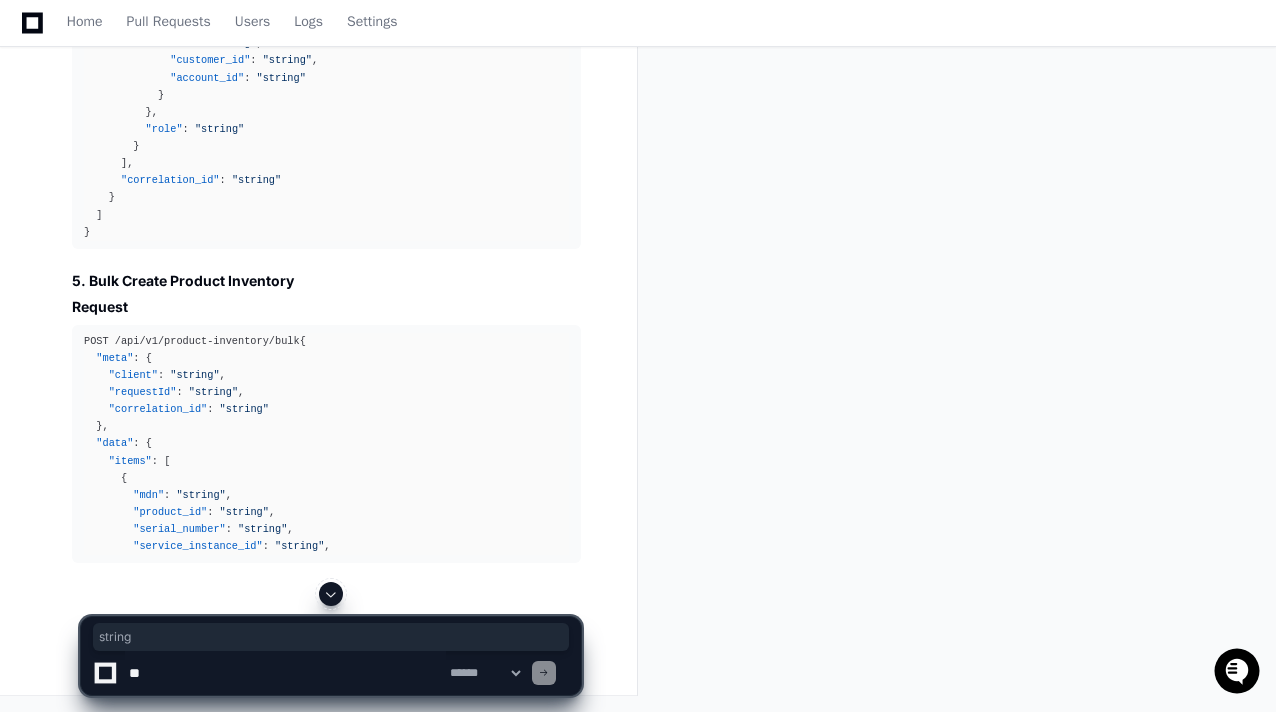 drag, startPoint x: 531, startPoint y: 537, endPoint x: 290, endPoint y: 210, distance: 406.21423 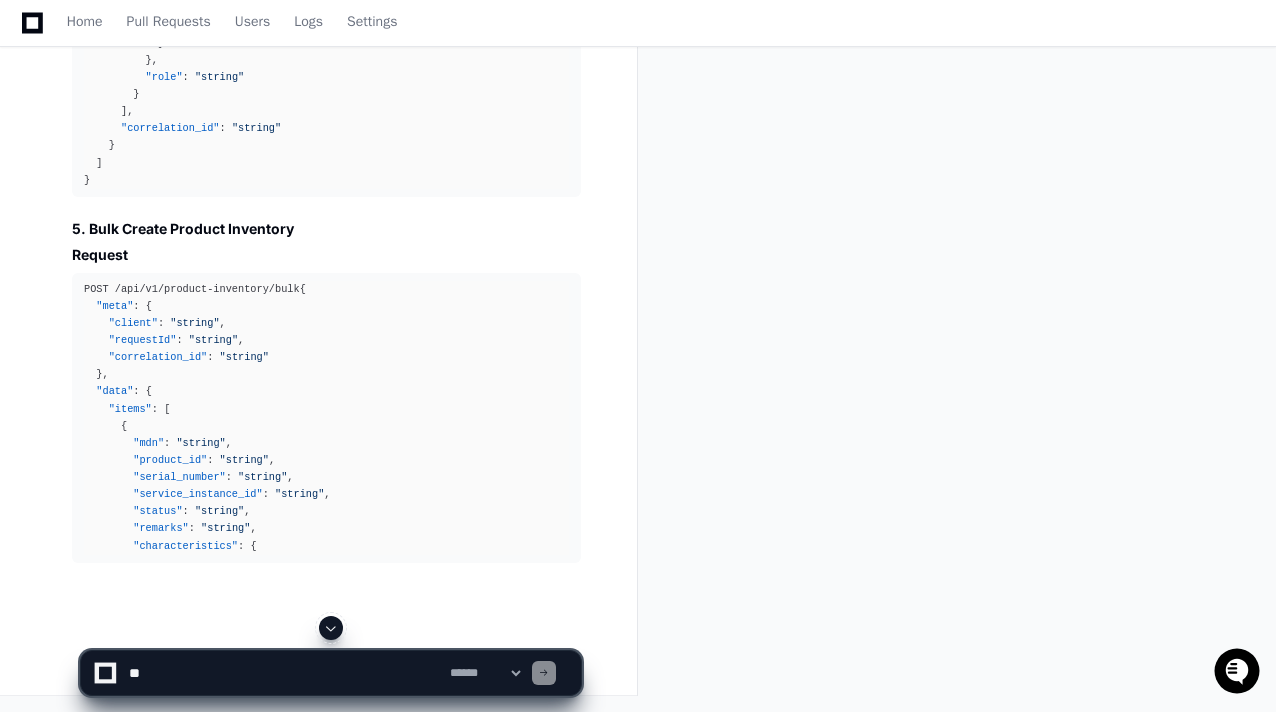 scroll, scrollTop: 7262, scrollLeft: 0, axis: vertical 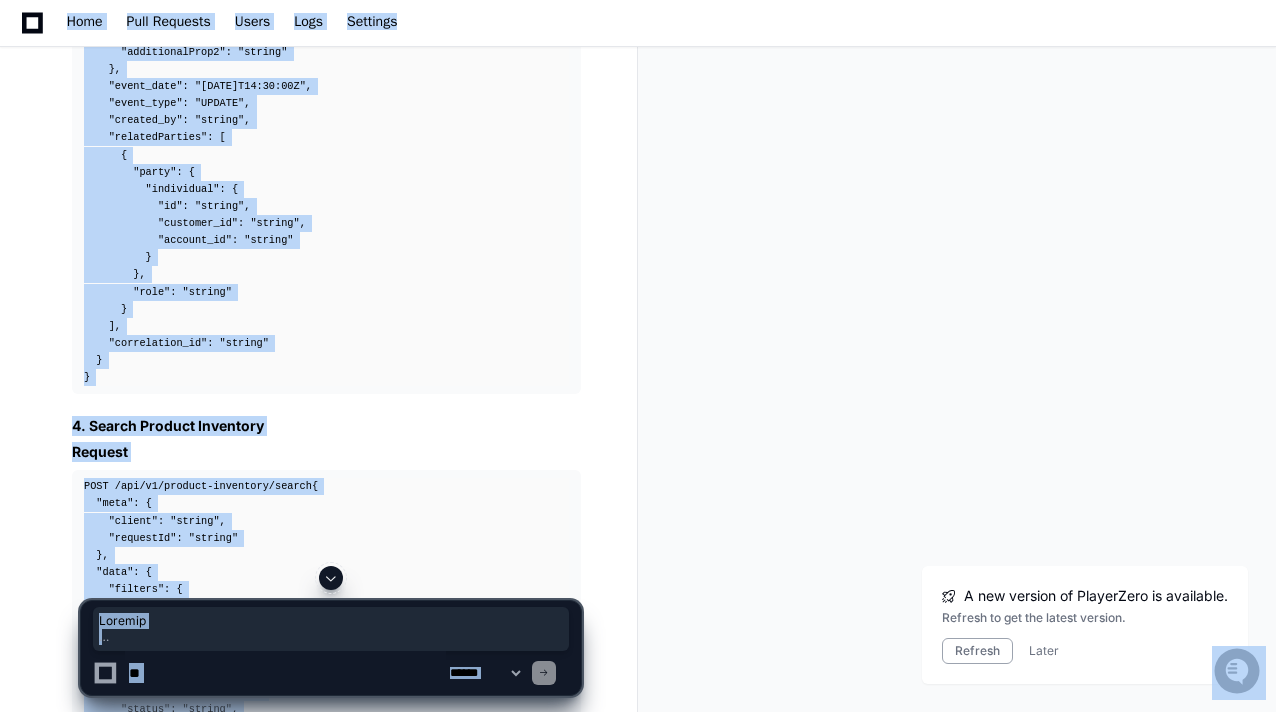 click on "I'll create API contracts for Product Inventory management based on the fields you've provided. I'll structure them in a RESTful format with proper request and response objects.
Product Inventory API Contracts
1. Get Product Inventory
Request
GET /api/v1/product-inventory/ { id }
// No request body needed for GET
Response
{
"meta" :   {
"client" :   "string" ,
"requestId" :   "string" ,
"timestamp" :   "2023-08-15T14:30:00Z"
} ,
"data" :   {
"id" :   "string" ,
"mdn" :   "string" ,
"product_id" :   "string" ,
"serial_number" :   "string" ,
"service_instance_id" :   "string" ,
"status" :   "string" ,
"remarks" :   "string" ,
"characteristics" :   {
"additionalProp1" :   "string" ,
"additionalProp2" :   "string"
} ,
"primaryline_id" :   "string" ,
"primary_secondary_flag" :   "PRIMARY|SECONDARY" ,
"imei" :   "string" ,
"iccid" :   "string" ,
"ipaddresses" :   [" 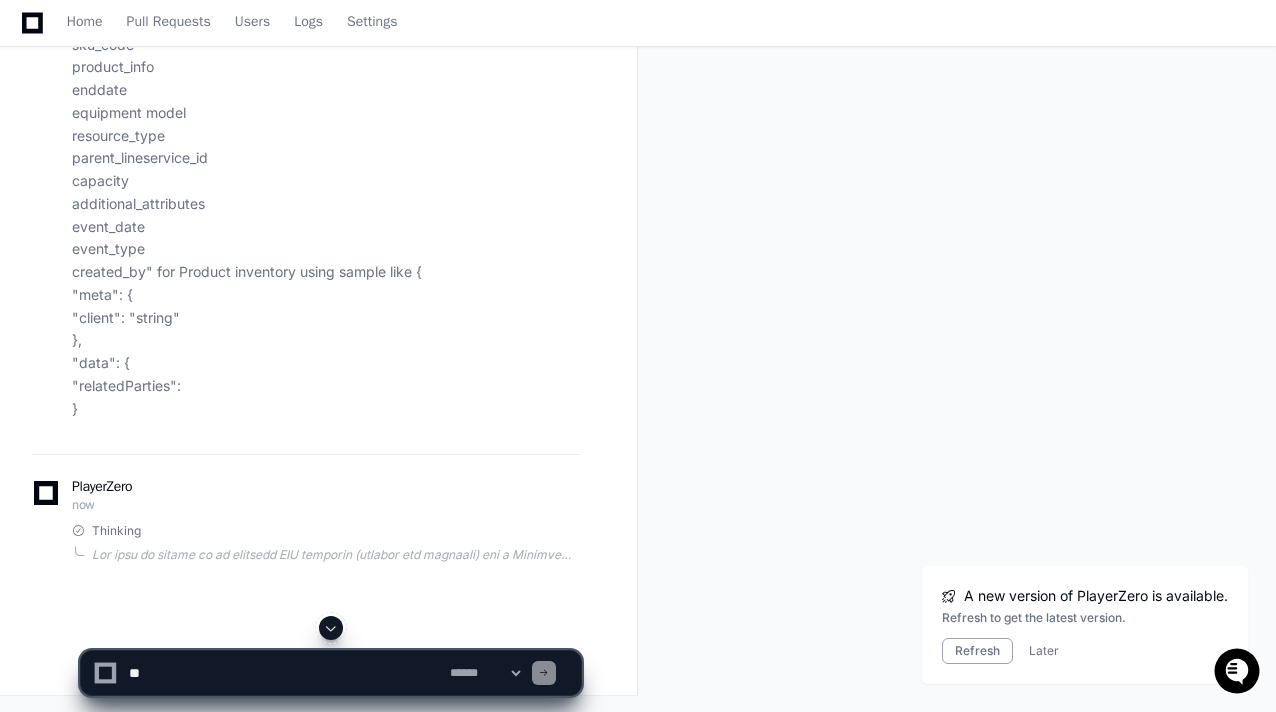 scroll, scrollTop: 9850, scrollLeft: 0, axis: vertical 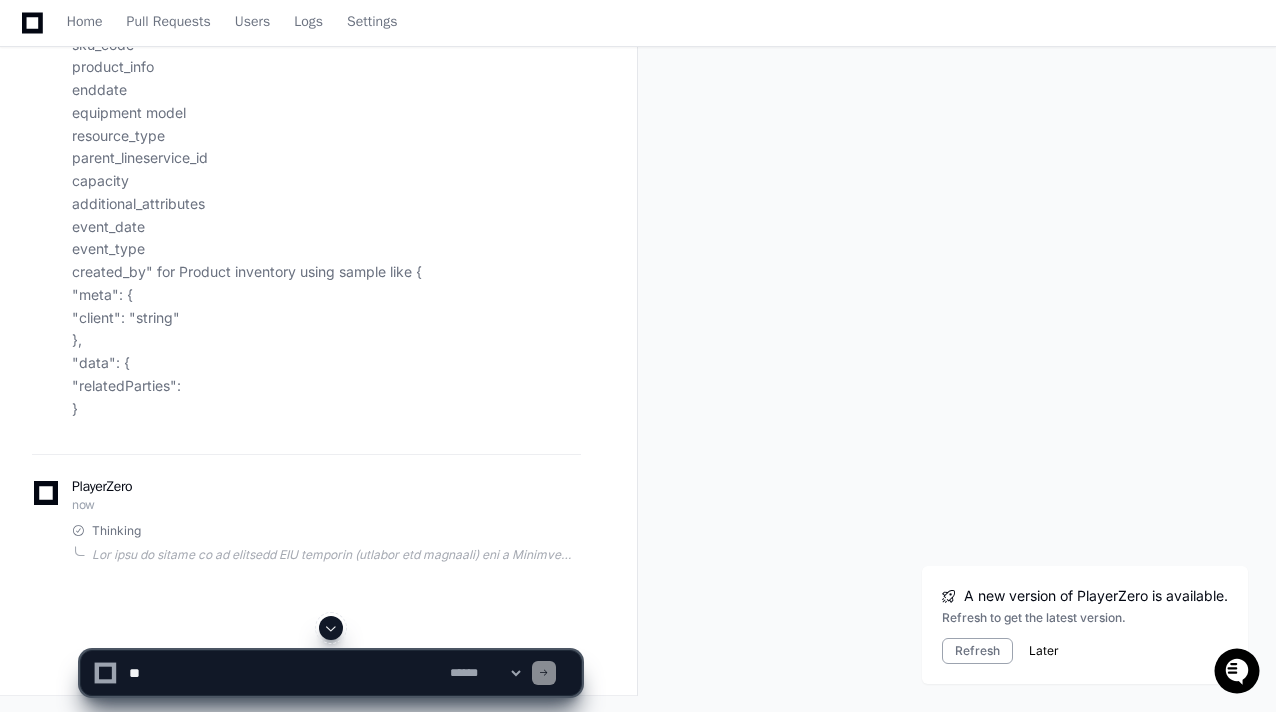 click on "Later" at bounding box center [1044, 651] 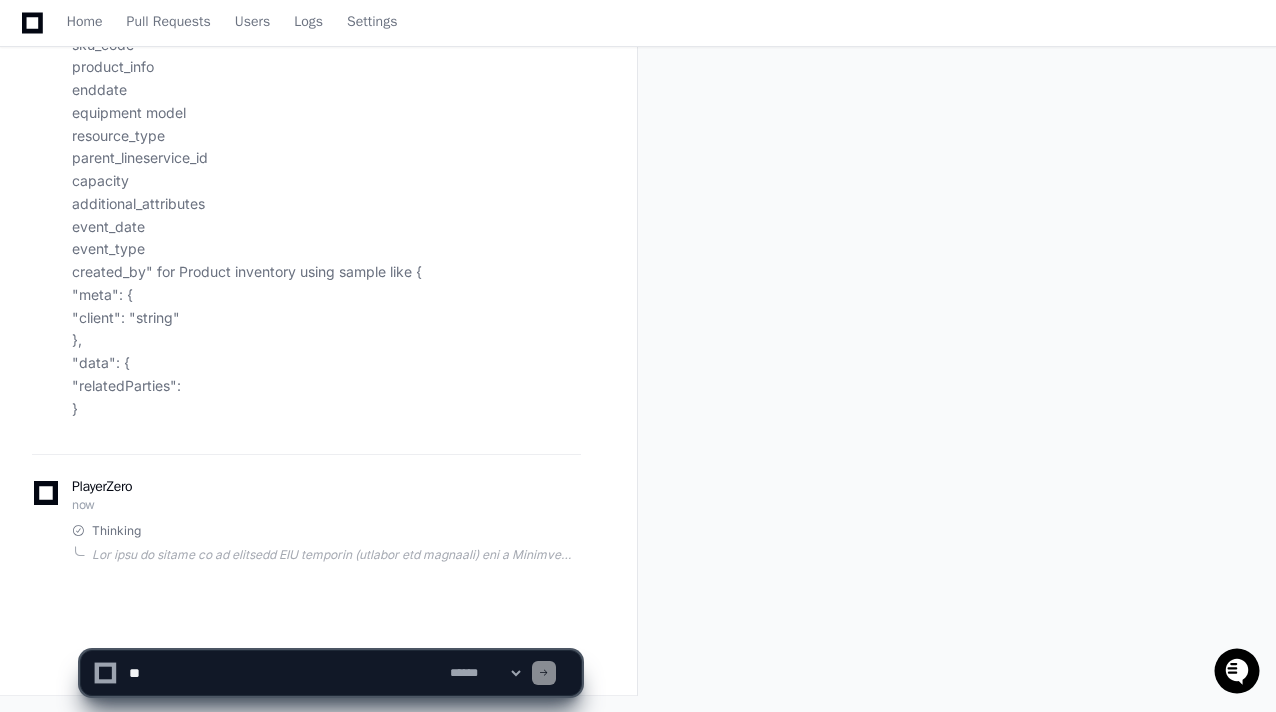 scroll, scrollTop: 9292, scrollLeft: 0, axis: vertical 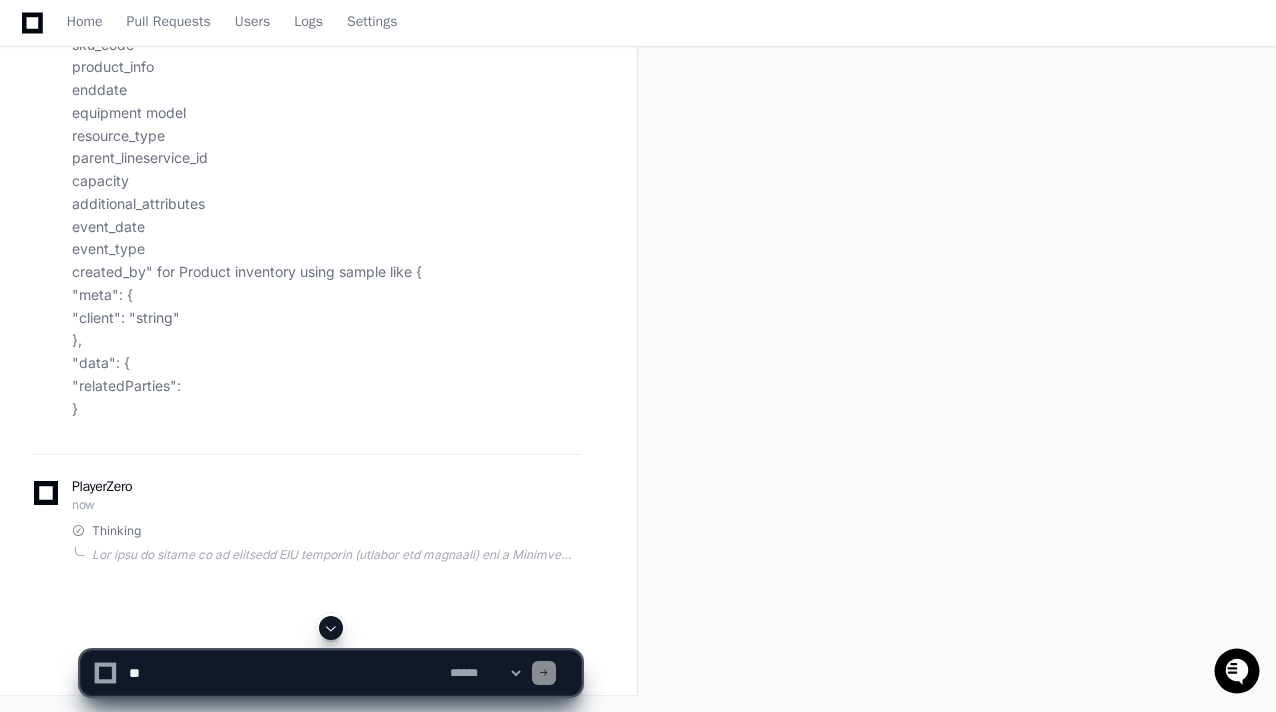 click 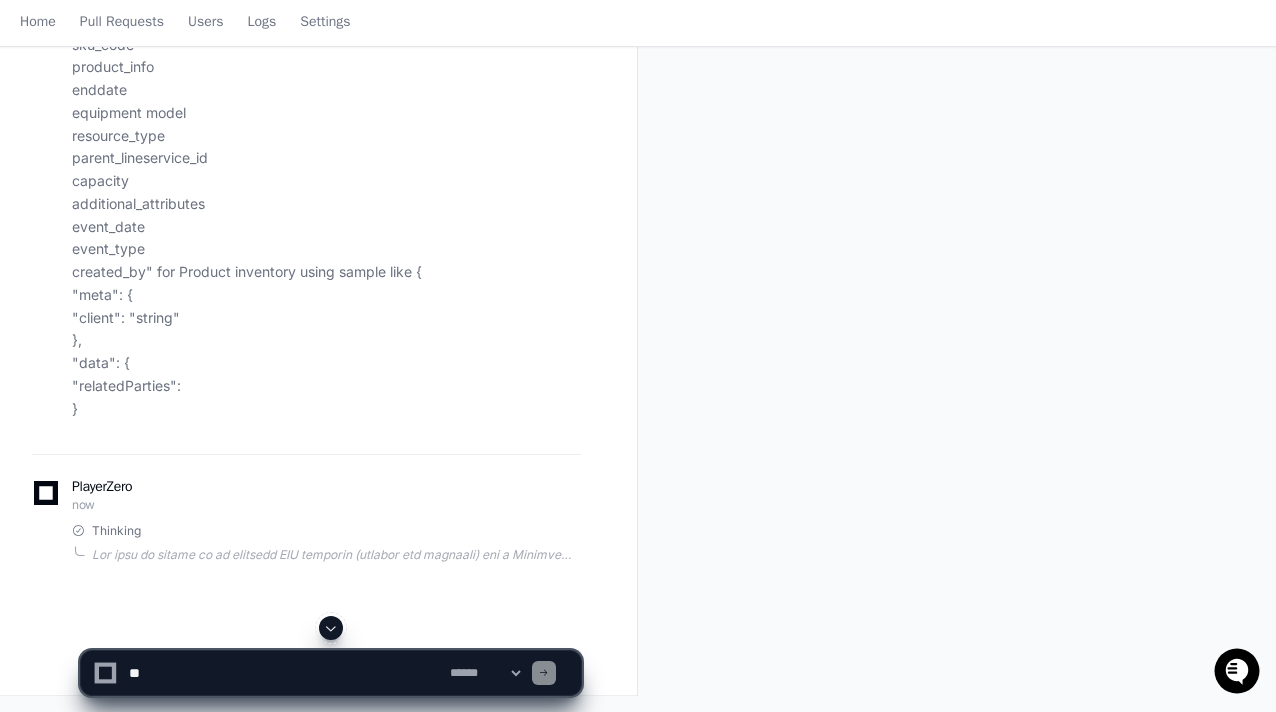 scroll, scrollTop: 1287, scrollLeft: 0, axis: vertical 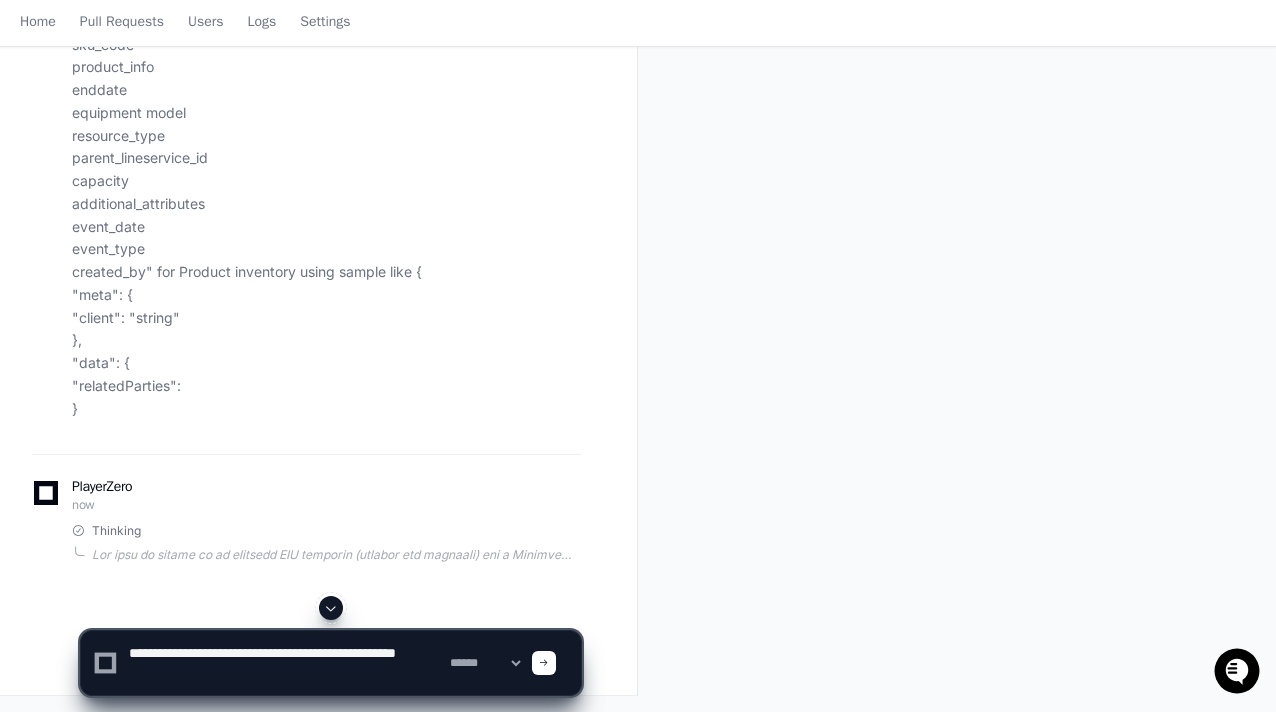 type on "**********" 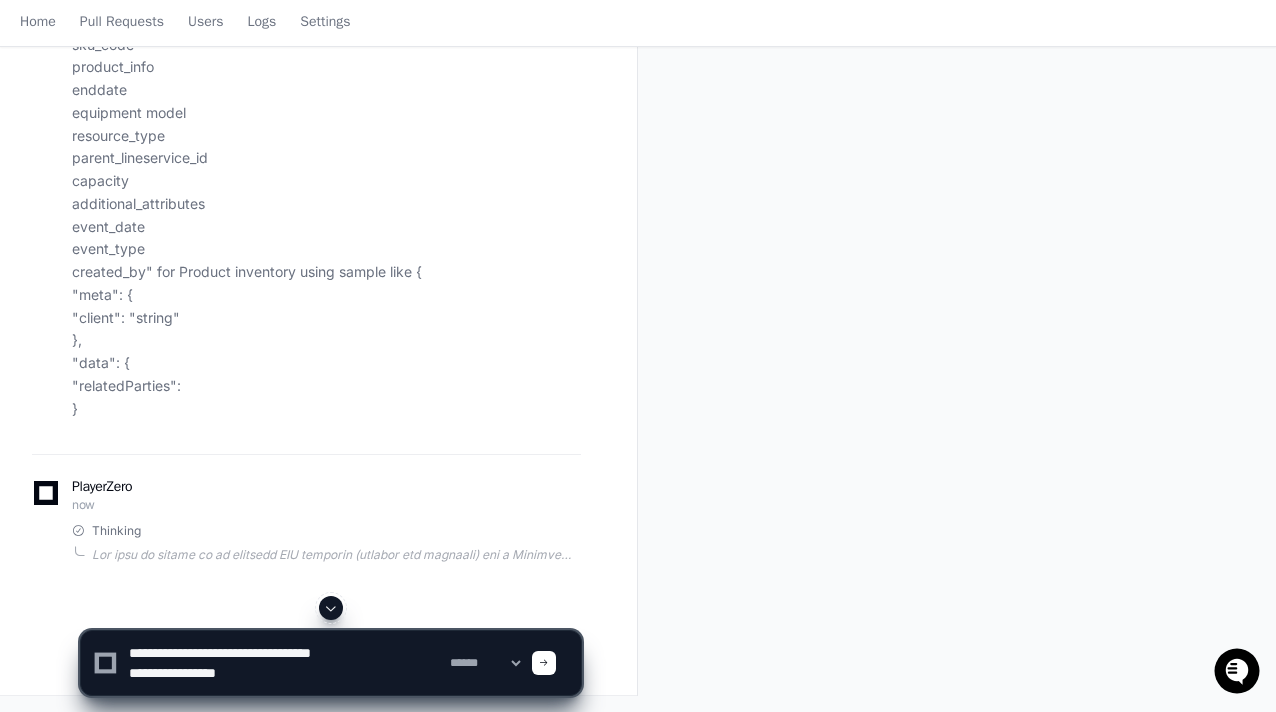 type 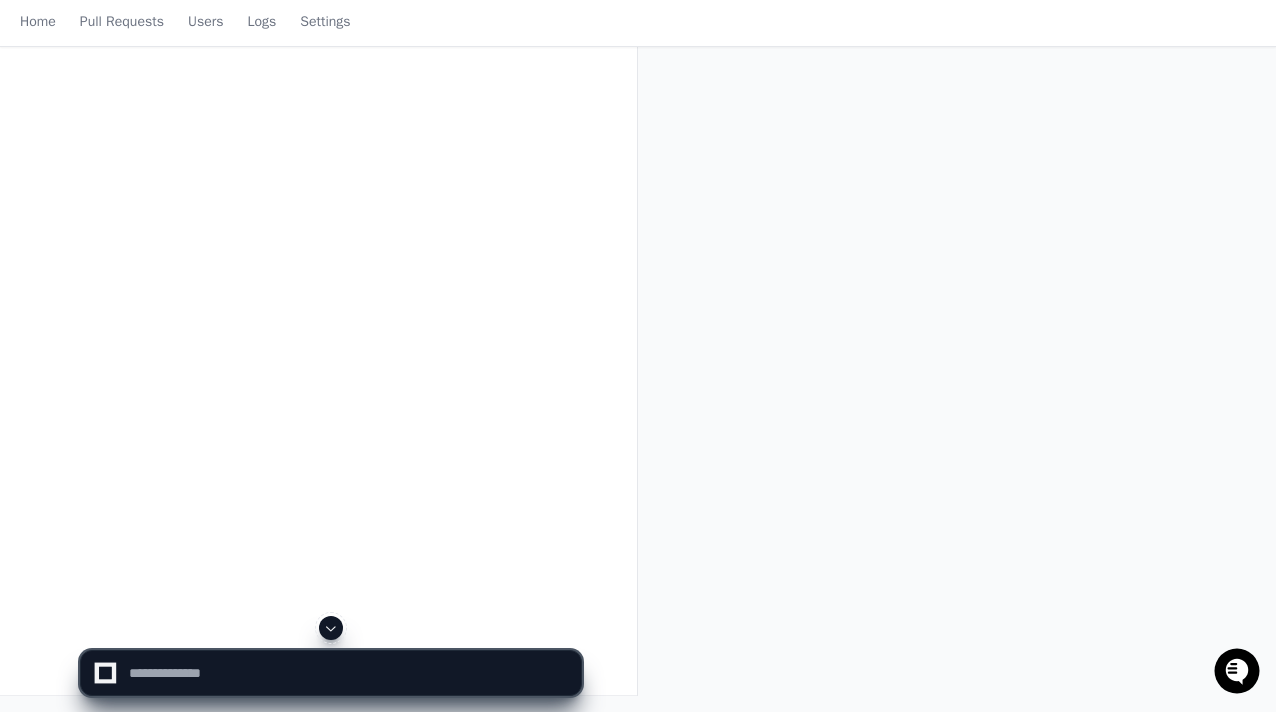 scroll, scrollTop: 3560, scrollLeft: 0, axis: vertical 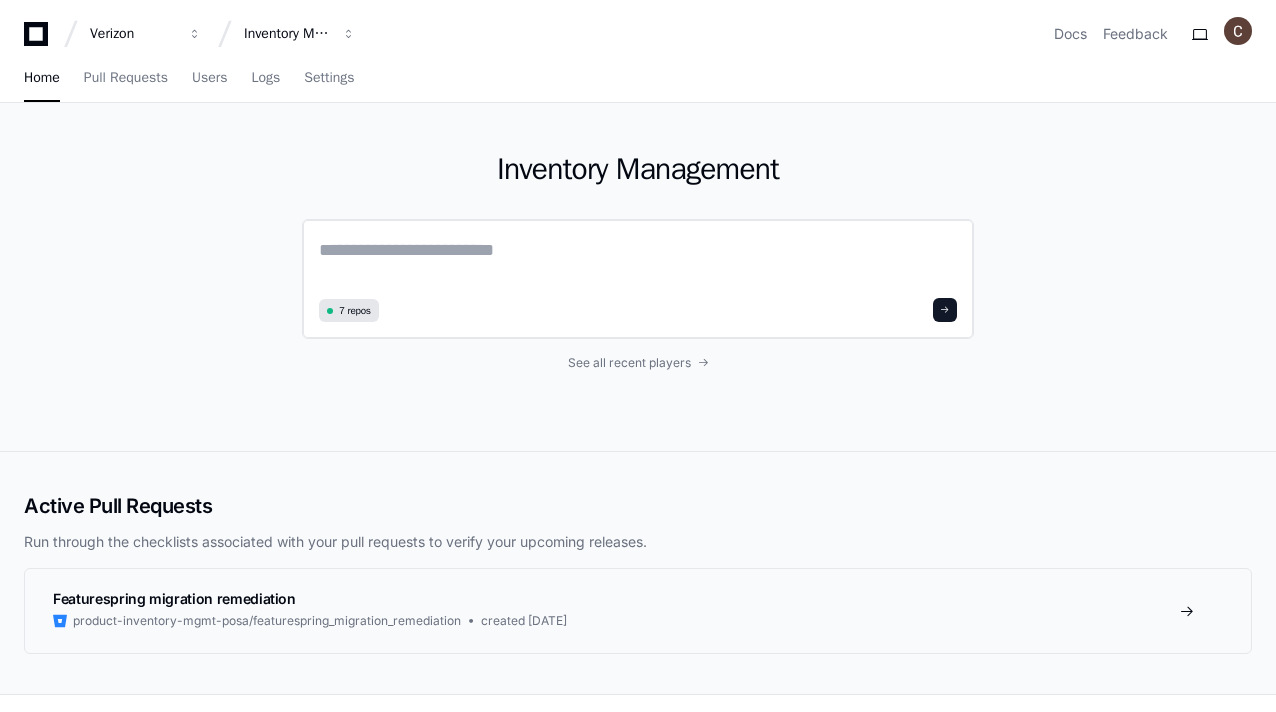click 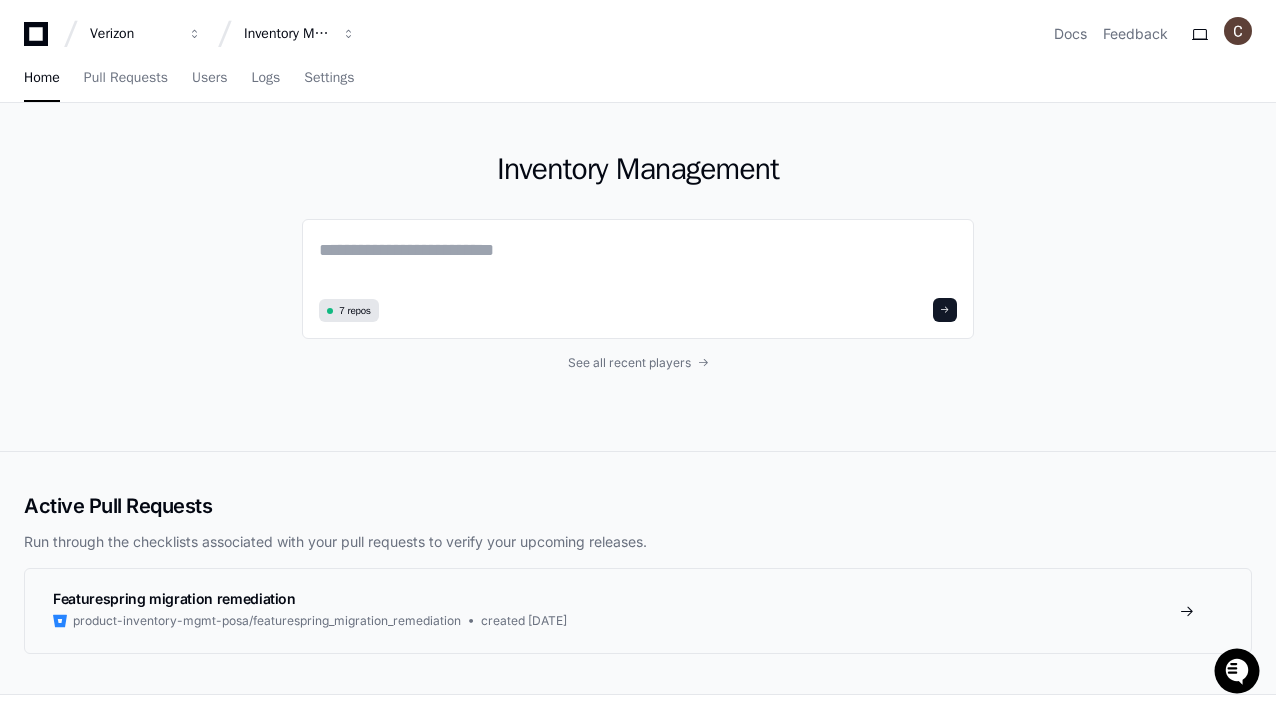 scroll, scrollTop: 0, scrollLeft: 0, axis: both 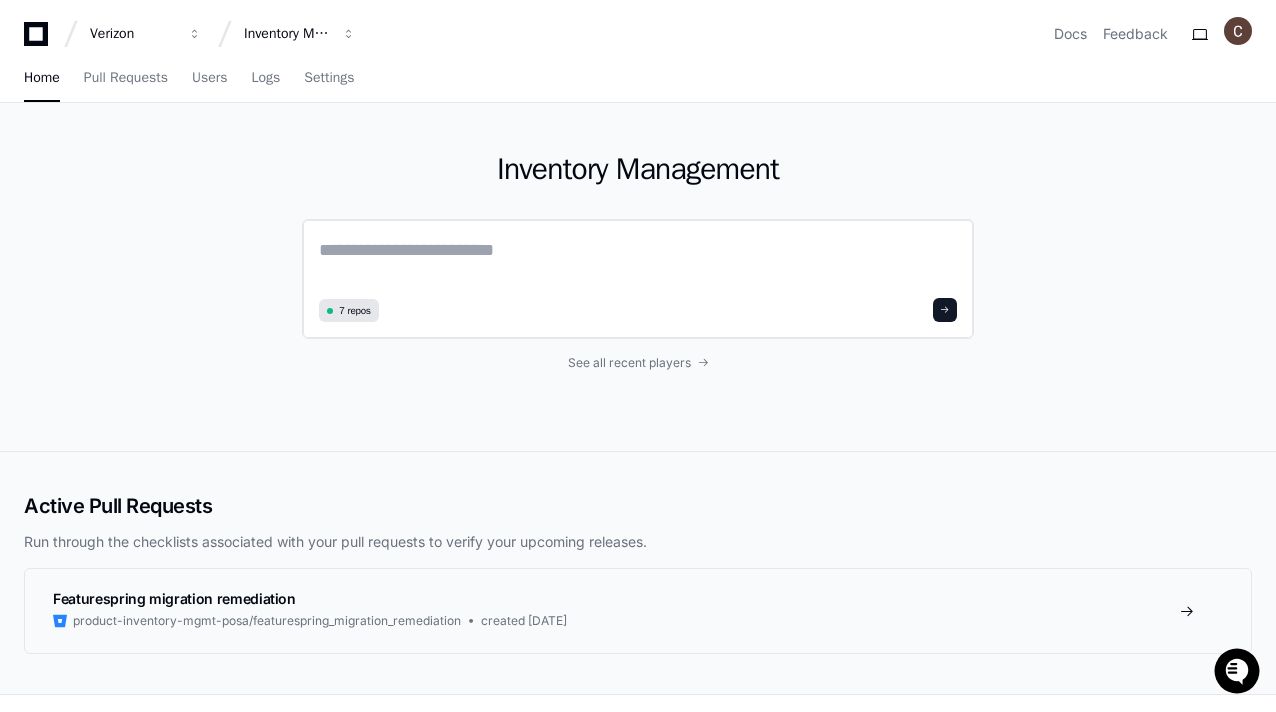 click 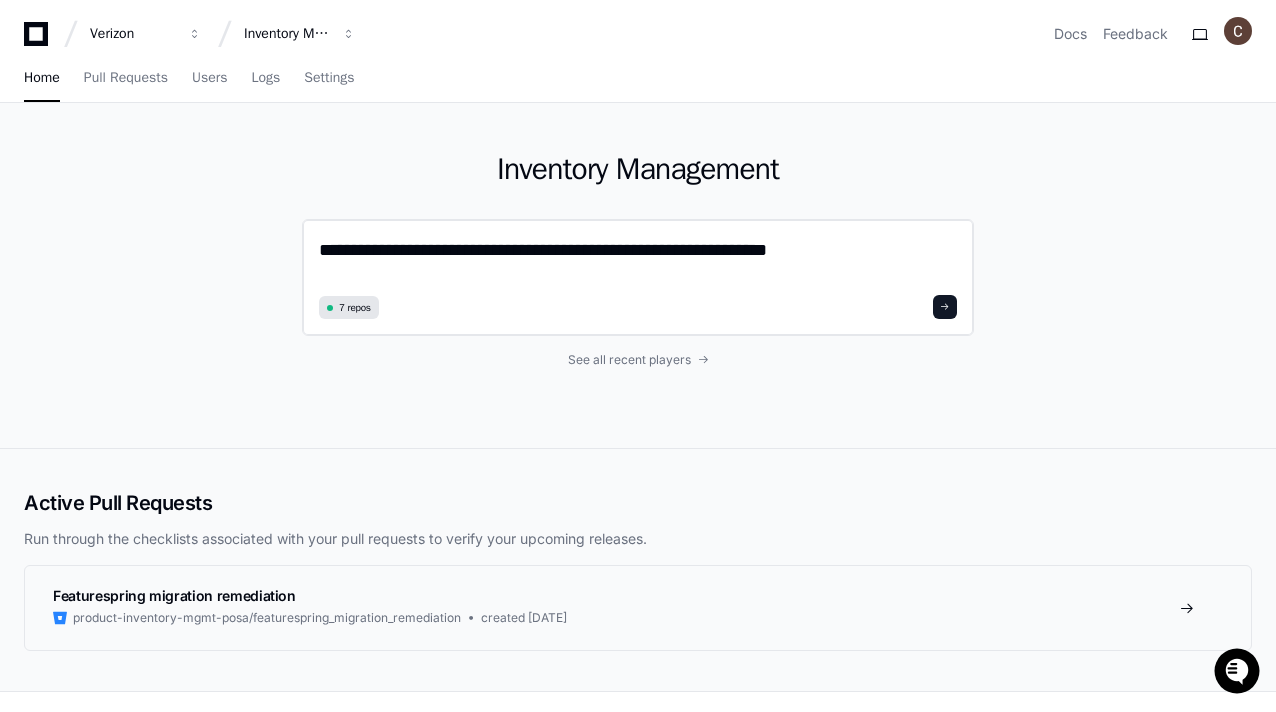 paste on "**********" 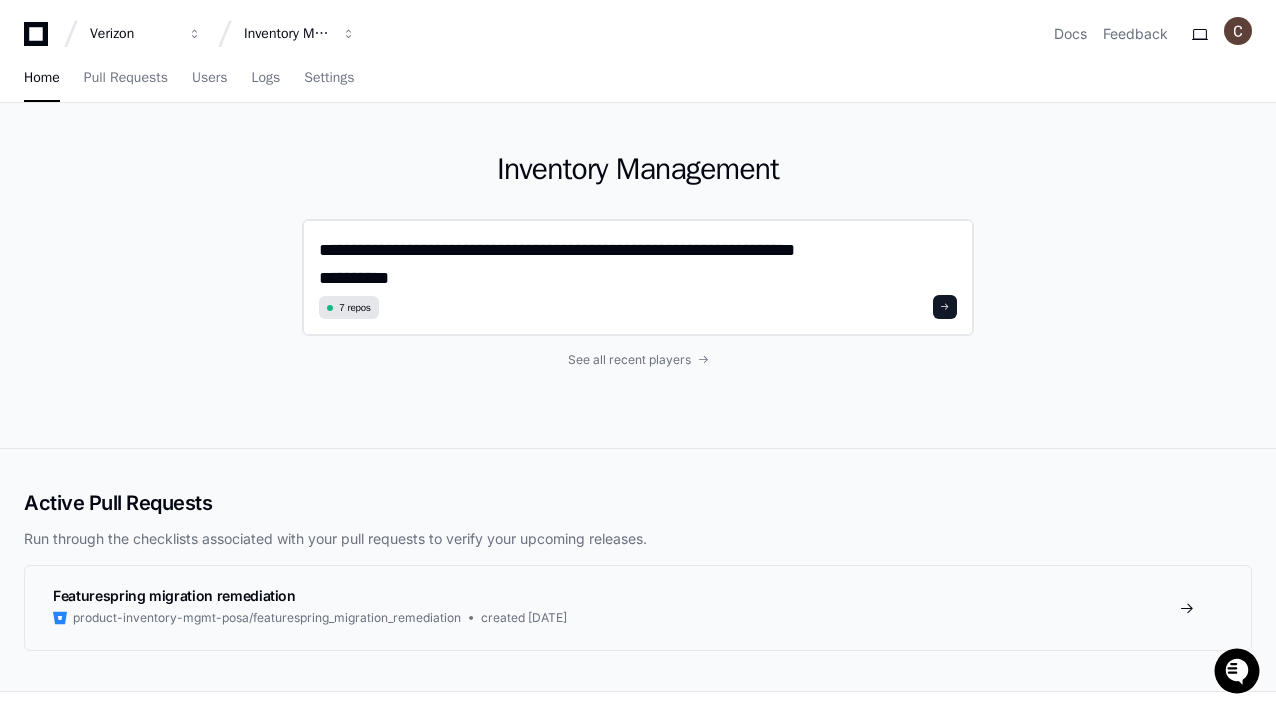 scroll, scrollTop: 0, scrollLeft: 0, axis: both 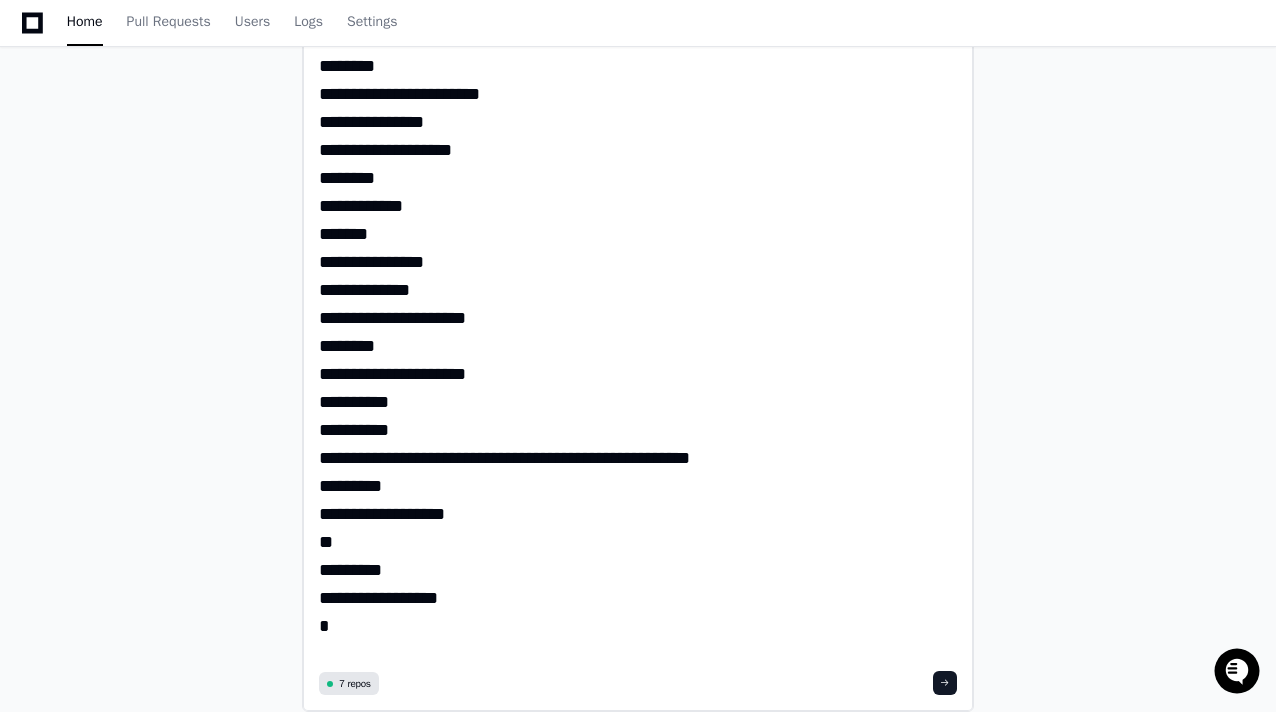 click on "**********" 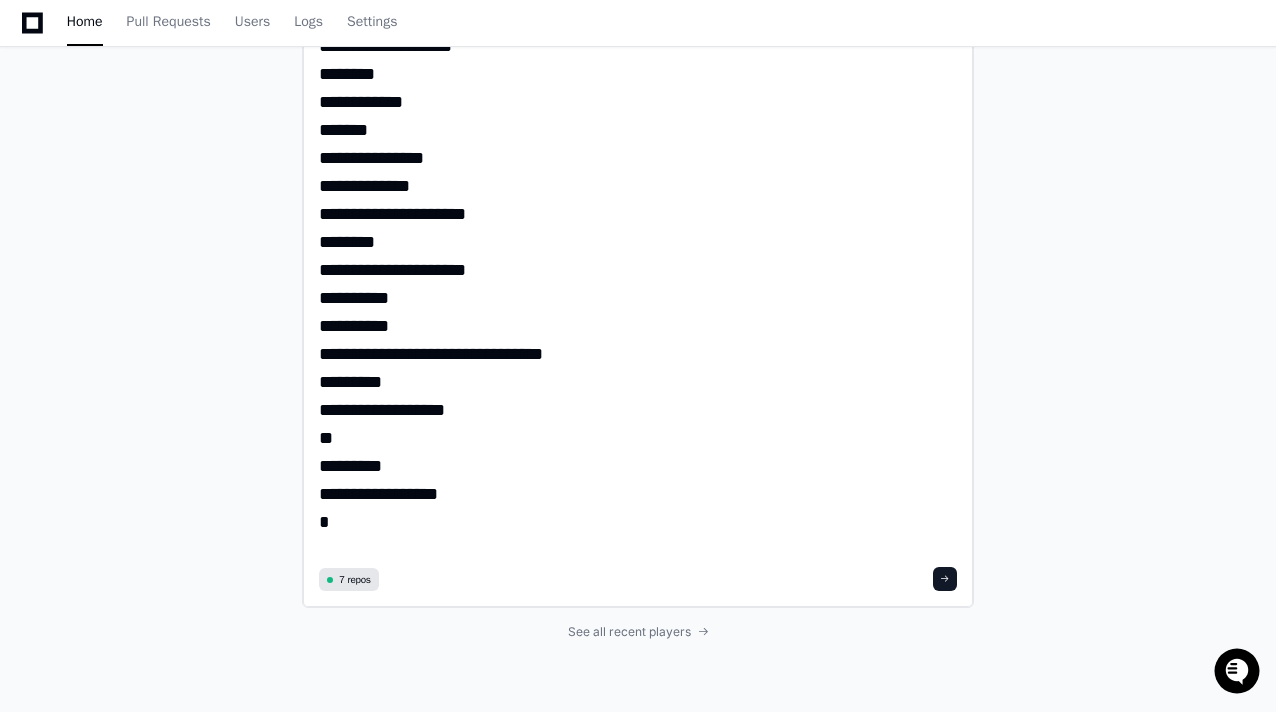 scroll, scrollTop: 793, scrollLeft: 0, axis: vertical 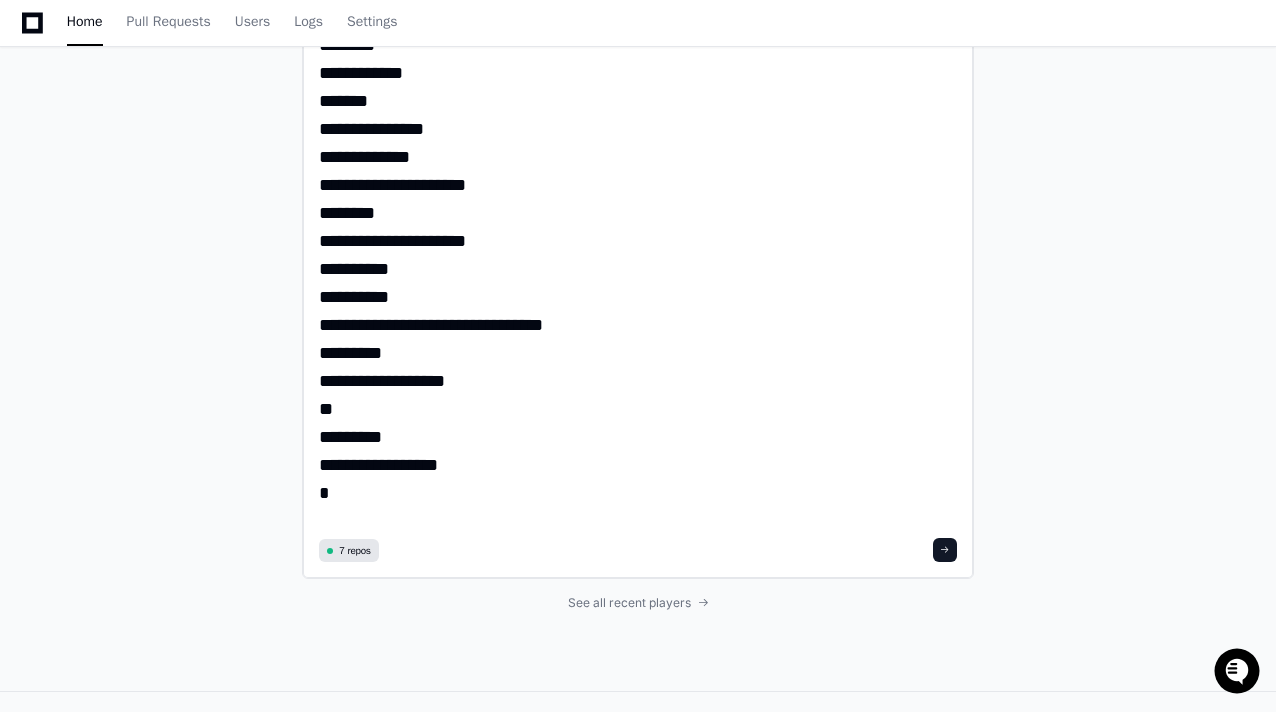 type on "**********" 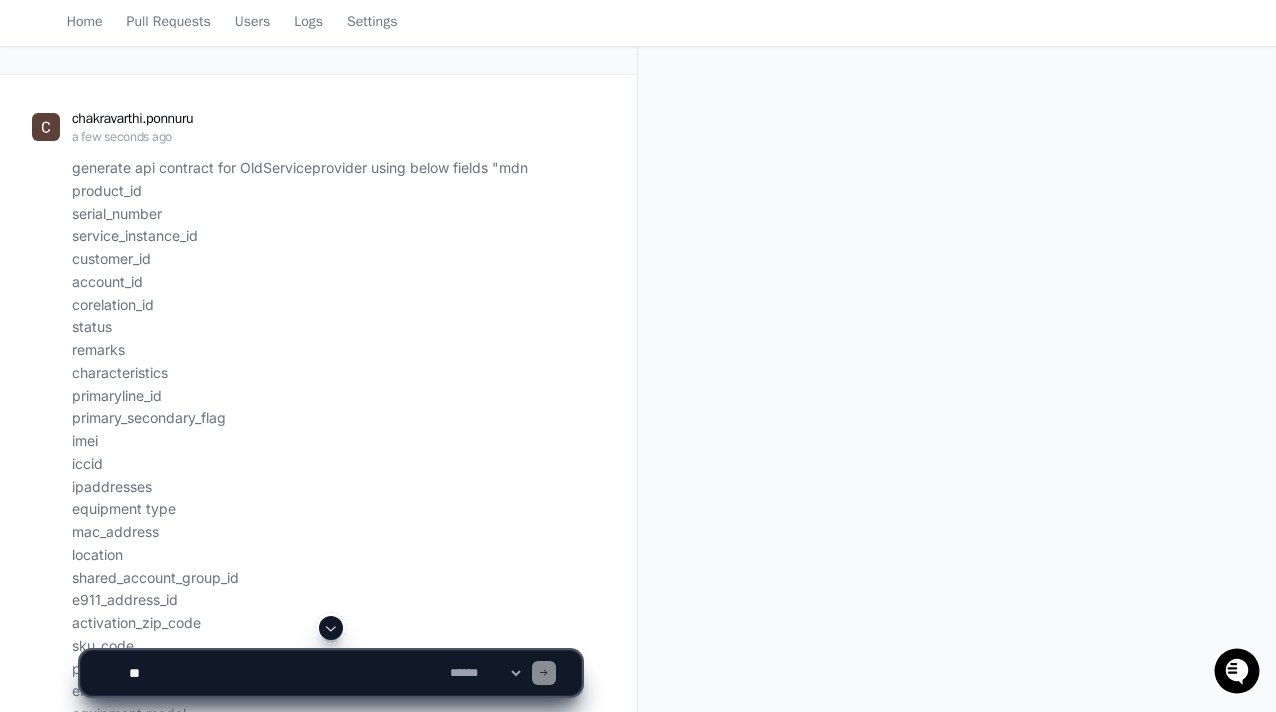scroll, scrollTop: 110, scrollLeft: 0, axis: vertical 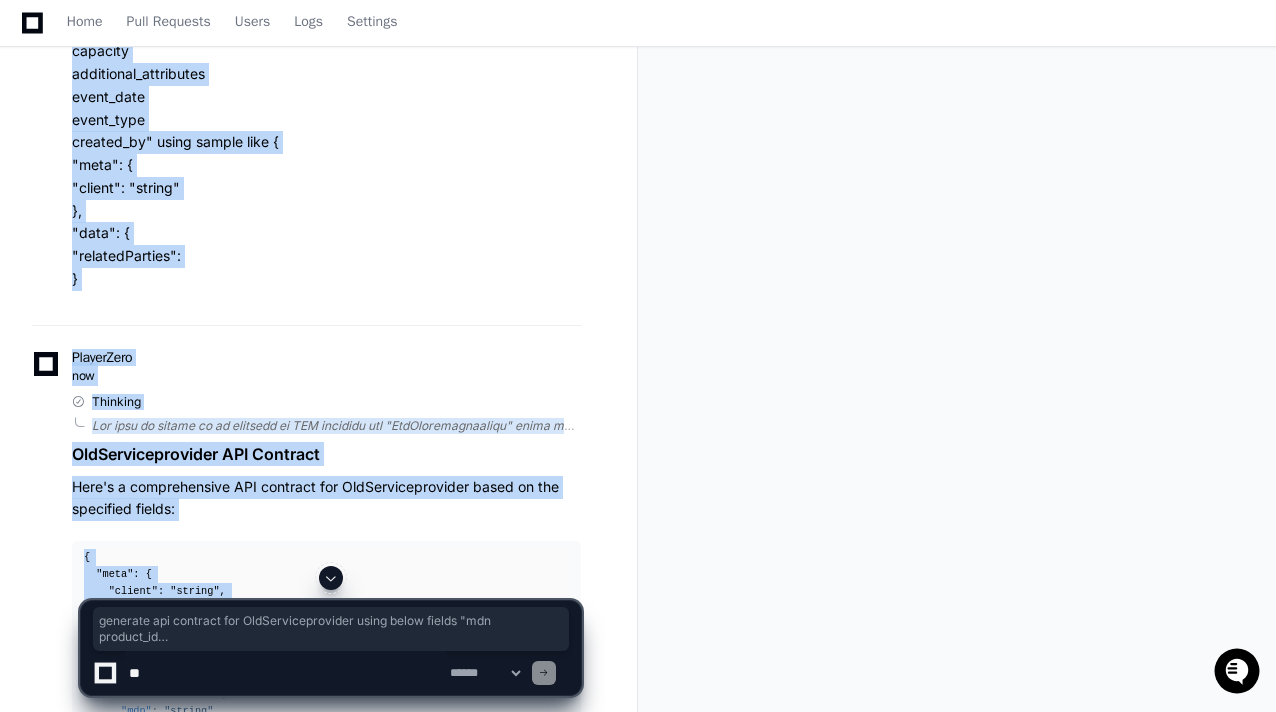 drag, startPoint x: 68, startPoint y: 189, endPoint x: 88, endPoint y: 270, distance: 83.43261 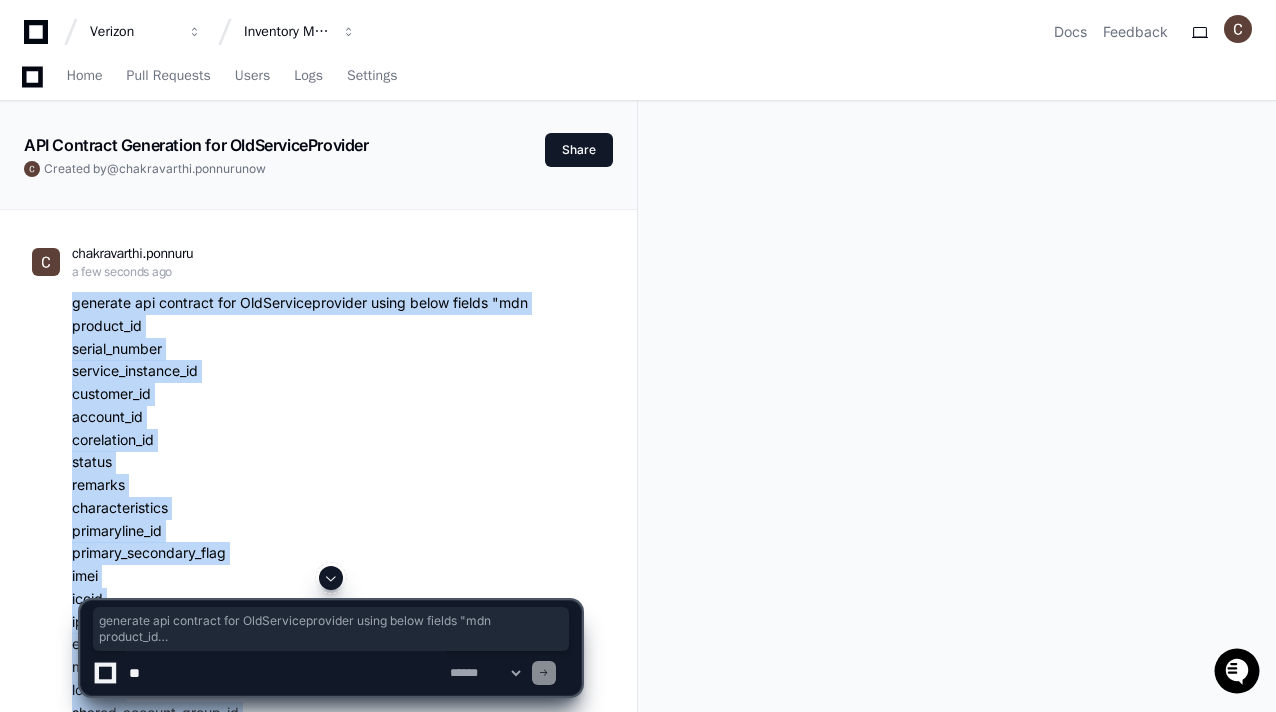 scroll, scrollTop: 0, scrollLeft: 0, axis: both 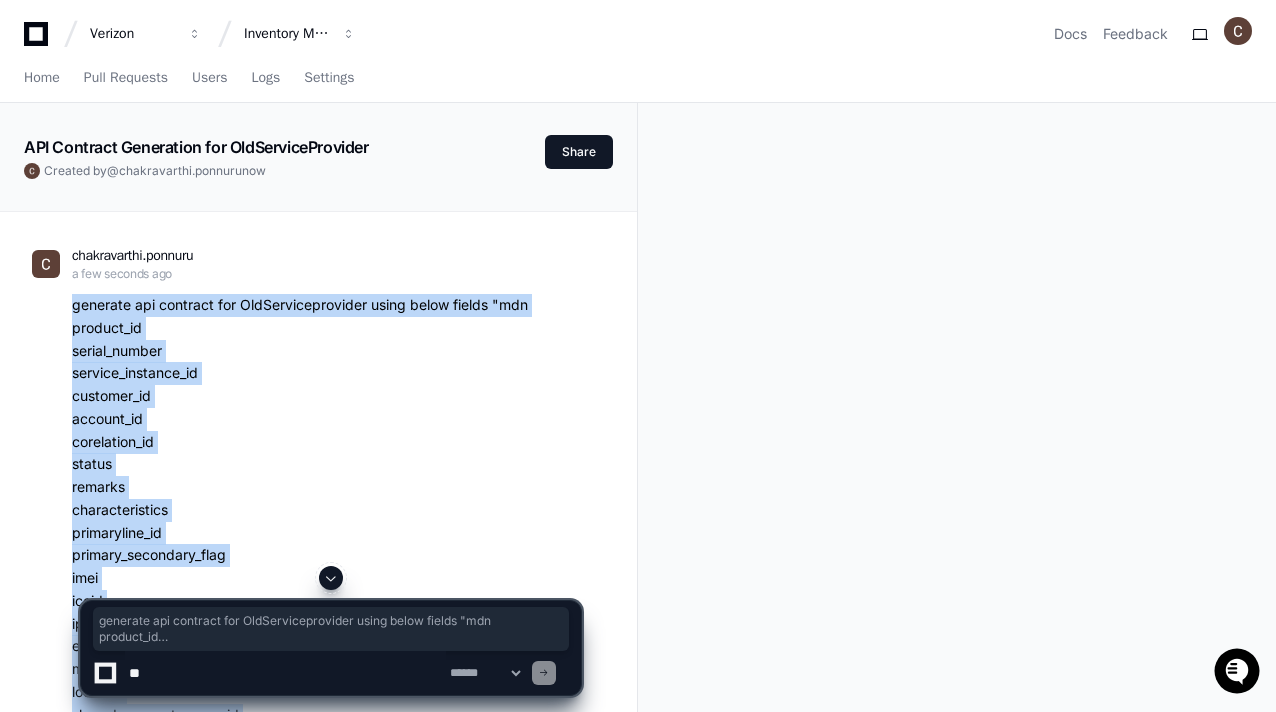 click 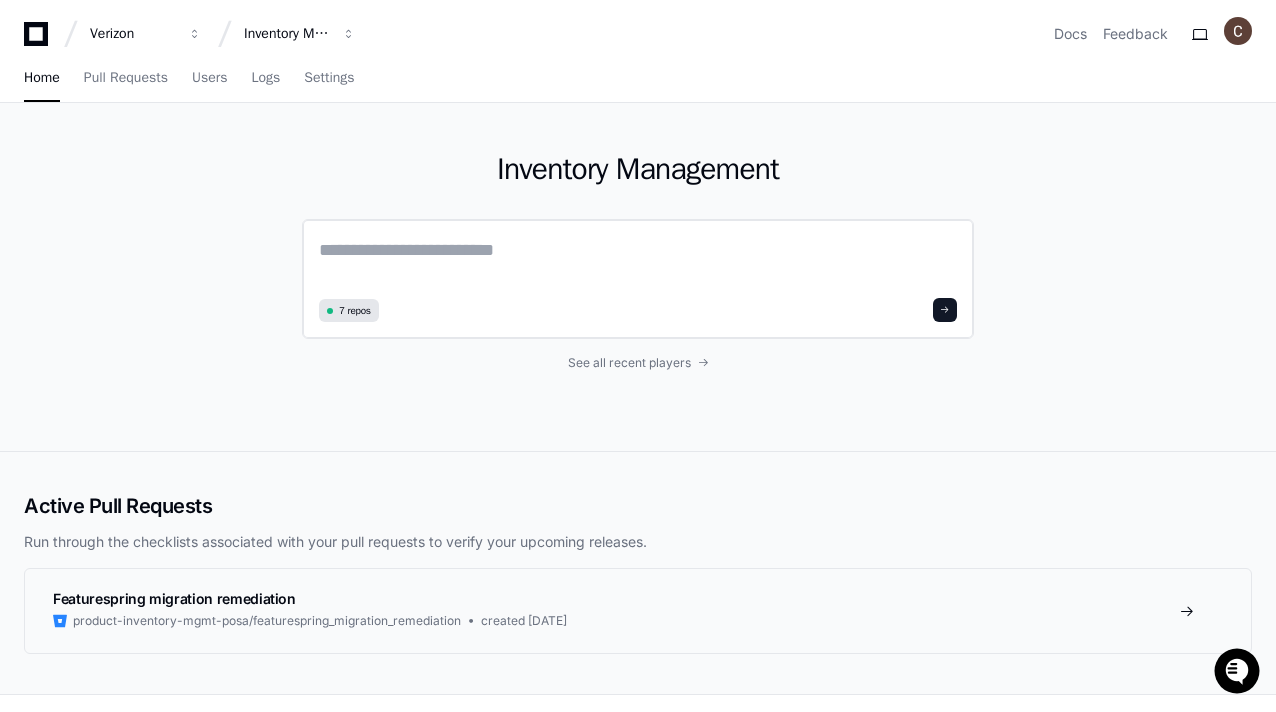 click 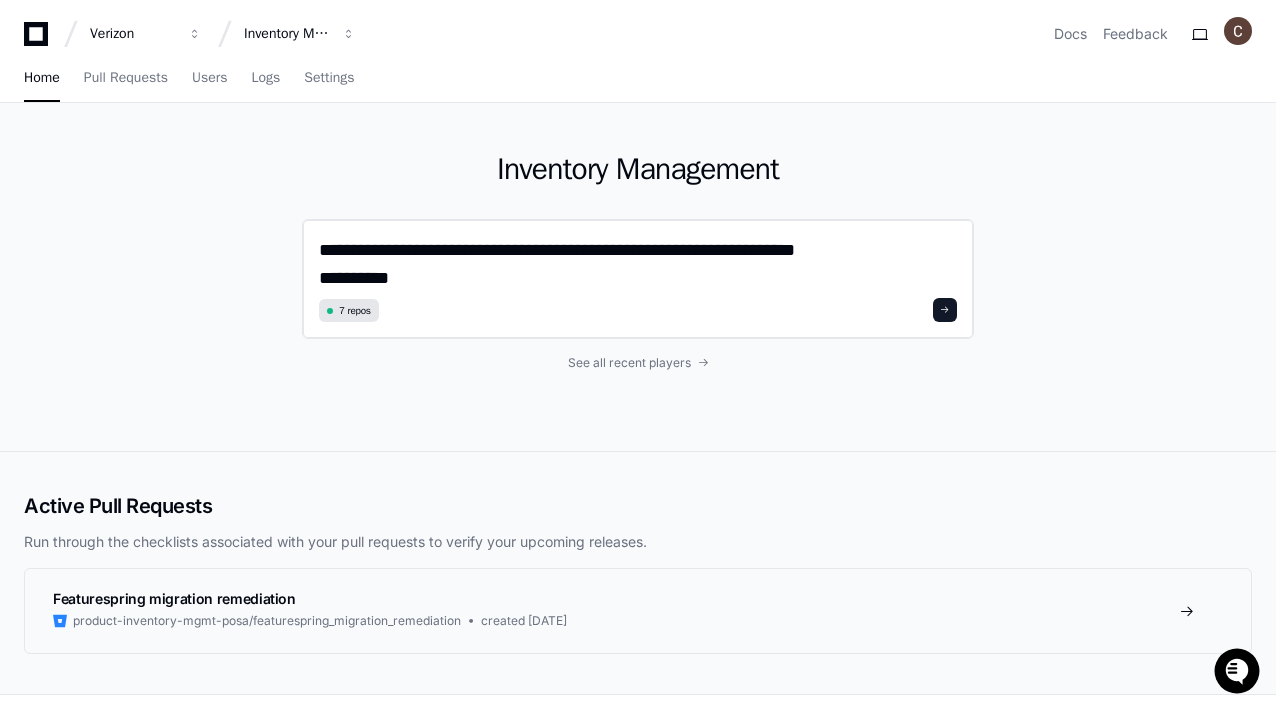 scroll, scrollTop: 0, scrollLeft: 0, axis: both 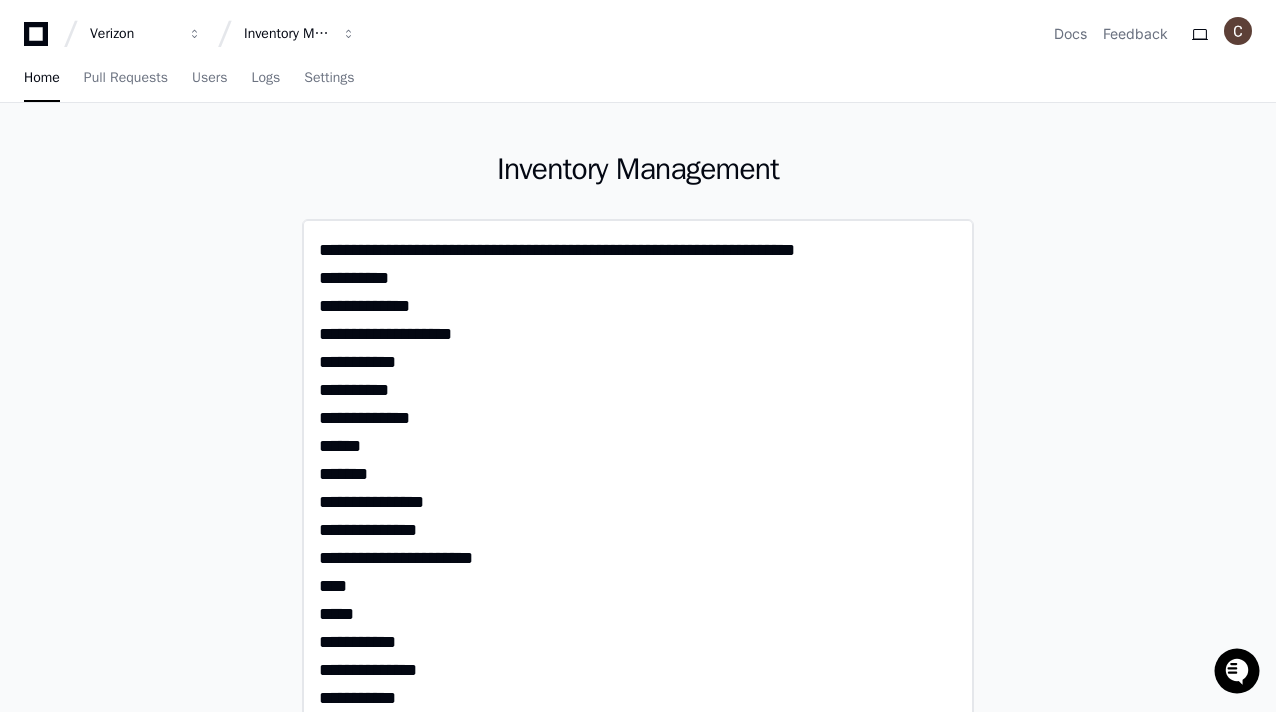 click on "**********" 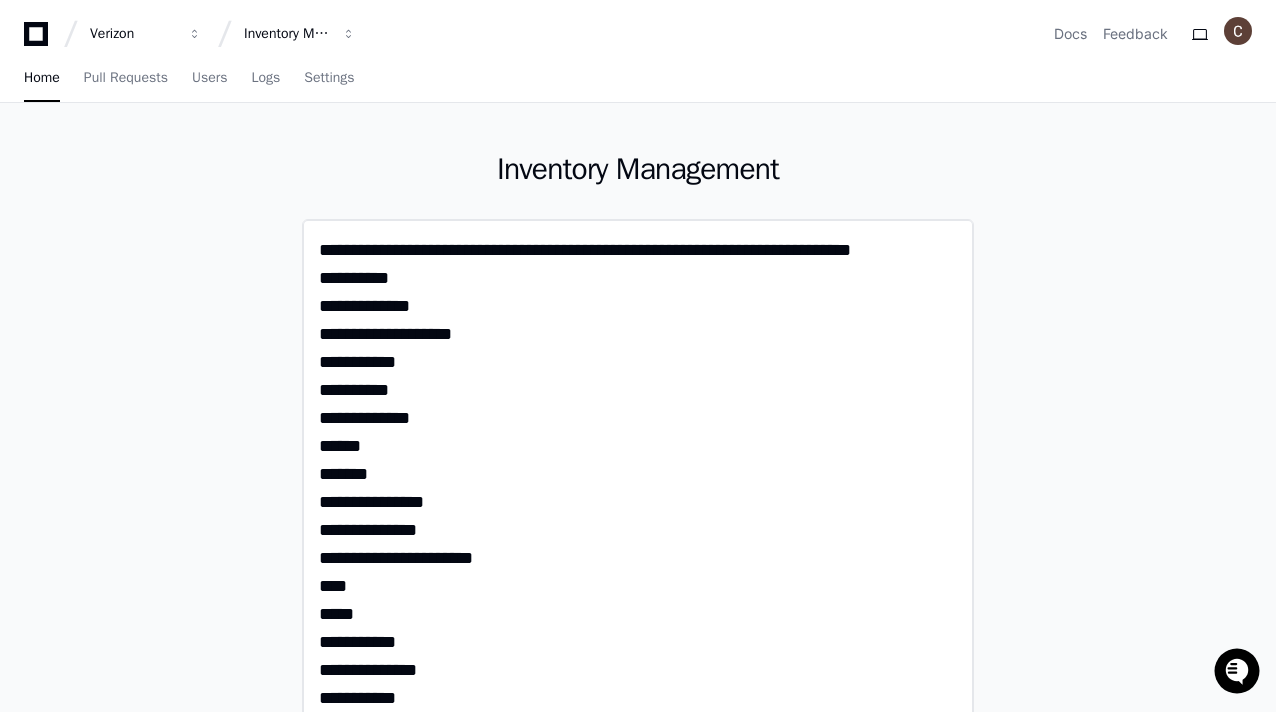 type on "**********" 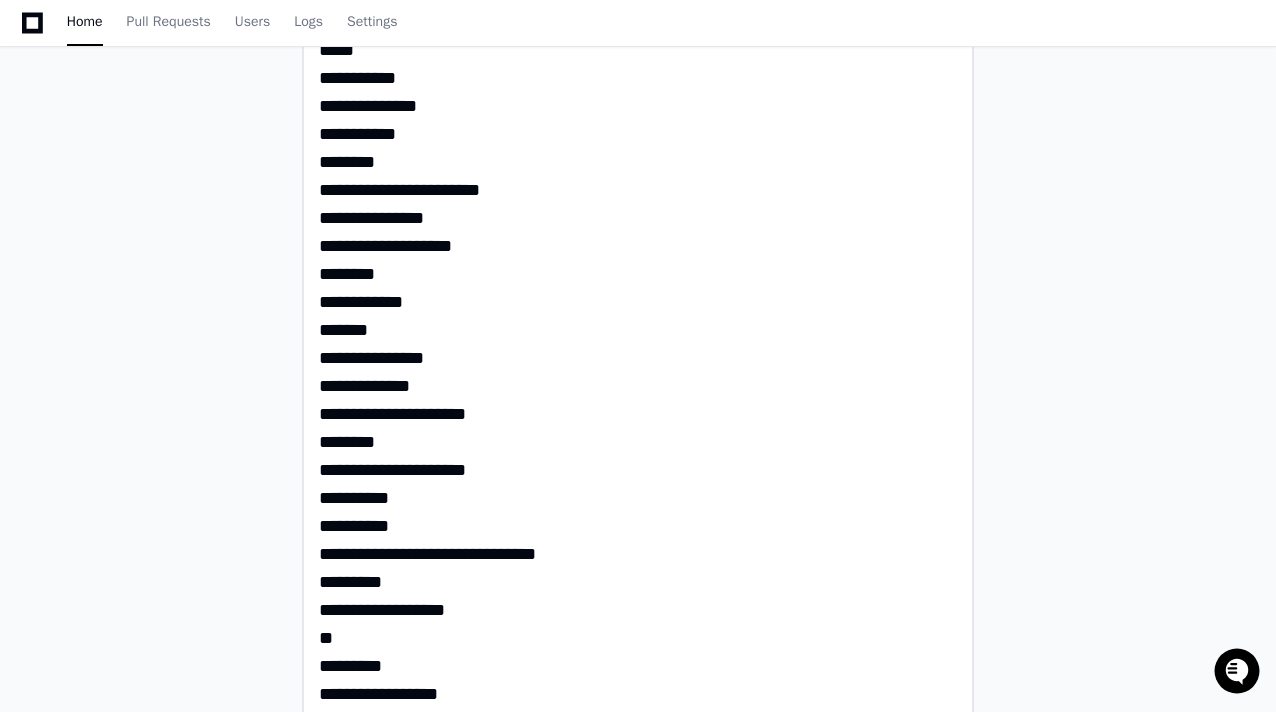 scroll, scrollTop: 74, scrollLeft: 0, axis: vertical 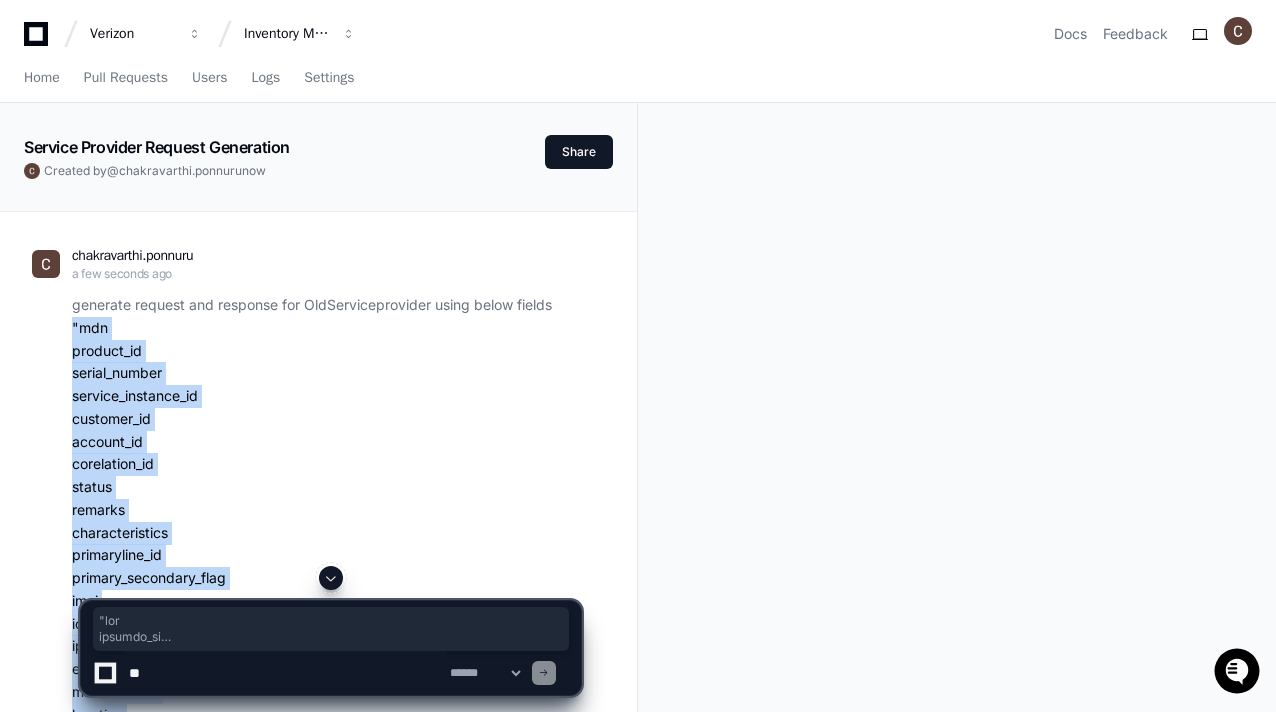 drag, startPoint x: 102, startPoint y: 368, endPoint x: 20, endPoint y: 321, distance: 94.51455 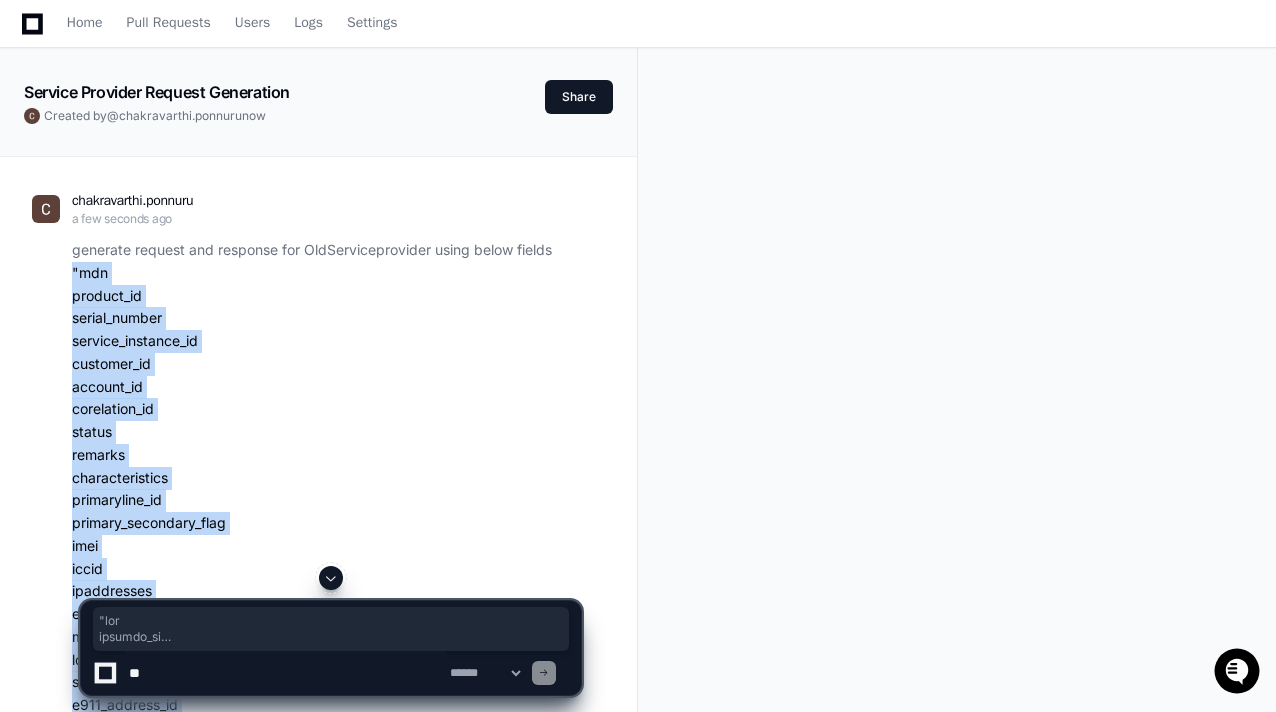 drag, startPoint x: 258, startPoint y: 433, endPoint x: 770, endPoint y: 304, distance: 528.001 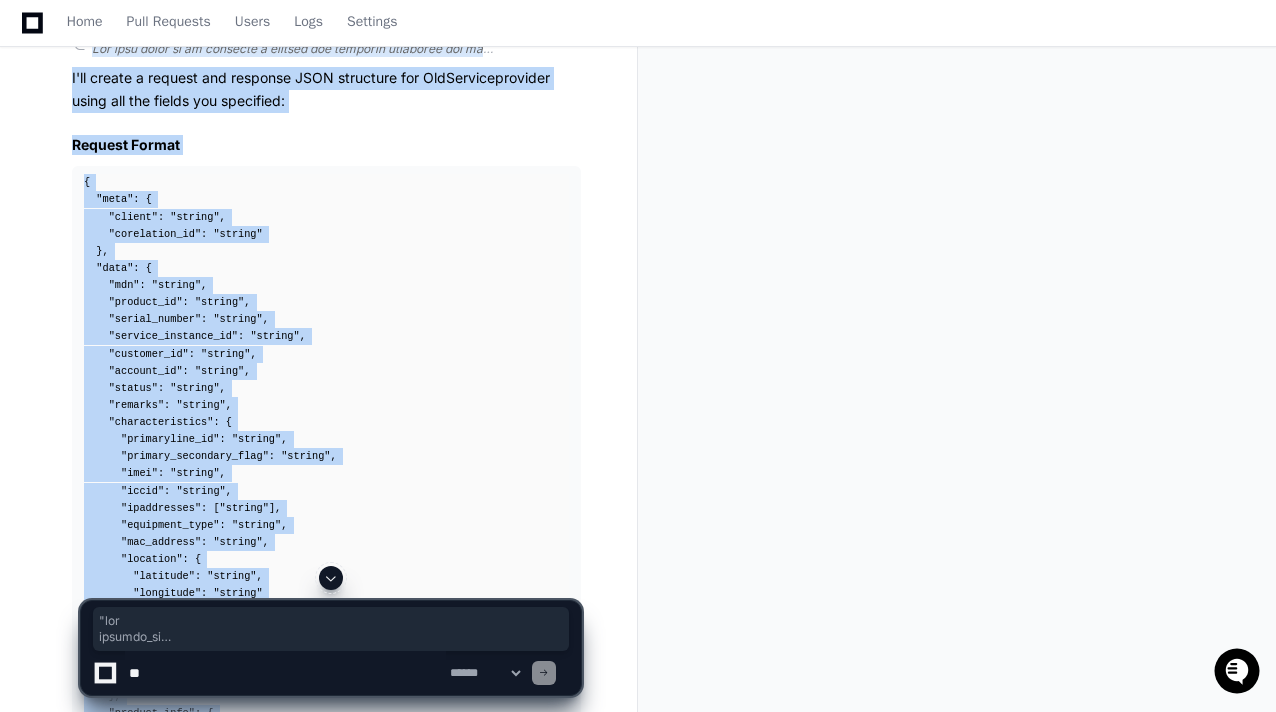 scroll, scrollTop: 1256, scrollLeft: 0, axis: vertical 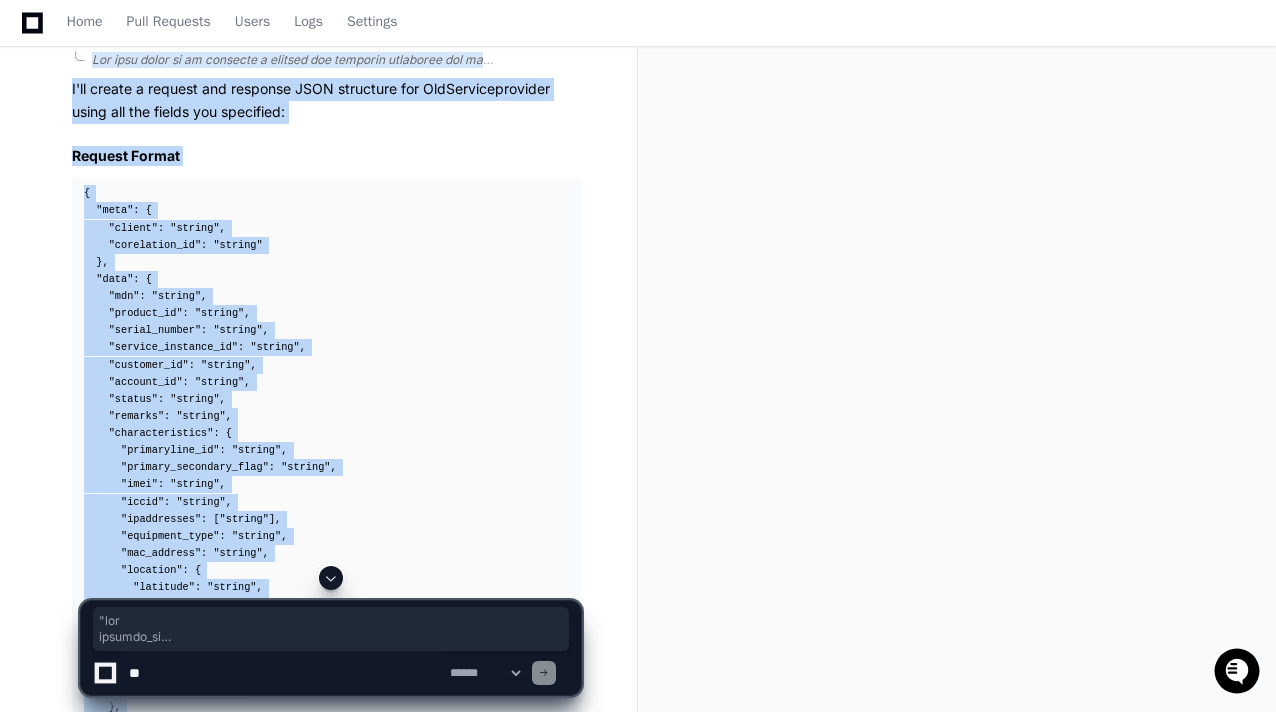 click on "chakravarthi.ponnuru a few seconds ago generate request and response  for OldServiceprovider using below fields "mdn
product_id
serial_number
service_instance_id
customer_id
account_id
corelation_id
status
remarks
characteristics
primaryline_id
primary_secondary_flag
imei
iccid
ipaddresses
equipment type
mac_address
location
shared_account_group_id
e911_address_id
activation_zip_code
sku_code
product_info
enddate
equipment model
resource_type
parent_lineservice_id
capacity
additional_attributes
event_date
event_type
created_by" using sample like {
"meta": {
"client": "string"
},
"data": {
"relatedParties":
}
PlayerZero now Thinking I'll create a request and response JSON structure for OldServiceprovider using all the fields you specified:
Request Format
{
"meta" :   {
"client" :   "string" ,
"corelation_id" :   "string"
} ,
"data" :   {
"mdn" :   "string" ,
"product_id" :   "string" , :" 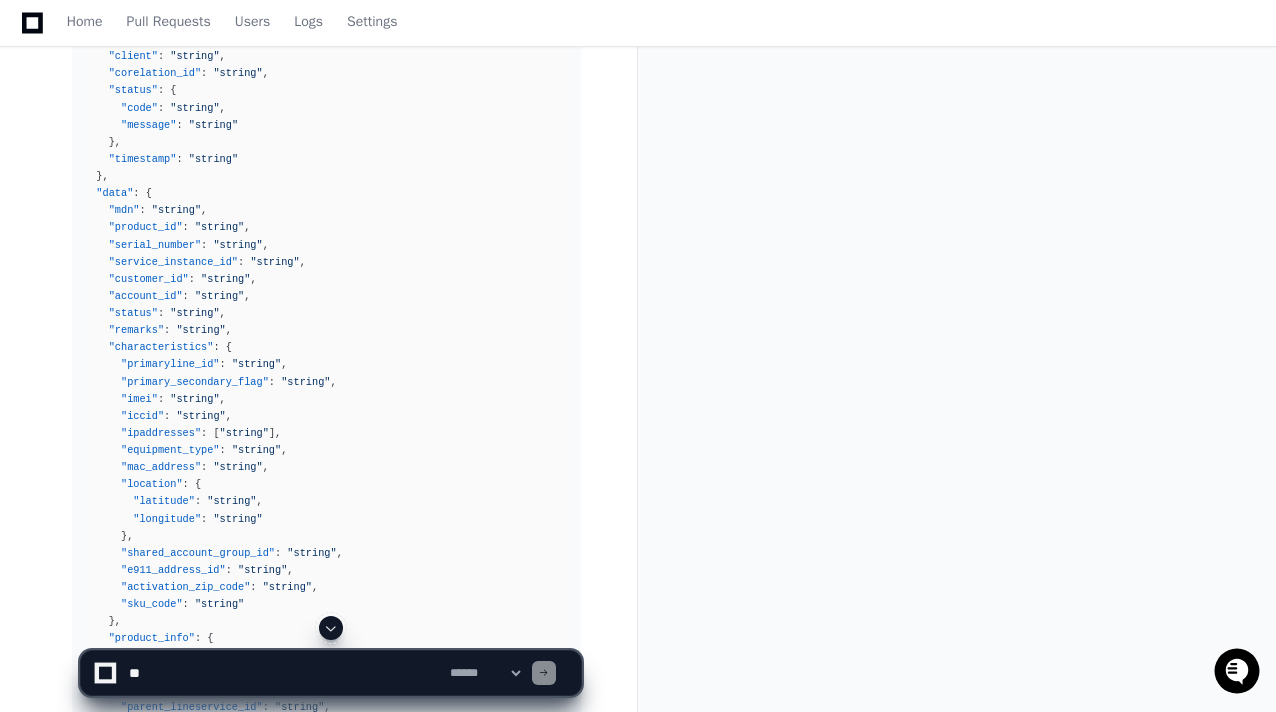 scroll, scrollTop: 2560, scrollLeft: 0, axis: vertical 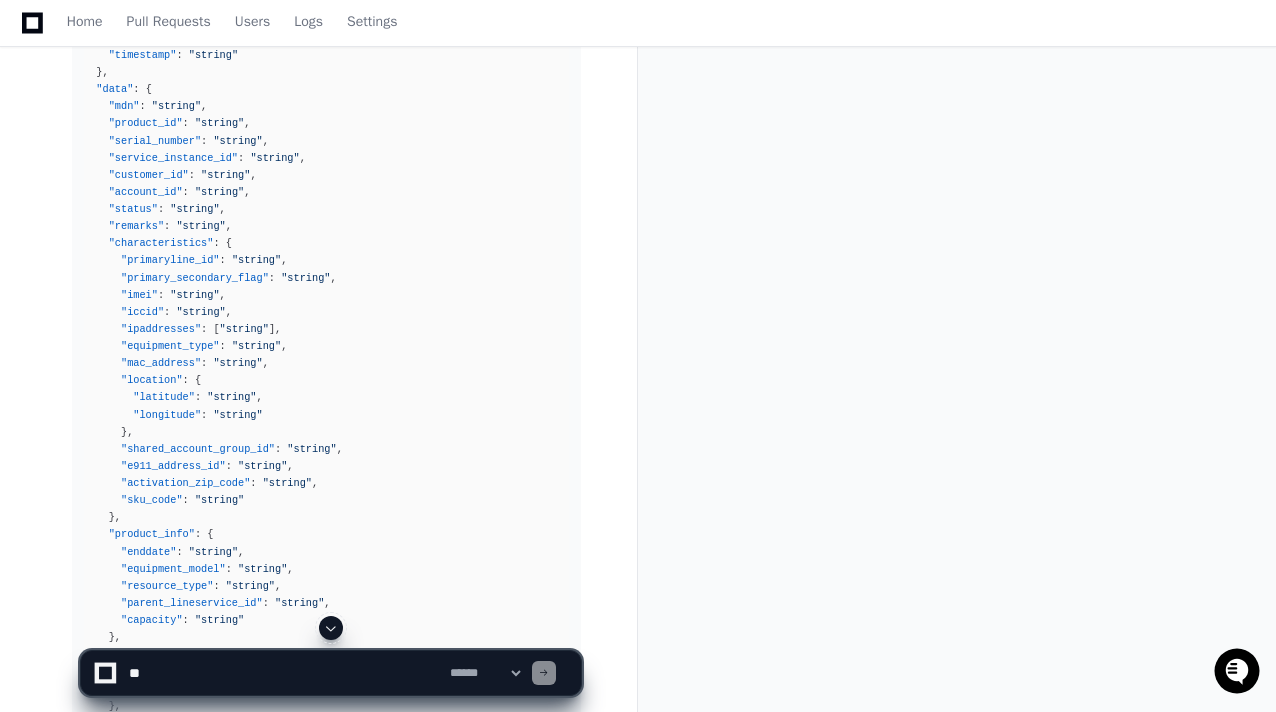 drag, startPoint x: 542, startPoint y: 333, endPoint x: 496, endPoint y: 455, distance: 130.38405 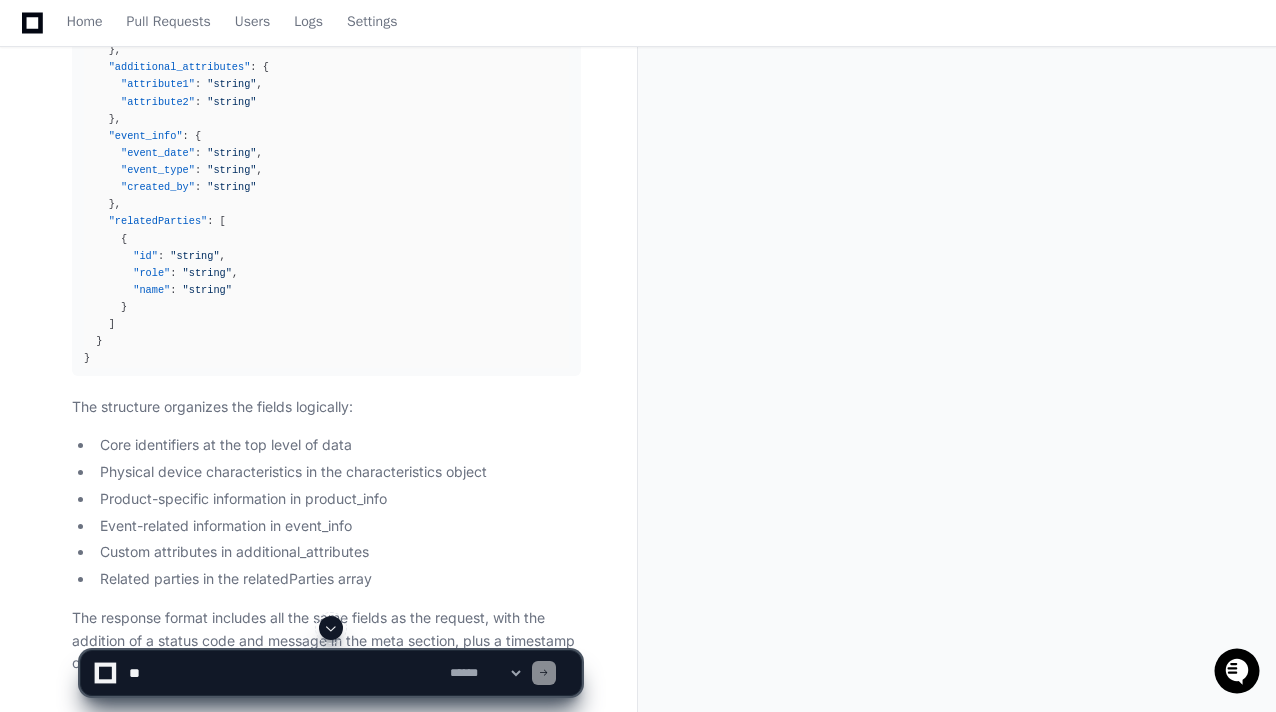 scroll, scrollTop: 3130, scrollLeft: 0, axis: vertical 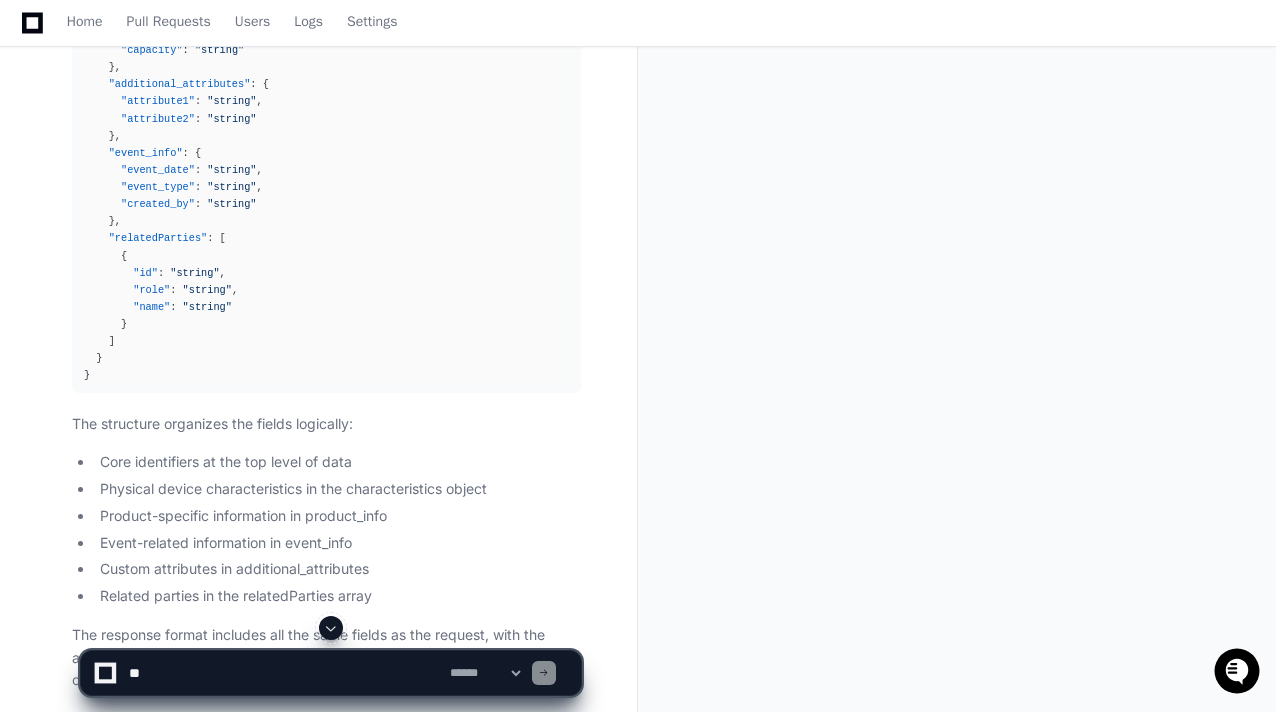 click on "{
"meta" :   {
"client" :   "string" ,
"corelation_id" :   "string" ,
"status" :   {
"code" :   "string" ,
"message" :   "string"
} ,
"timestamp" :   "string"
} ,
"data" :   {
"mdn" :   "string" ,
"product_id" :   "string" ,
"serial_number" :   "string" ,
"service_instance_id" :   "string" ,
"customer_id" :   "string" ,
"account_id" :   "string" ,
"status" :   "string" ,
"remarks" :   "string" ,
"characteristics" :   {
"primaryline_id" :   "string" ,
"primary_secondary_flag" :   "string" ,
"imei" :   "string" ,
"iccid" :   "string" ,
"ipaddresses" :   [ "string" ] ,
"equipment_type" :   "string" ,
"mac_address" :   "string" ,
"location" :   {
"latitude" :   "string" ,
"longitude" :   "string"
} ,
"shared_account_group_id" :   "string" ,
"e911_address_id" :   "string" ,
:   "string" , :" 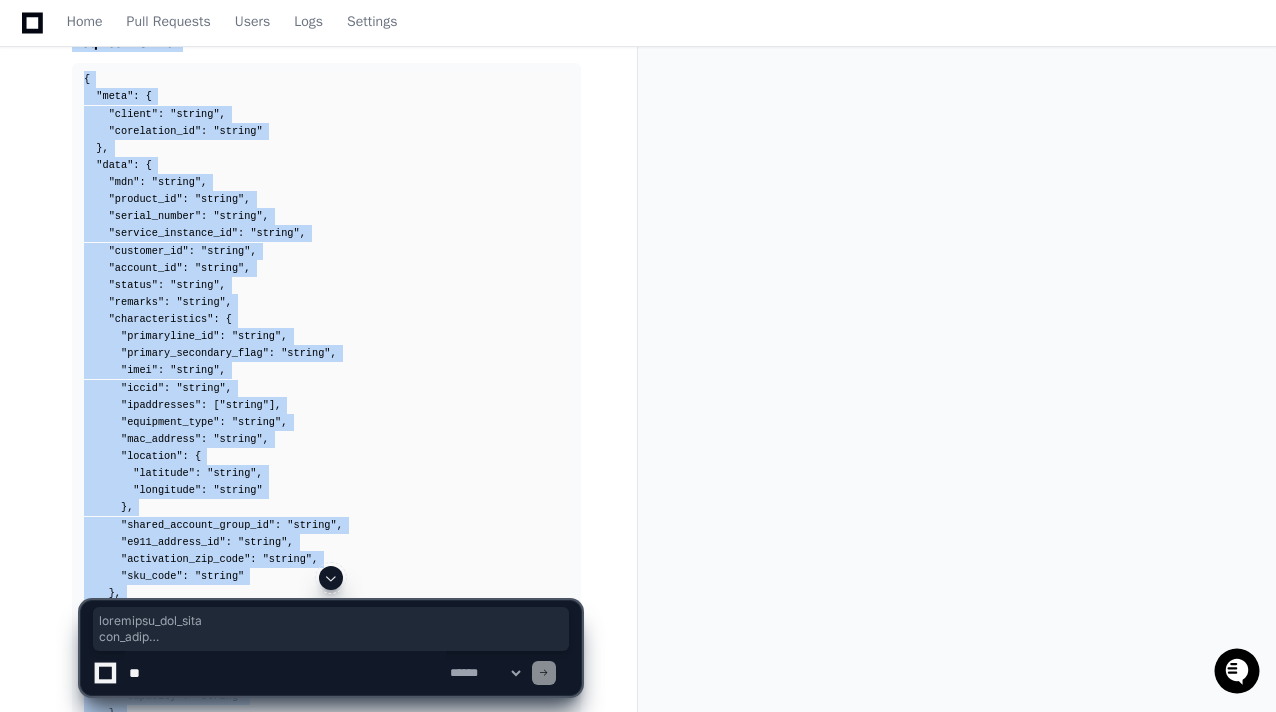 scroll, scrollTop: 0, scrollLeft: 0, axis: both 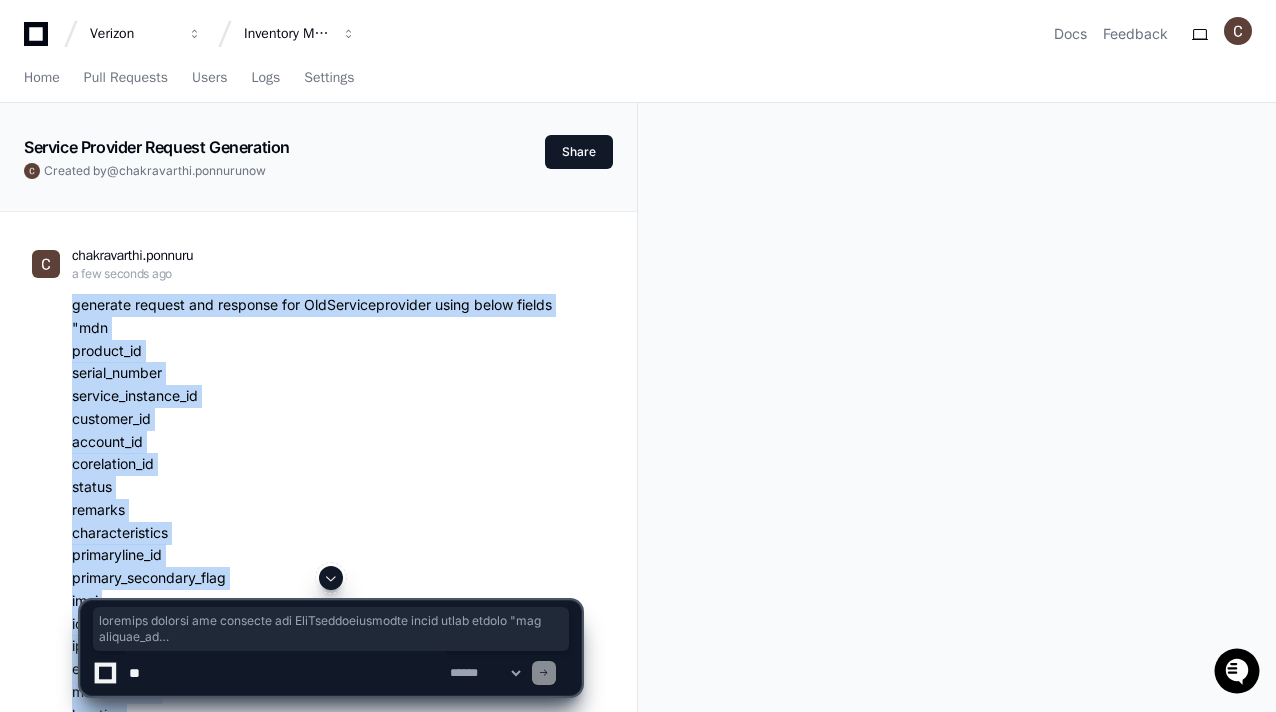 drag, startPoint x: 100, startPoint y: 376, endPoint x: 46, endPoint y: 304, distance: 90 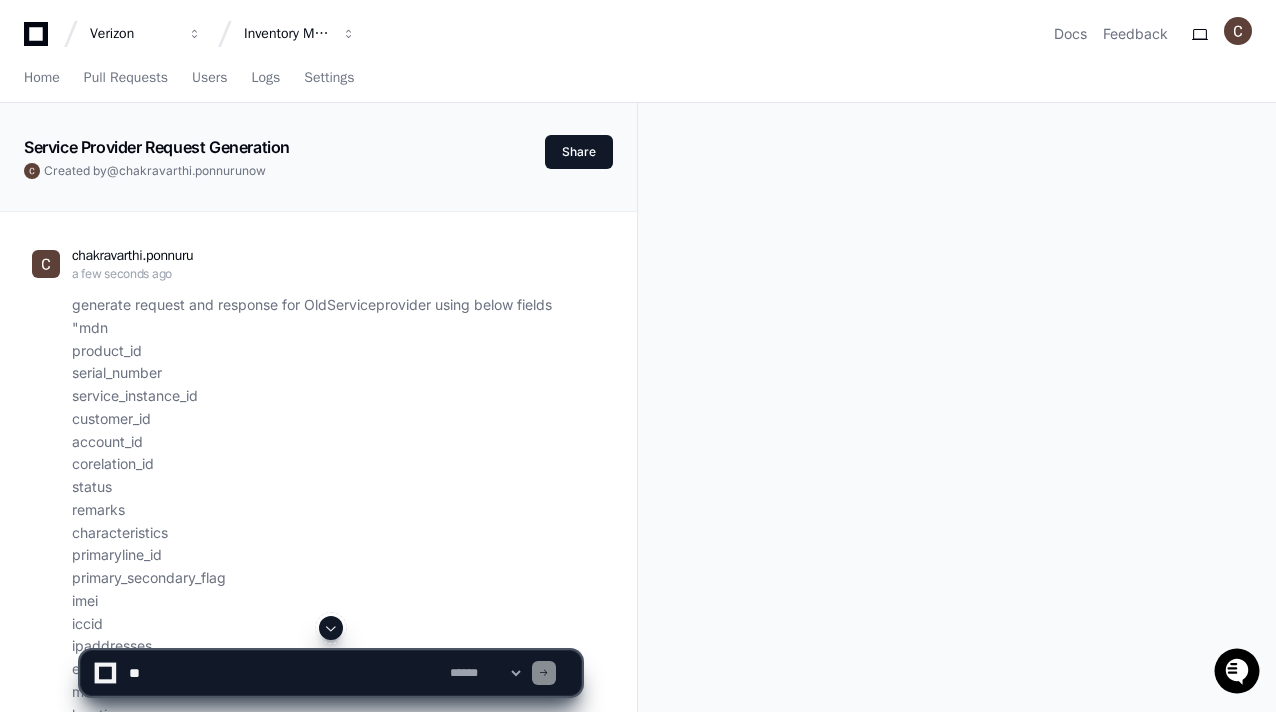 click 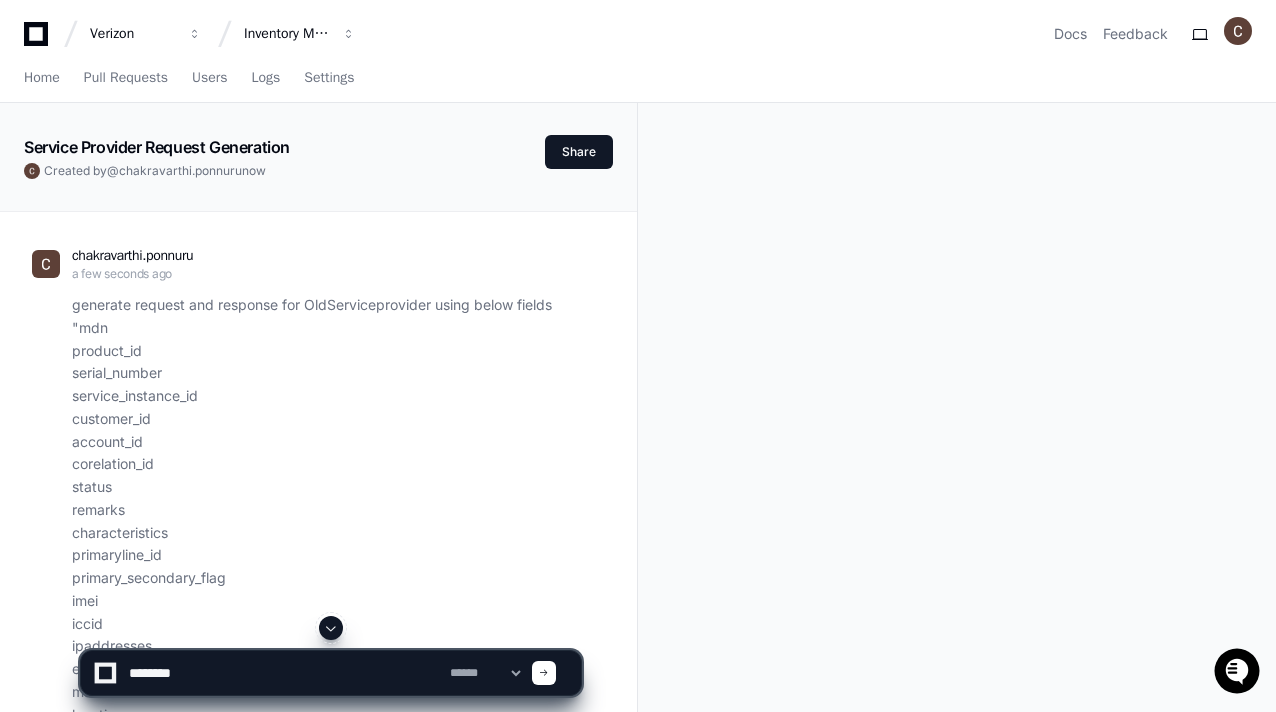 type on "********" 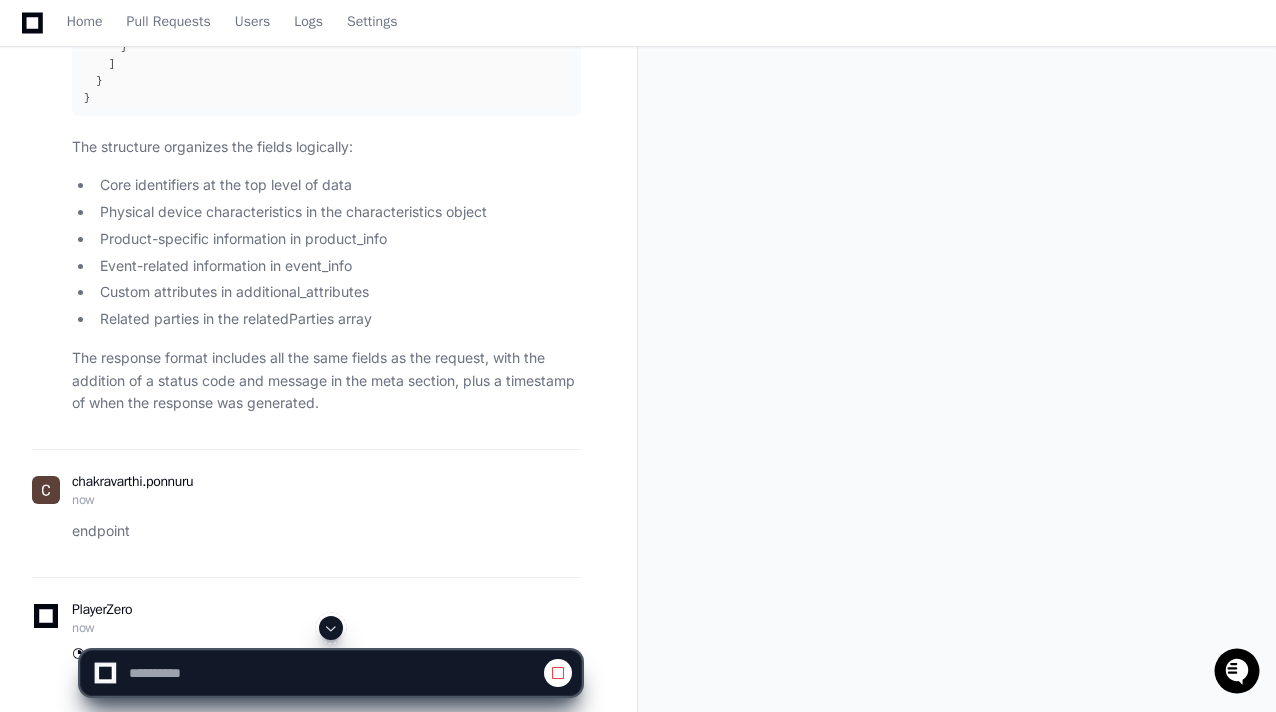 scroll, scrollTop: 3513, scrollLeft: 0, axis: vertical 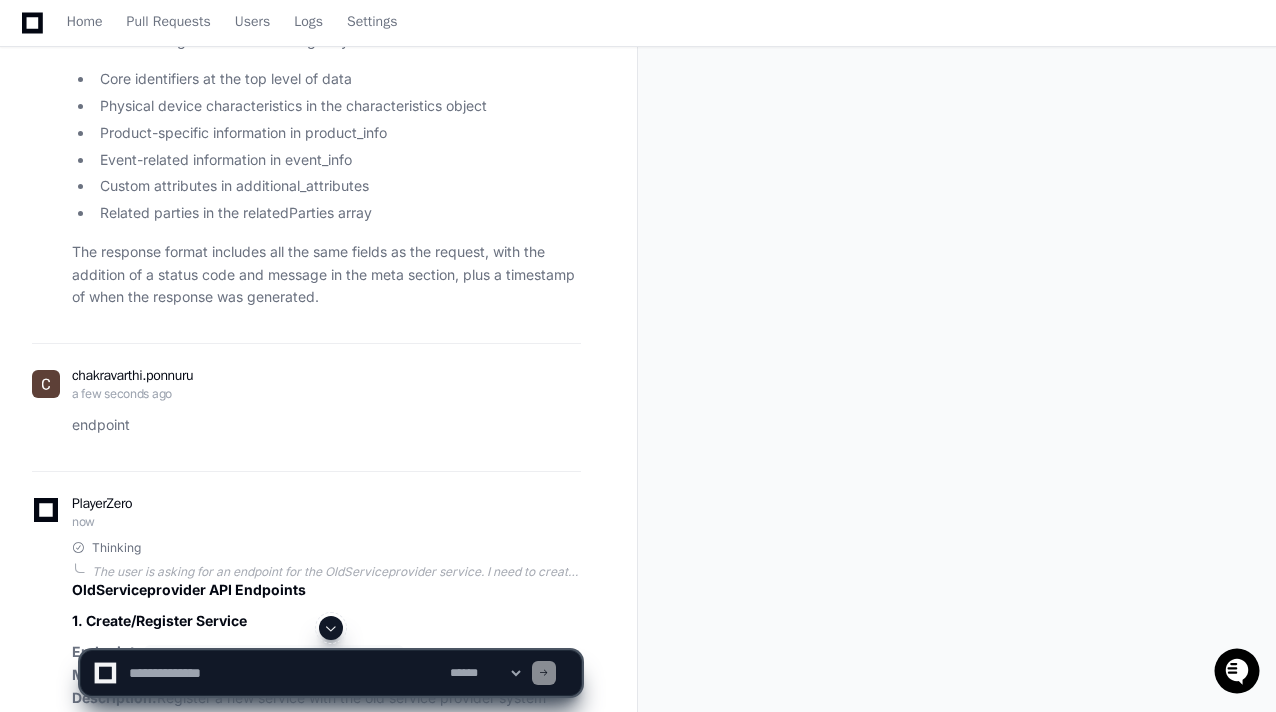 drag, startPoint x: 446, startPoint y: 519, endPoint x: 400, endPoint y: 501, distance: 49.396355 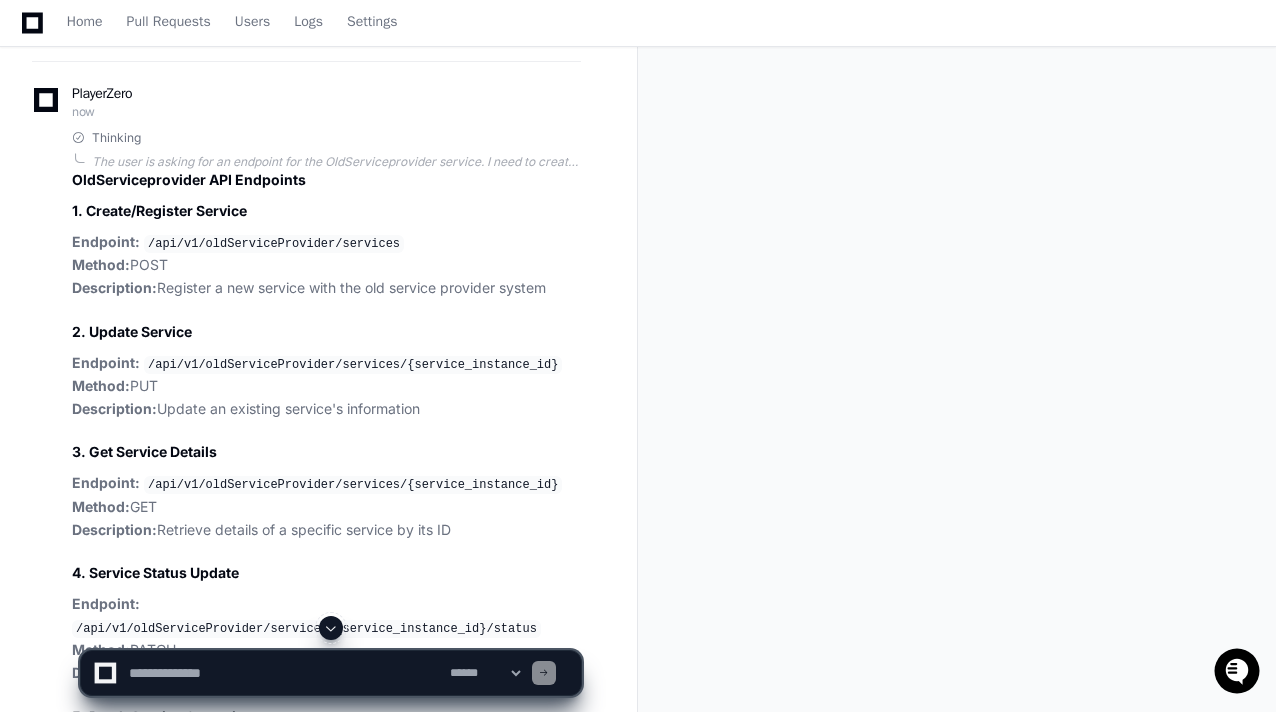 scroll, scrollTop: 3924, scrollLeft: 0, axis: vertical 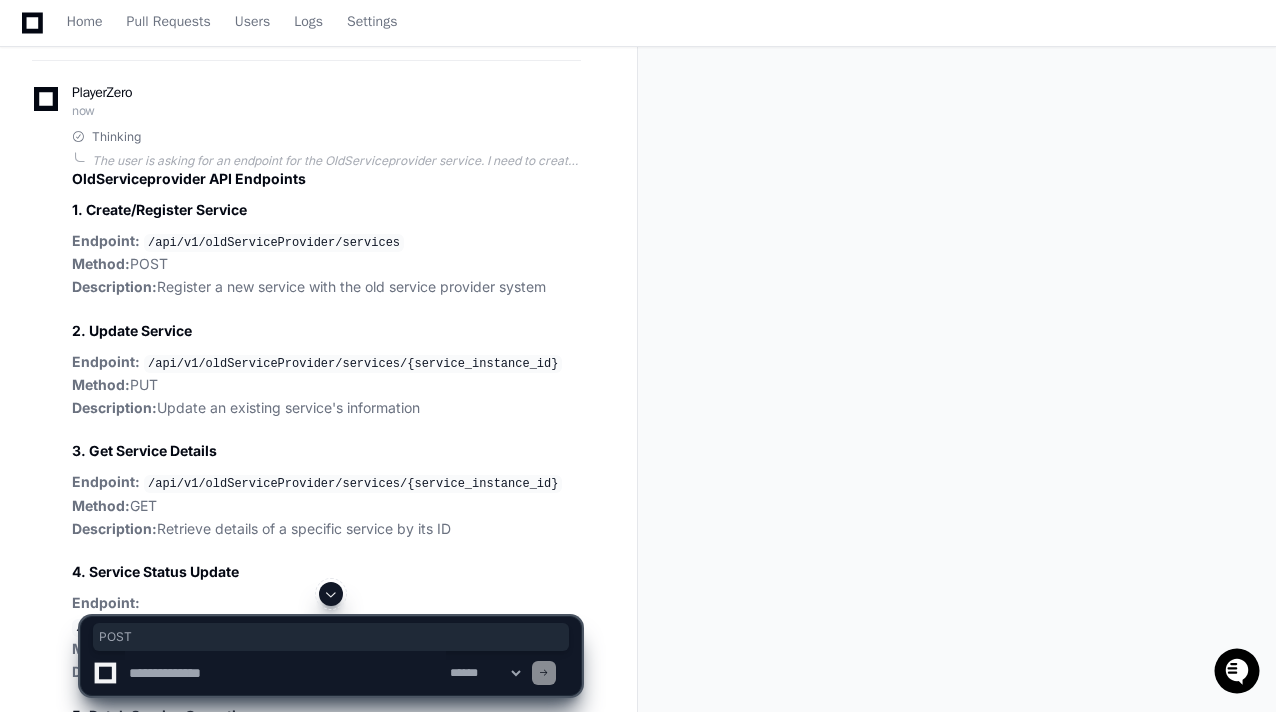 drag, startPoint x: 168, startPoint y: 265, endPoint x: 127, endPoint y: 265, distance: 41 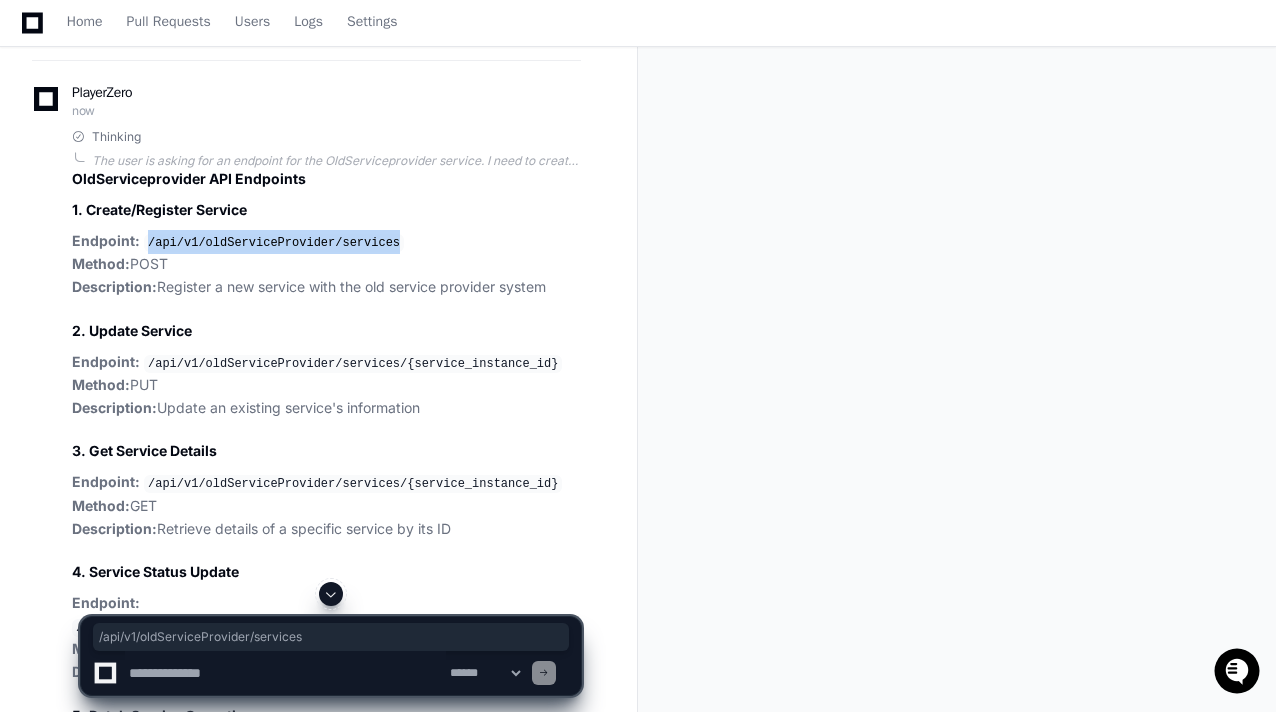 drag, startPoint x: 381, startPoint y: 242, endPoint x: 142, endPoint y: 239, distance: 239.01883 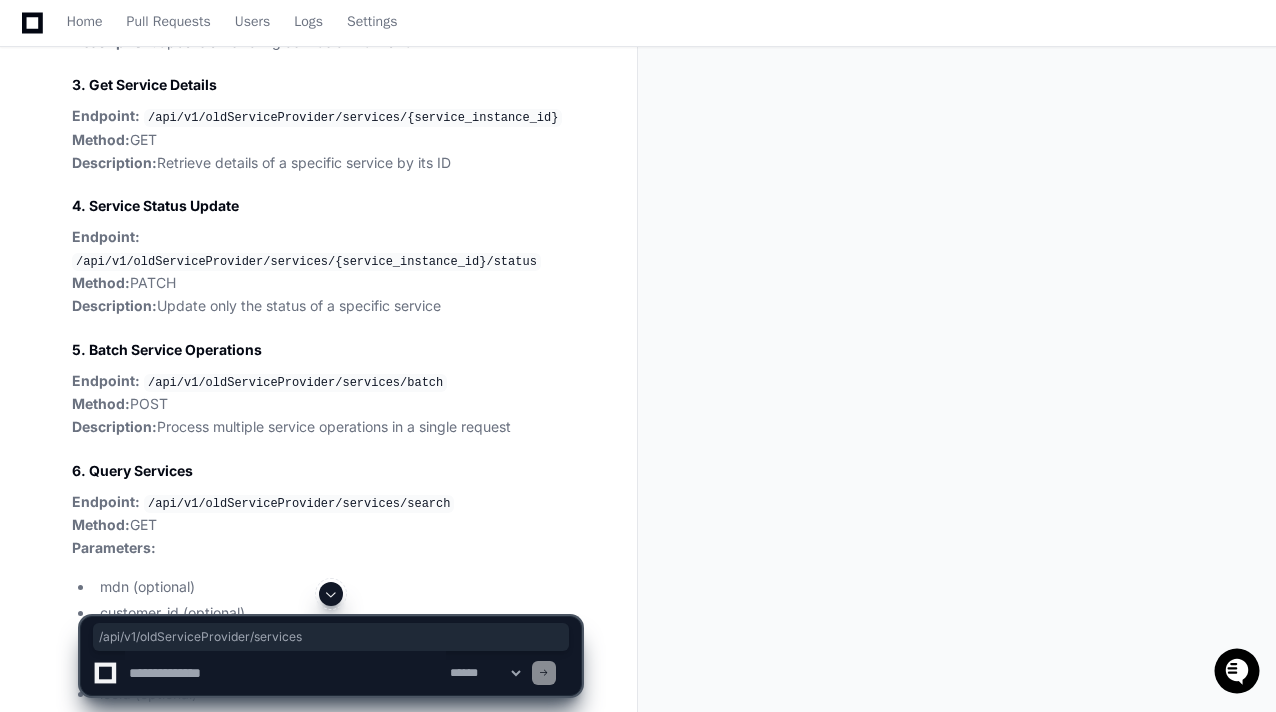 scroll, scrollTop: 4303, scrollLeft: 0, axis: vertical 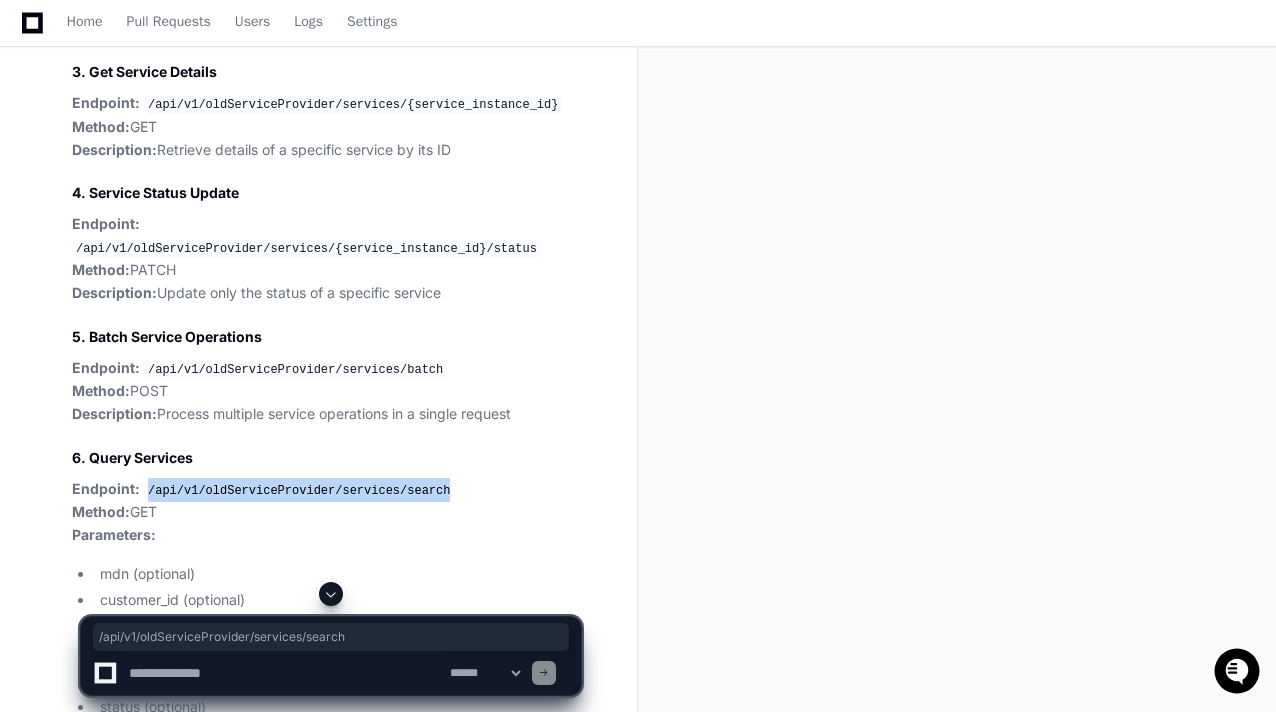 drag, startPoint x: 429, startPoint y: 461, endPoint x: 142, endPoint y: 453, distance: 287.11148 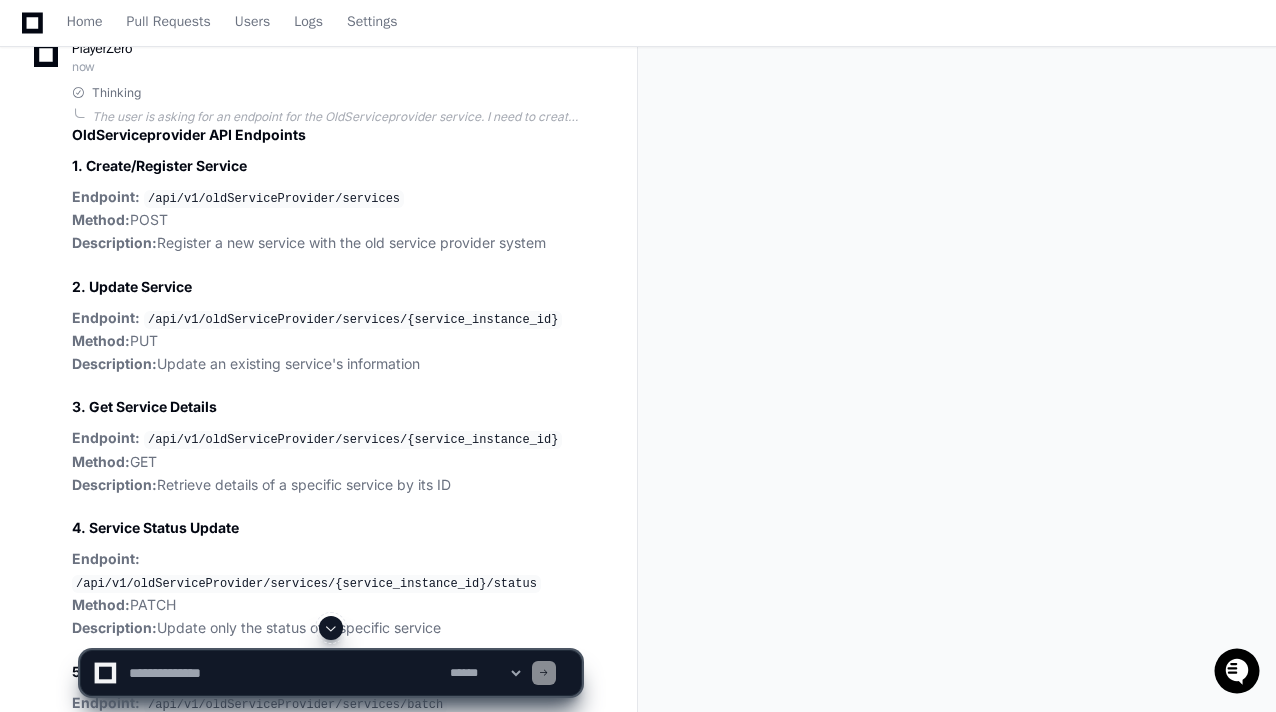 scroll, scrollTop: 3964, scrollLeft: 0, axis: vertical 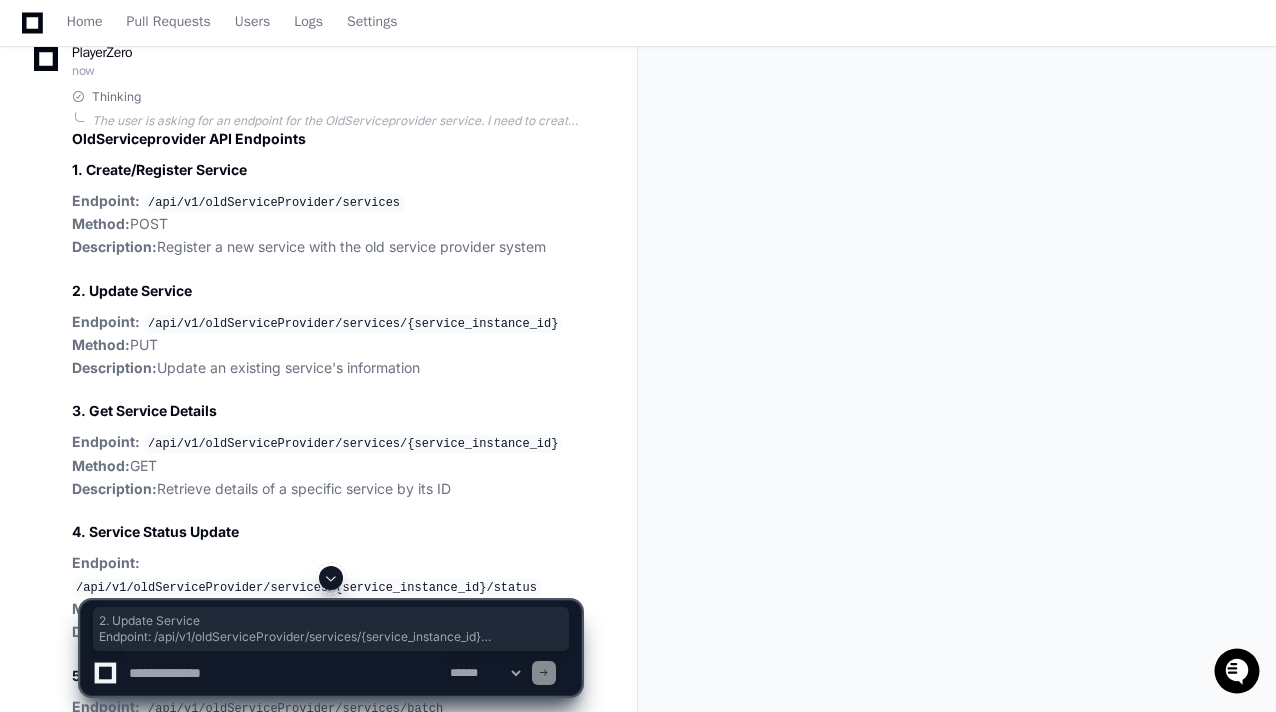 drag, startPoint x: 428, startPoint y: 362, endPoint x: 64, endPoint y: 289, distance: 371.2479 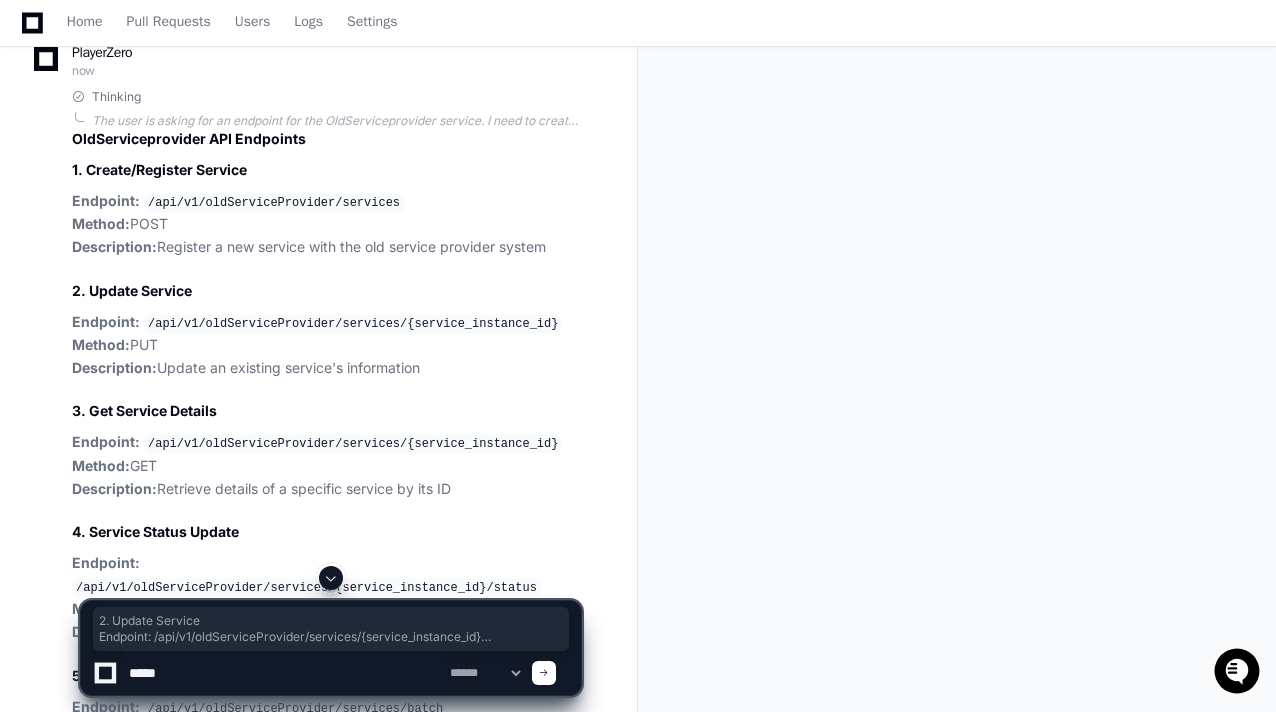 type on "******" 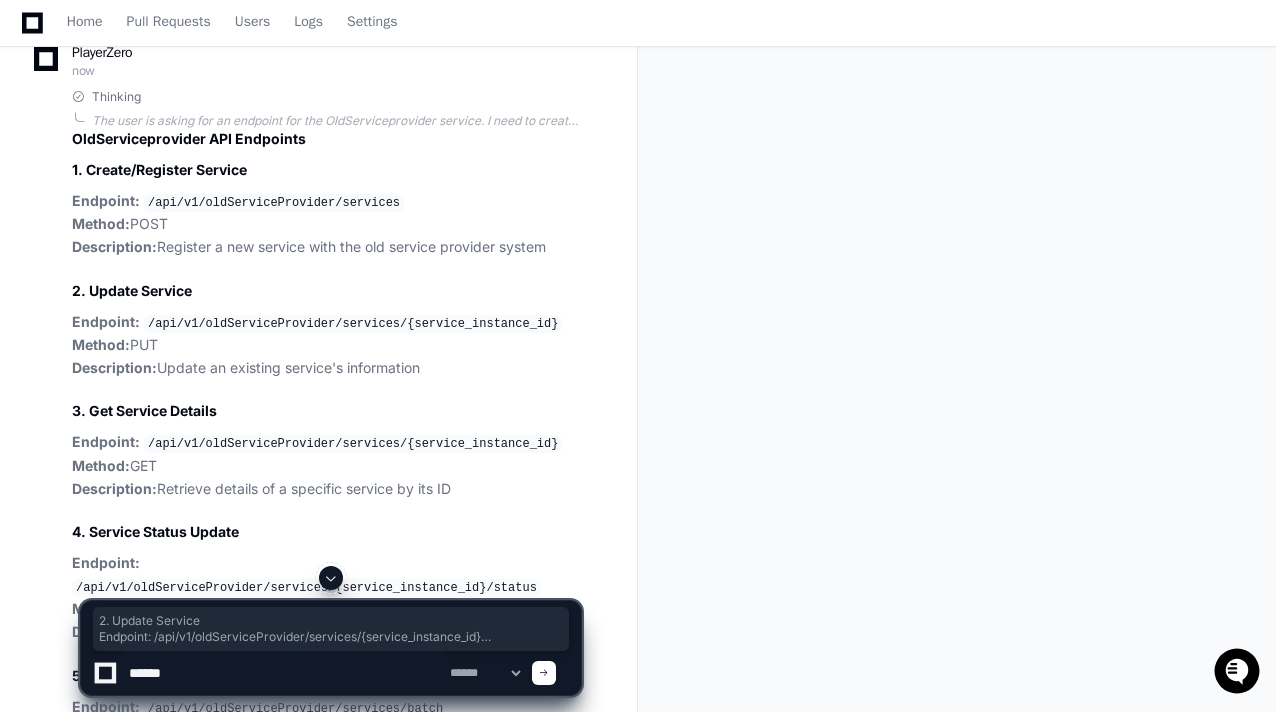 type 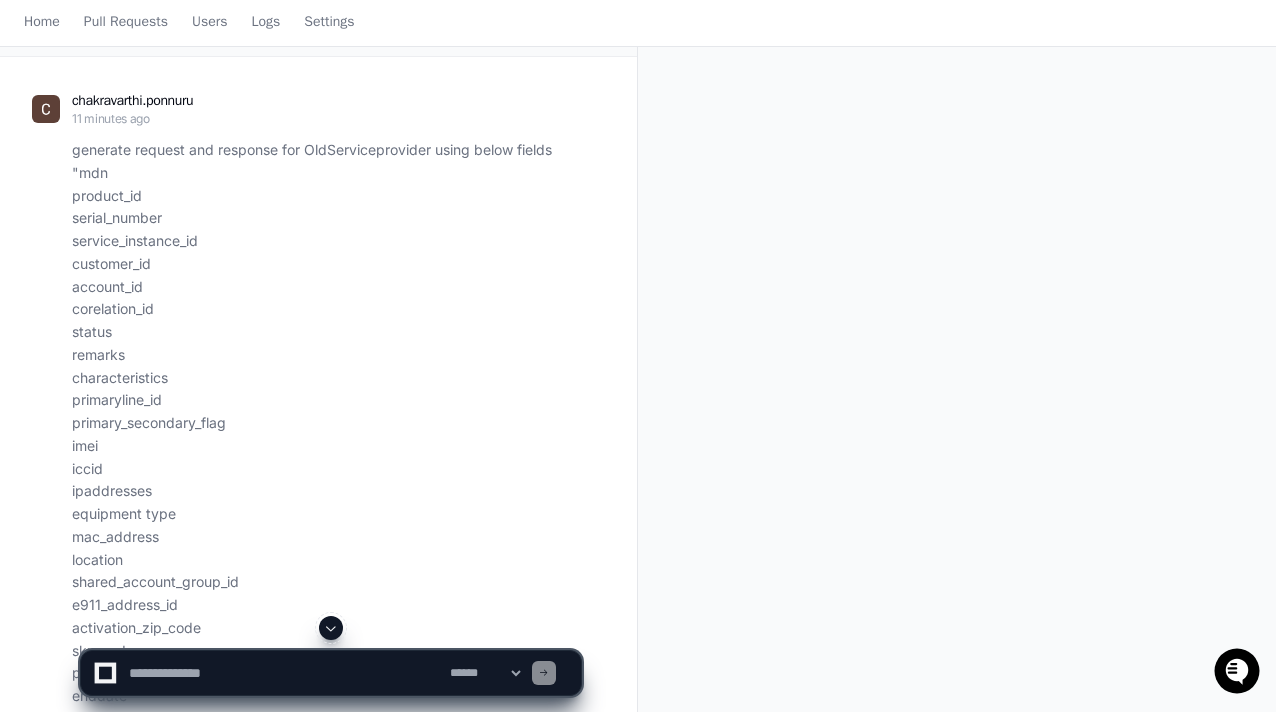 scroll, scrollTop: 34, scrollLeft: 0, axis: vertical 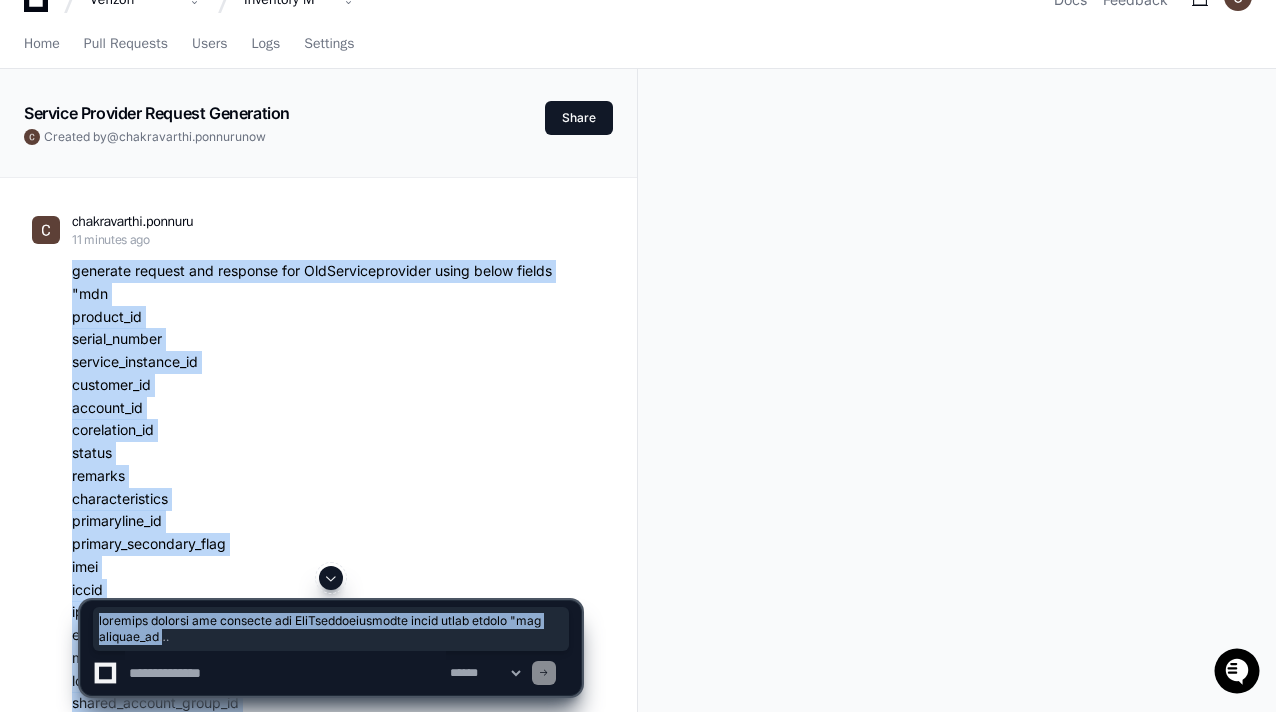 drag, startPoint x: 70, startPoint y: 271, endPoint x: 302, endPoint y: 657, distance: 450.3554 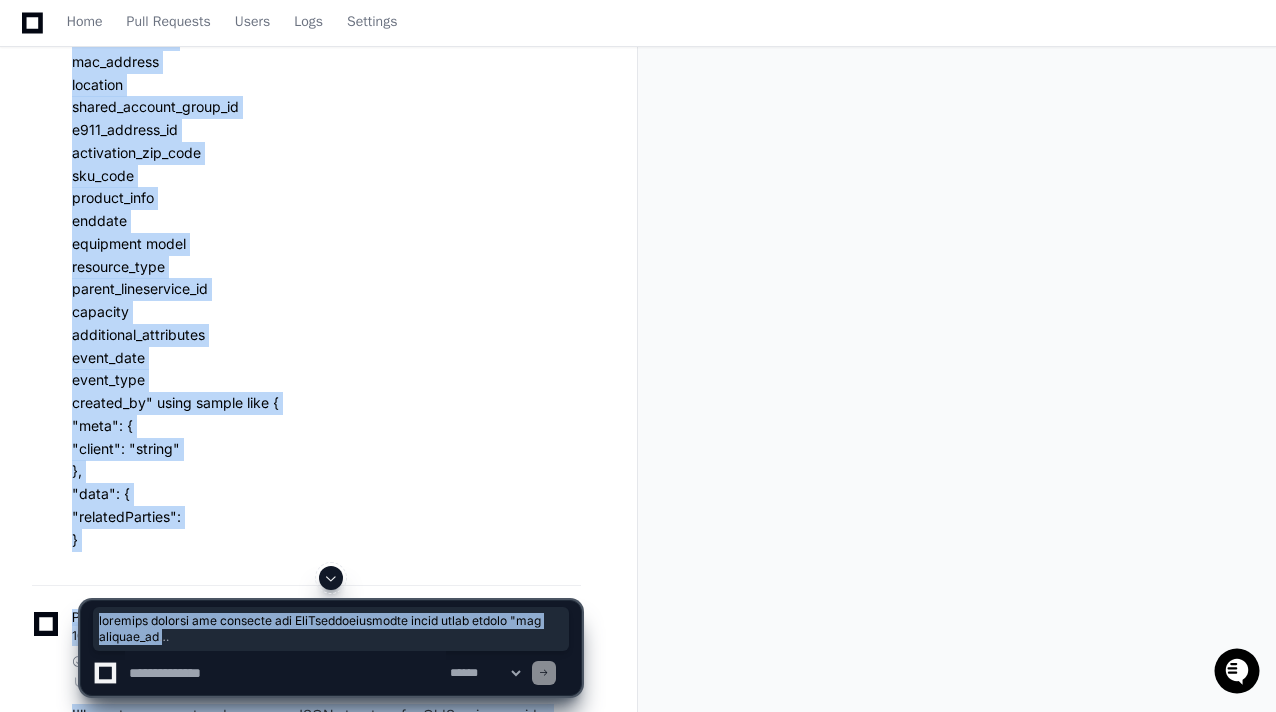 scroll, scrollTop: 701, scrollLeft: 0, axis: vertical 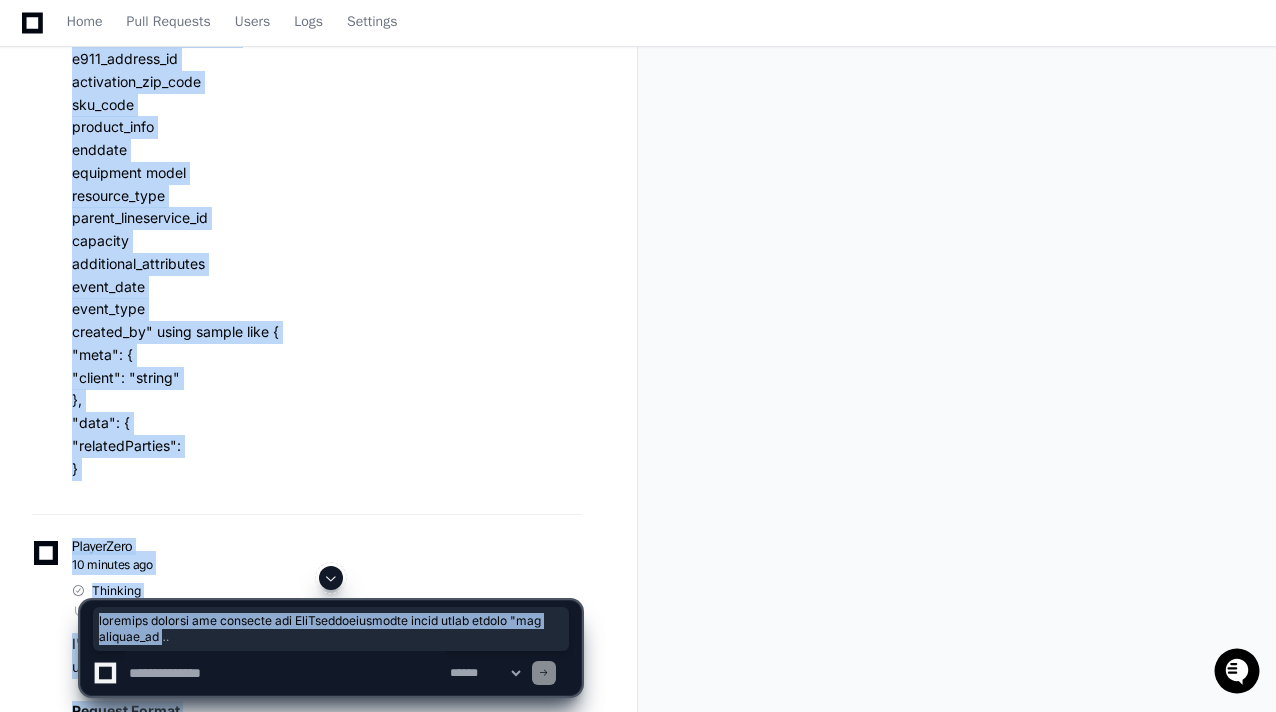 click on "generate request and response  for OldServiceprovider using below fields "mdn
product_id
serial_number
service_instance_id
customer_id
account_id
corelation_id
status
remarks
characteristics
primaryline_id
primary_secondary_flag
imei
iccid
ipaddresses
equipment type
mac_address
location
shared_account_group_id
e911_address_id
activation_zip_code
sku_code
product_info
enddate
equipment model
resource_type
parent_lineservice_id
capacity
additional_attributes
event_date
event_type
created_by" using sample like {
"meta": {
"client": "string"
},
"data": {
"relatedParties":
}" 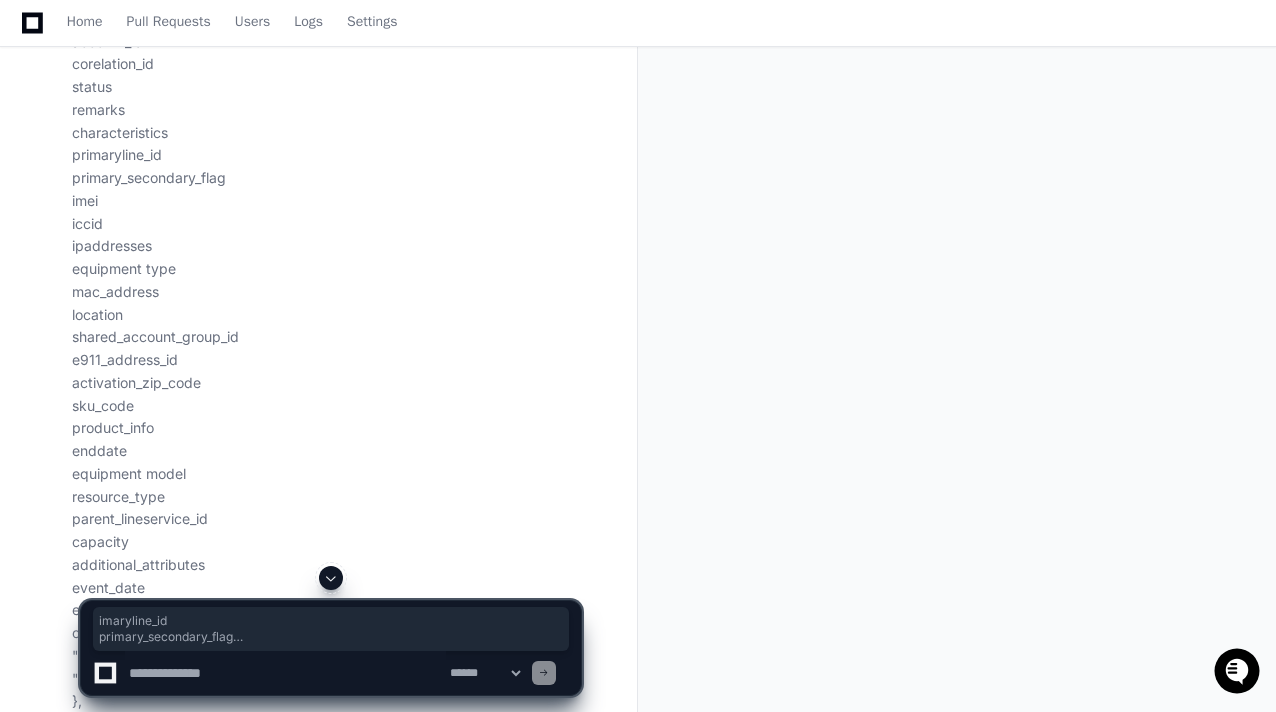 scroll, scrollTop: 0, scrollLeft: 0, axis: both 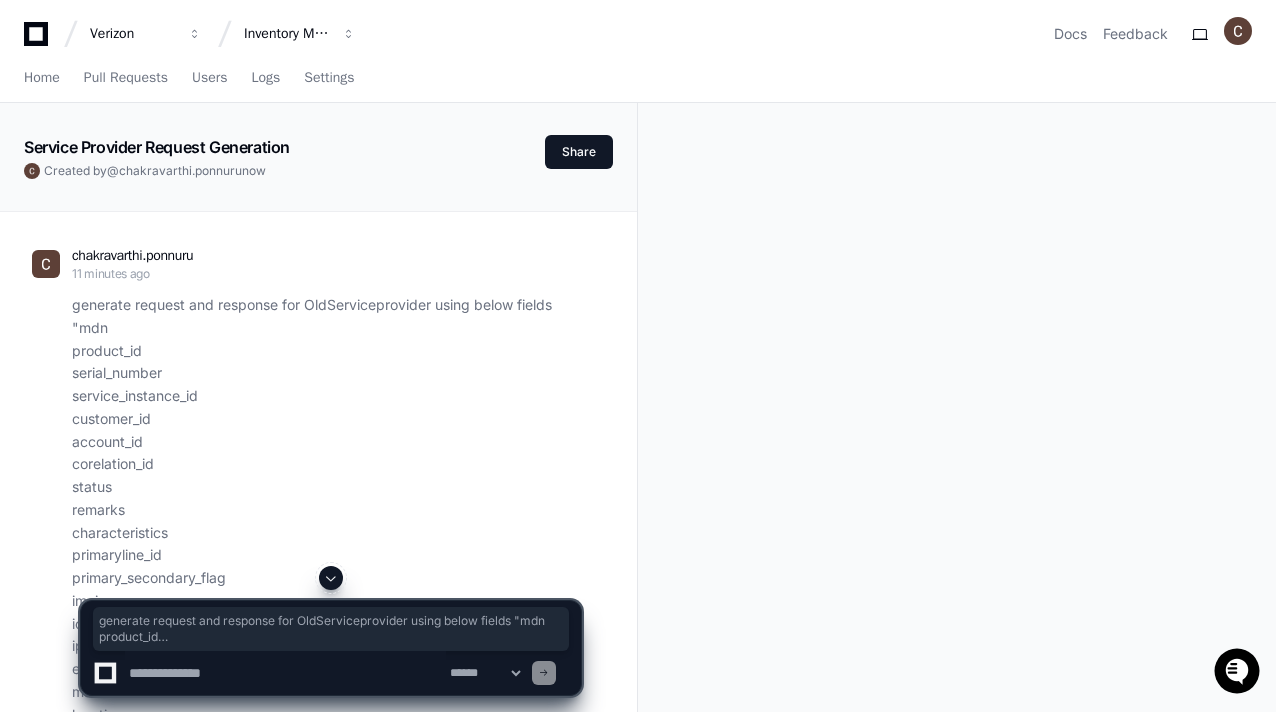 drag, startPoint x: 90, startPoint y: 473, endPoint x: 72, endPoint y: 301, distance: 172.9393 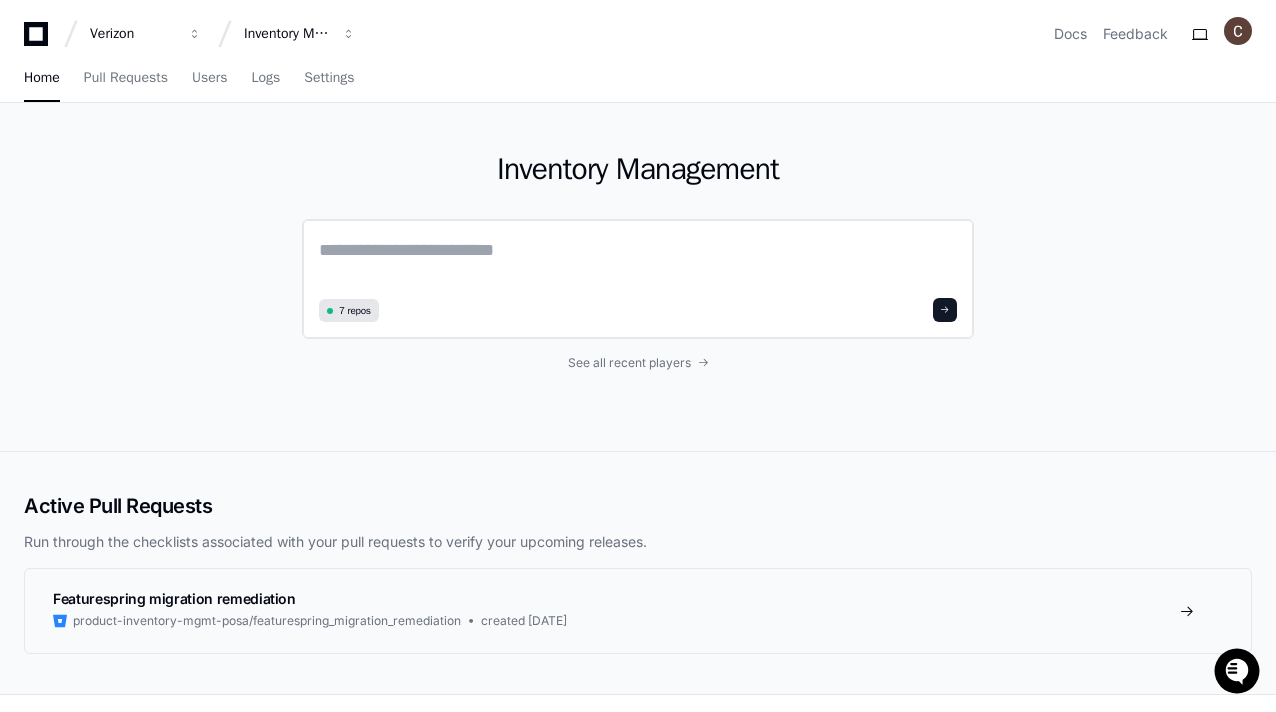 click 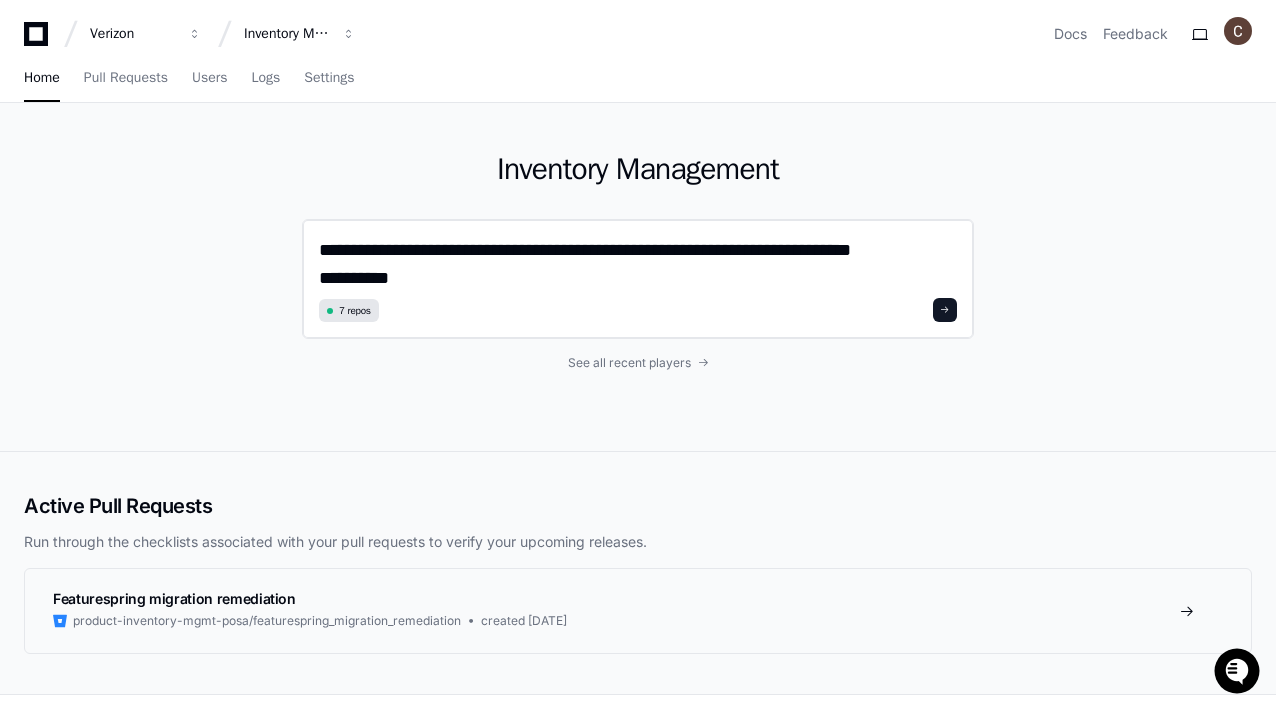 scroll, scrollTop: 0, scrollLeft: 0, axis: both 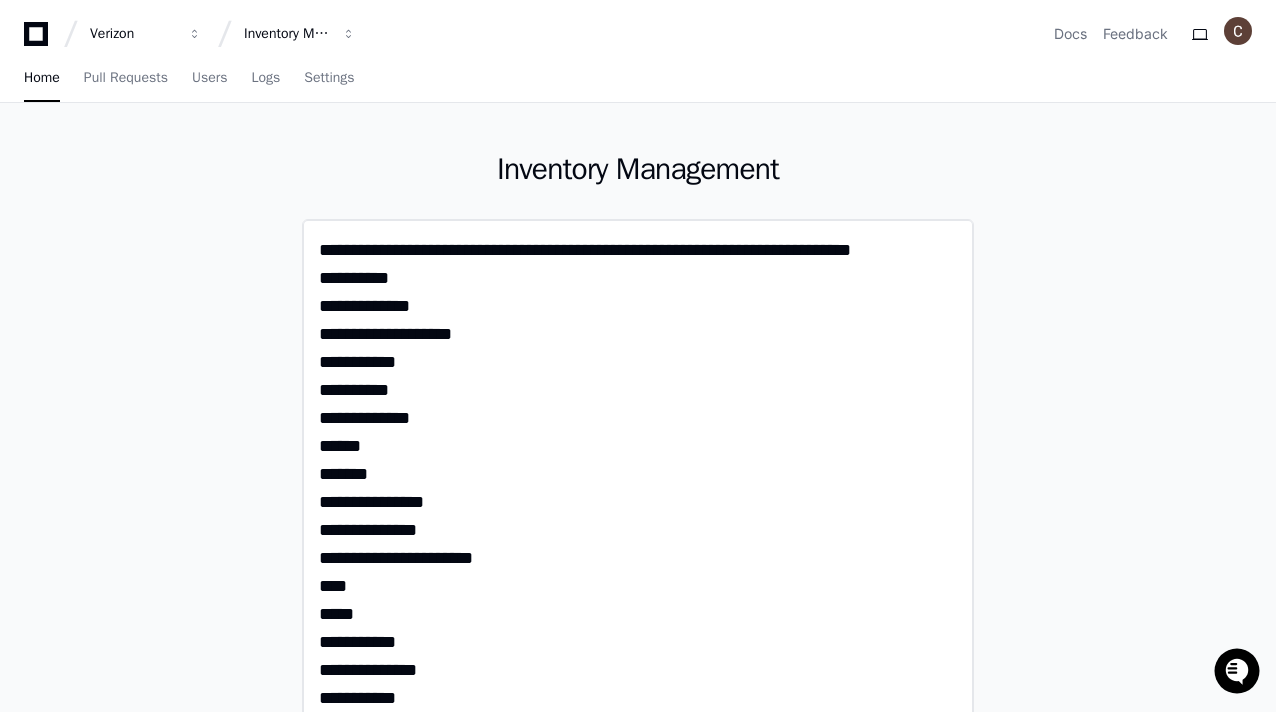 click on "**********" 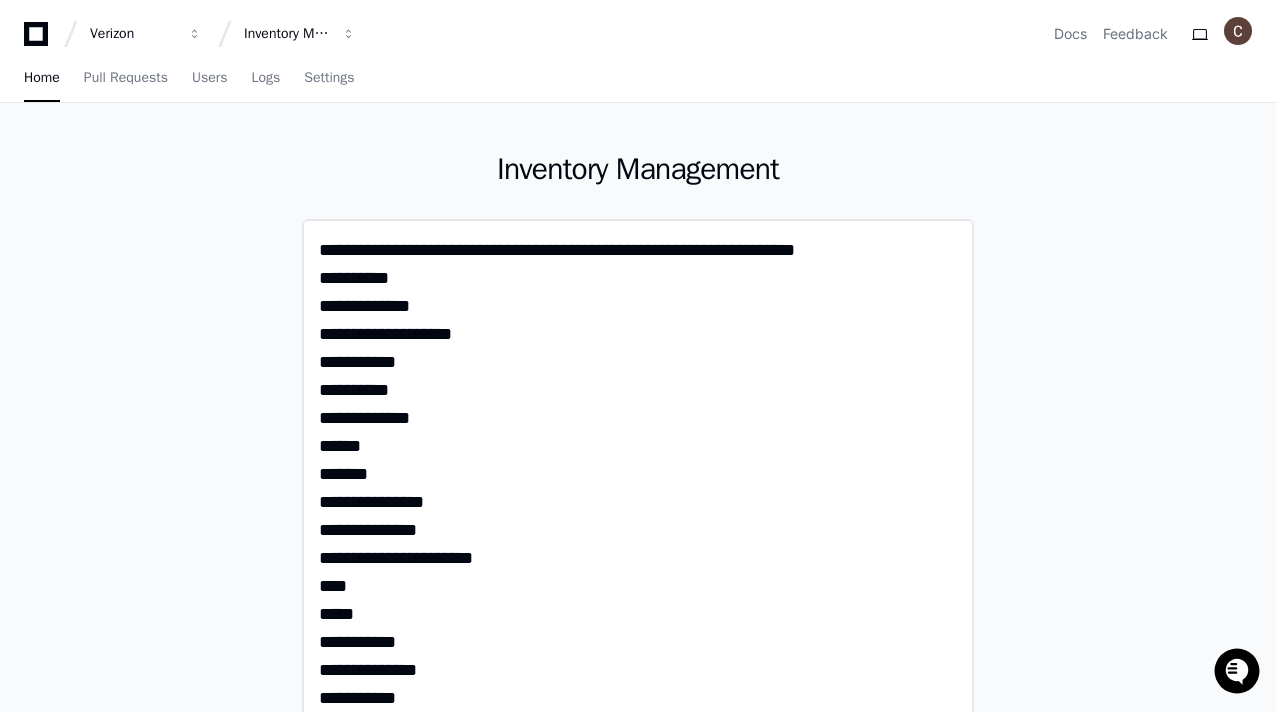type on "**********" 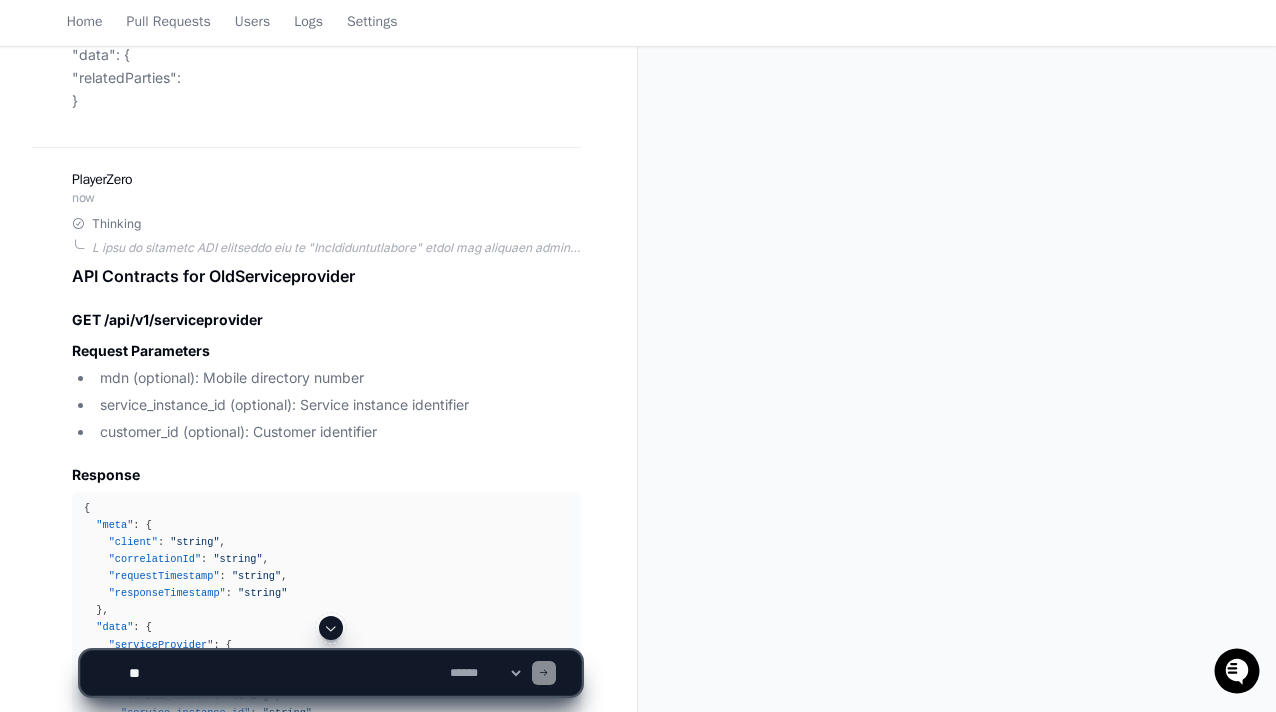 scroll, scrollTop: 1044, scrollLeft: 0, axis: vertical 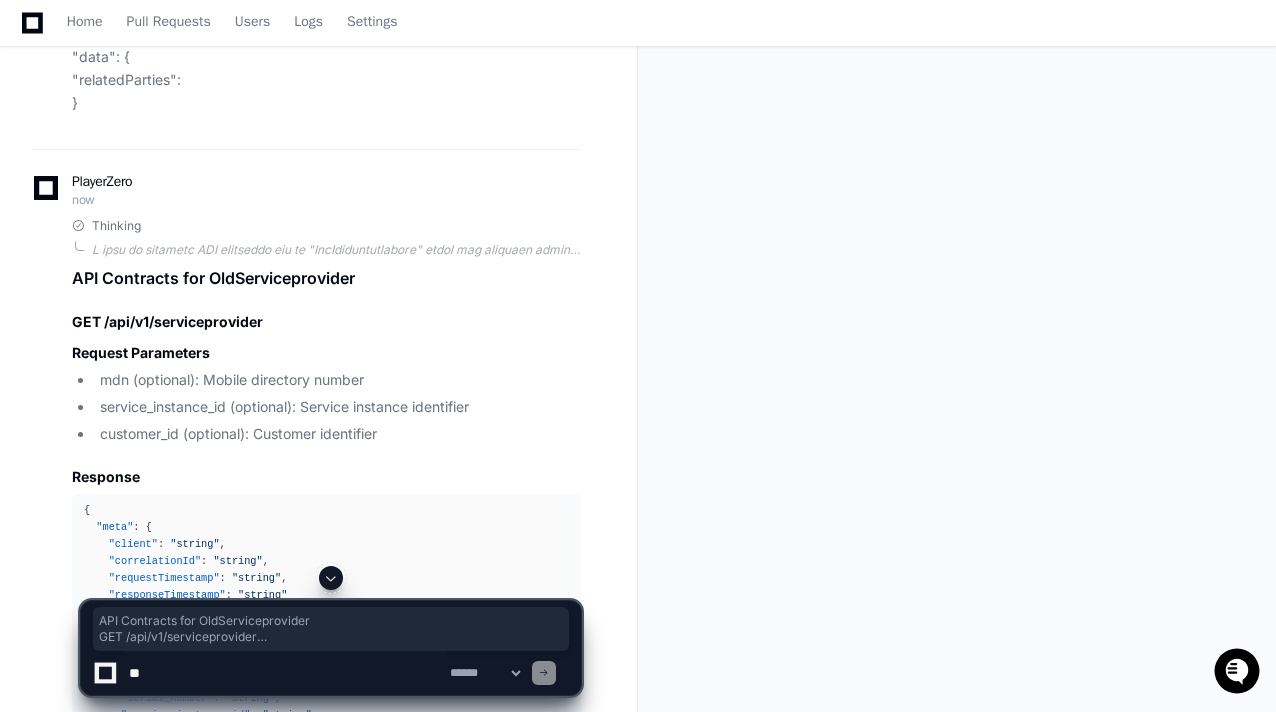 click on "API Contracts for OldServiceprovider
GET /api/v1/serviceprovider
Request Parameters
mdn (optional): Mobile directory number
service_instance_id (optional): Service instance identifier
customer_id (optional): Customer identifier
Response
{
"meta" :   {
"client" :   "string" ,
"correlationId" :   "string" ,
"requestTimestamp" :   "string" ,
"responseTimestamp" :   "string"
} ,
"data" :   {
"serviceProvider" :   {
"mdn" :   "string" ,
"product_id" :   "string" ,
"serial_number" :   "string" ,
"service_instance_id" :   "string" ,
"customer_id" :   "string" ,
"account_id" :   "string" ,
"corelation_id" :   "string" ,
"status" :   "string" ,
"remarks" :   "string" ,
"characteristics" :   {
"additionalProp1" :   "string" ,
"additionalProp2" :   "string"
} ,
"primaryline_id" :   "string" ,
"primary_secondary_flag" :   "boolean" , :   {" 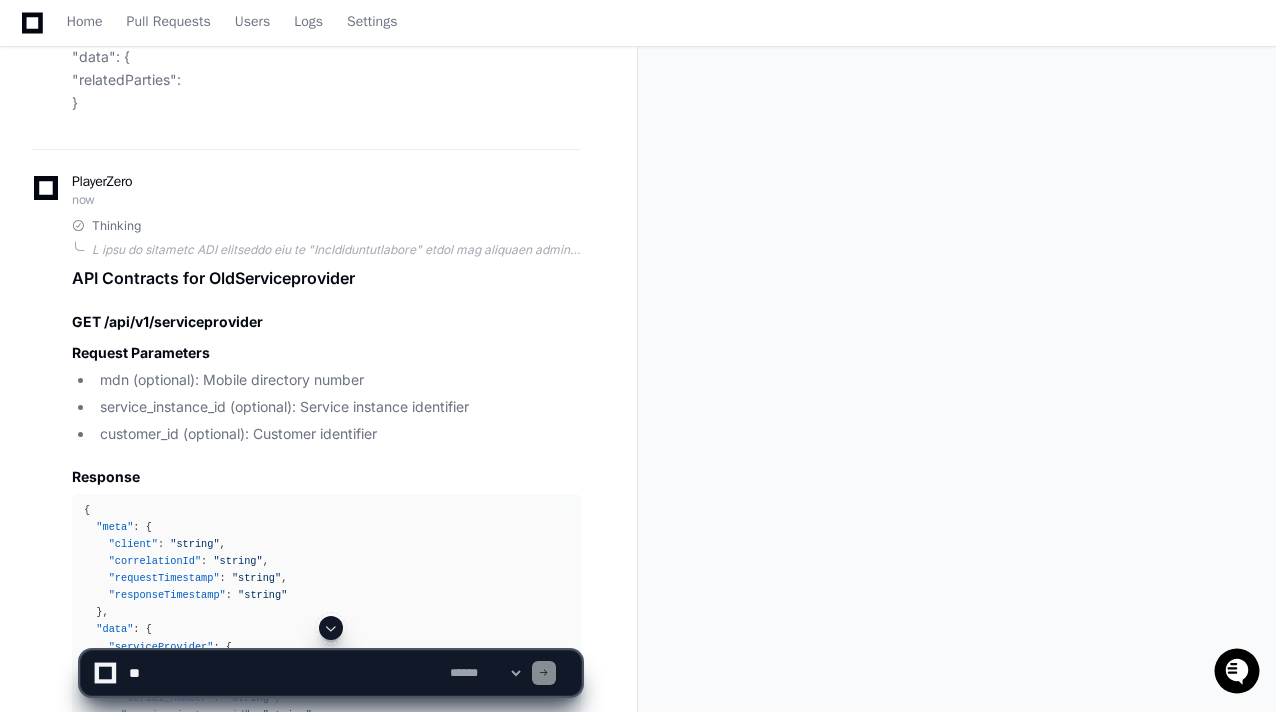 drag, startPoint x: 410, startPoint y: 446, endPoint x: 78, endPoint y: 386, distance: 337.3781 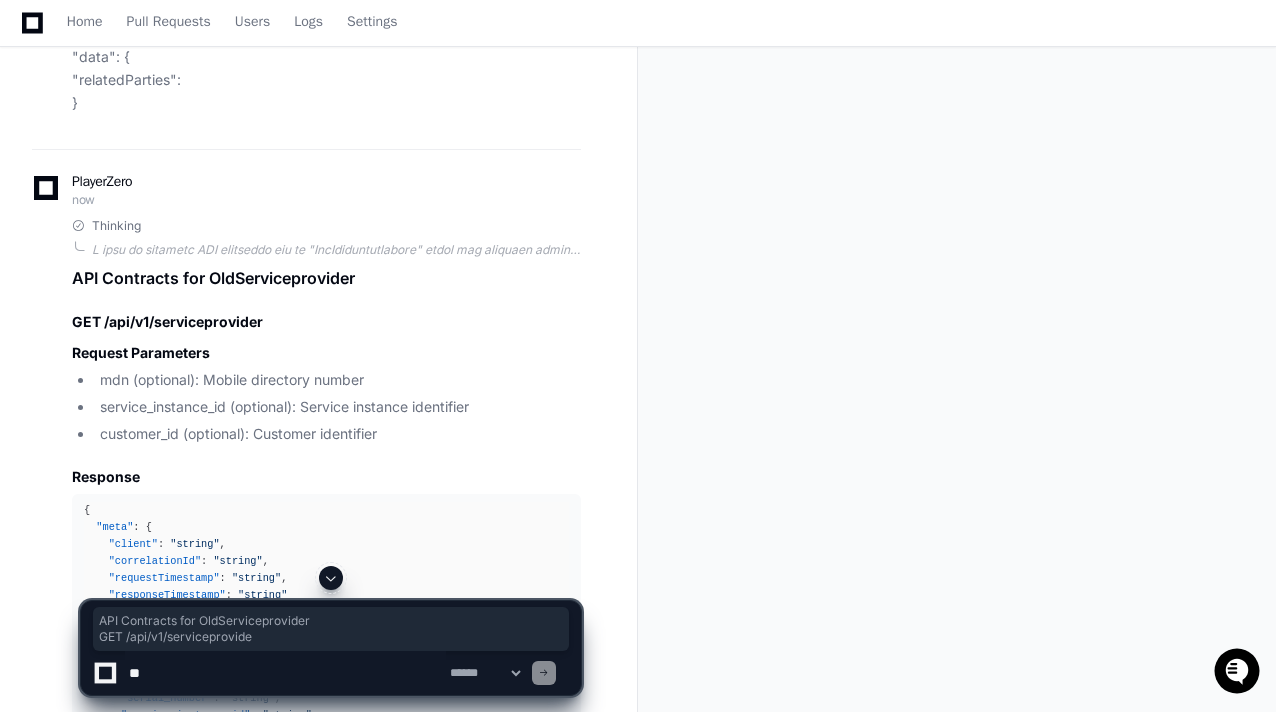 click on "Thinking API Contracts for OldServiceprovider
GET /api/v1/serviceprovider
Request Parameters
mdn (optional): Mobile directory number
service_instance_id (optional): Service instance identifier
customer_id (optional): Customer identifier
Response
{
"meta" :   {
"client" :   "string" ,
"correlationId" :   "string" ,
"requestTimestamp" :   "string" ,
"responseTimestamp" :   "string"
} ,
"data" :   {
"serviceProvider" :   {
"mdn" :   "string" ,
"product_id" :   "string" ,
"serial_number" :   "string" ,
"service_instance_id" :   "string" ,
"customer_id" :   "string" ,
"account_id" :   "string" ,
"corelation_id" :   "string" ,
"status" :   "string" ,
"remarks" :   "string" ,
"characteristics" :   {
"additionalProp1" :   "string" ,
"additionalProp2" :   "string"
} ,
"primaryline_id" :   "string" ,
"primary_secondary_flag" :   "boolean"" 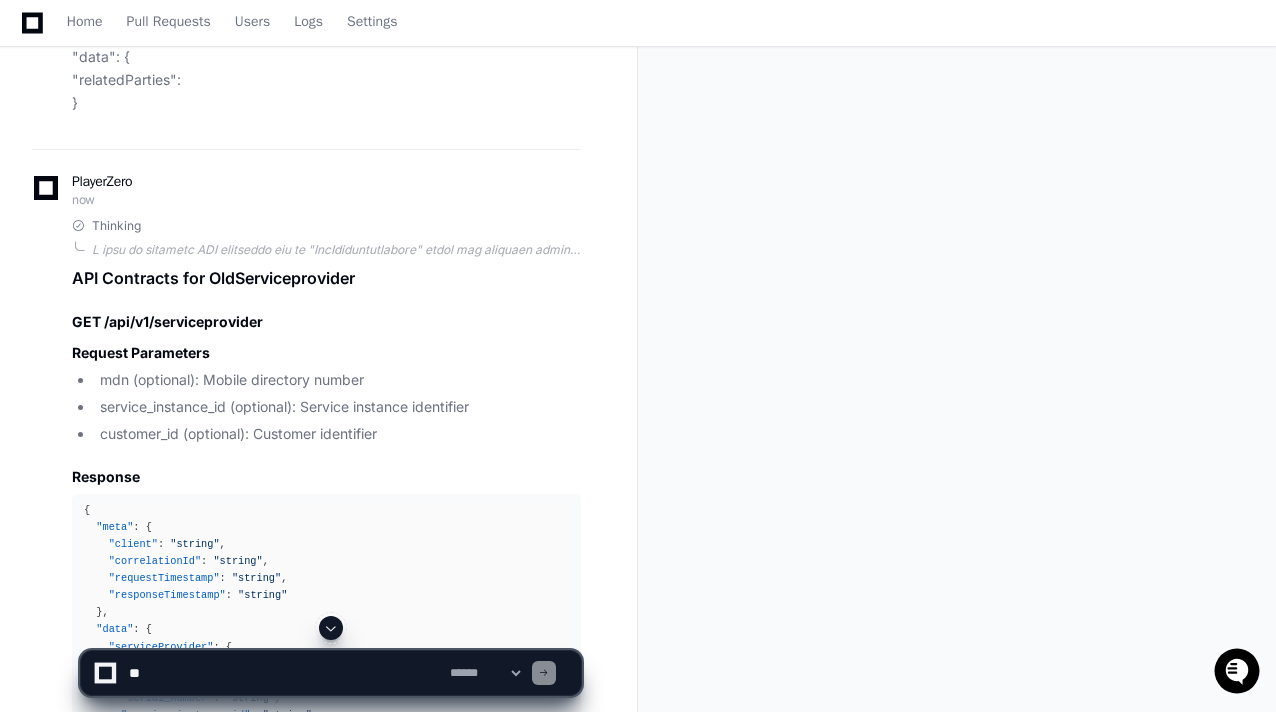 click 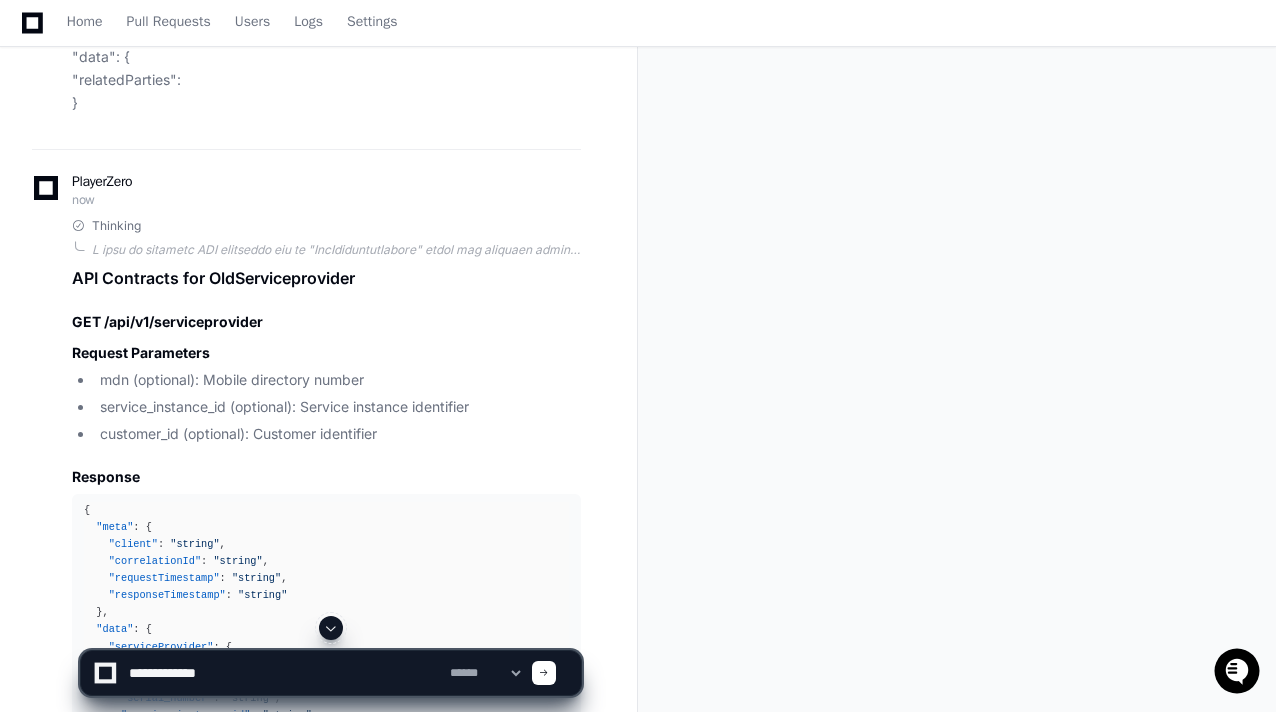type on "**********" 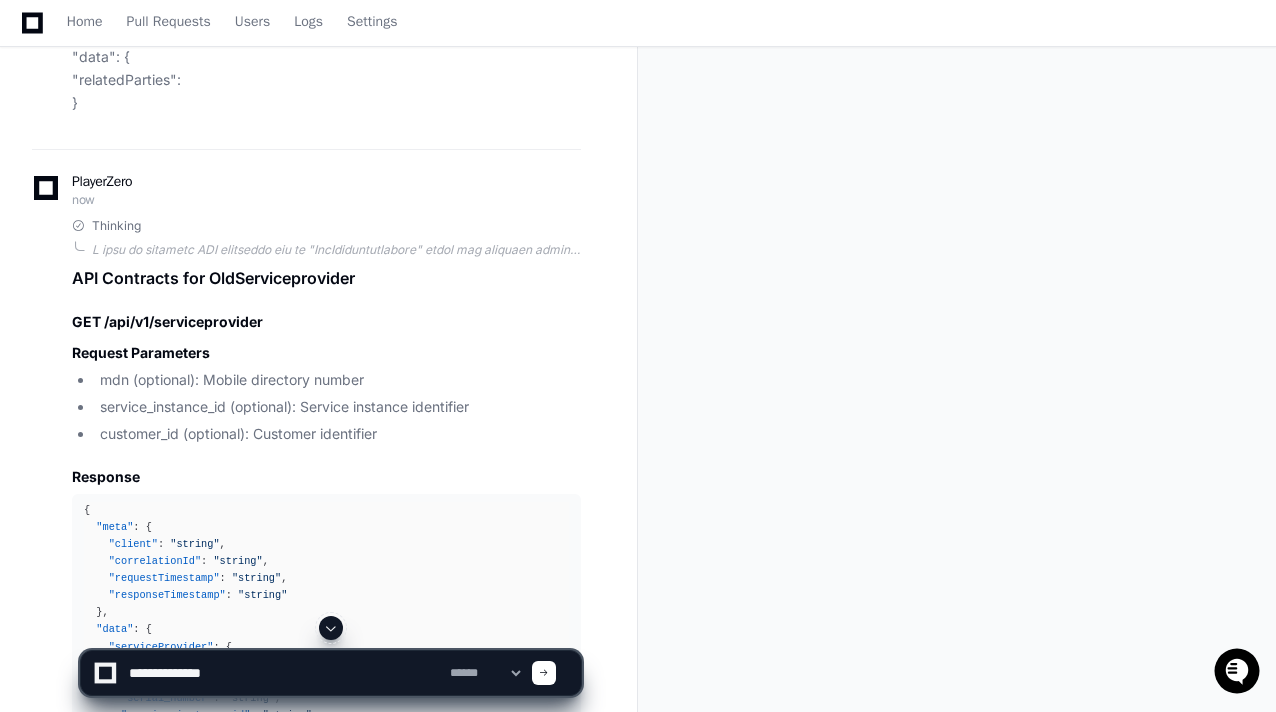 type 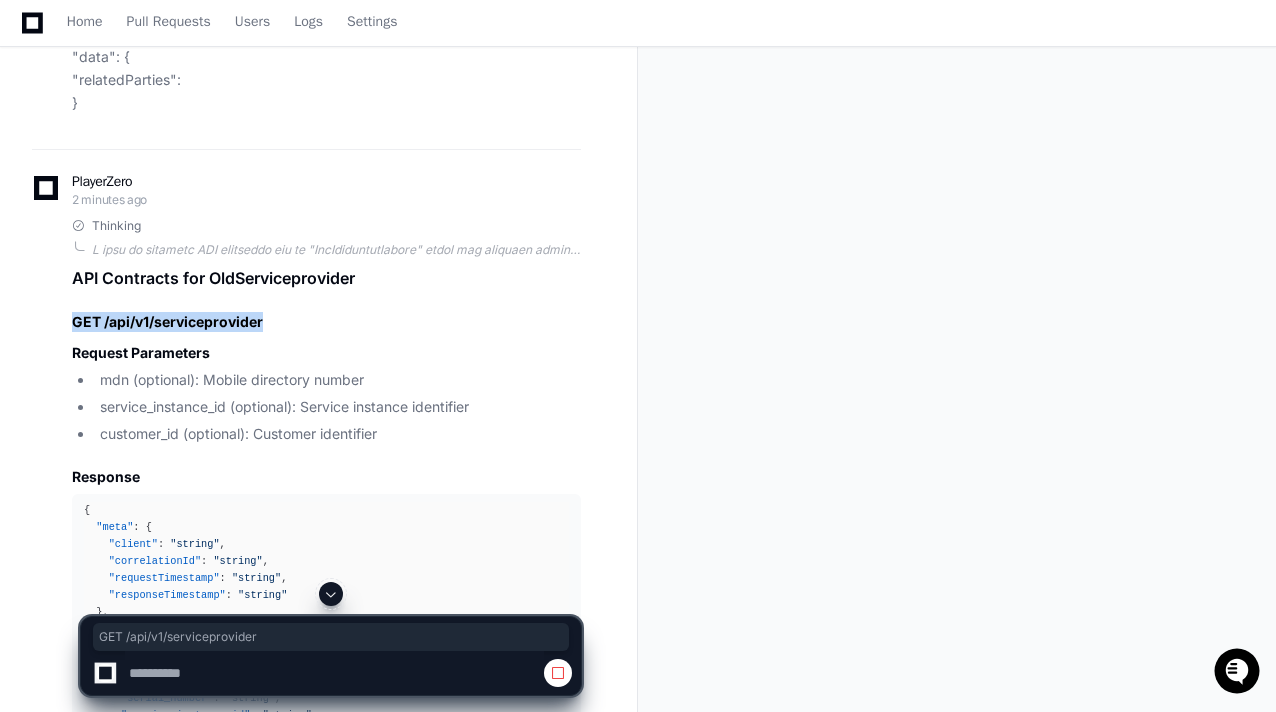 drag, startPoint x: 268, startPoint y: 319, endPoint x: 74, endPoint y: 316, distance: 194.0232 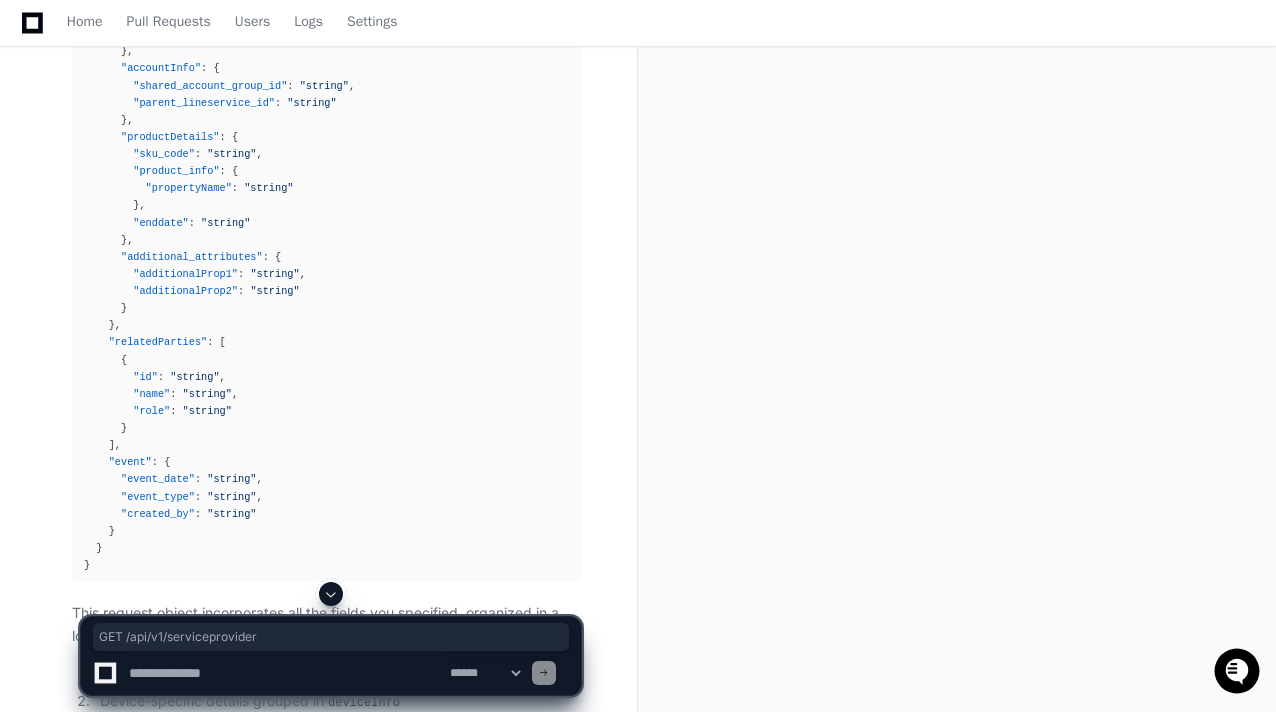 scroll, scrollTop: 8242, scrollLeft: 0, axis: vertical 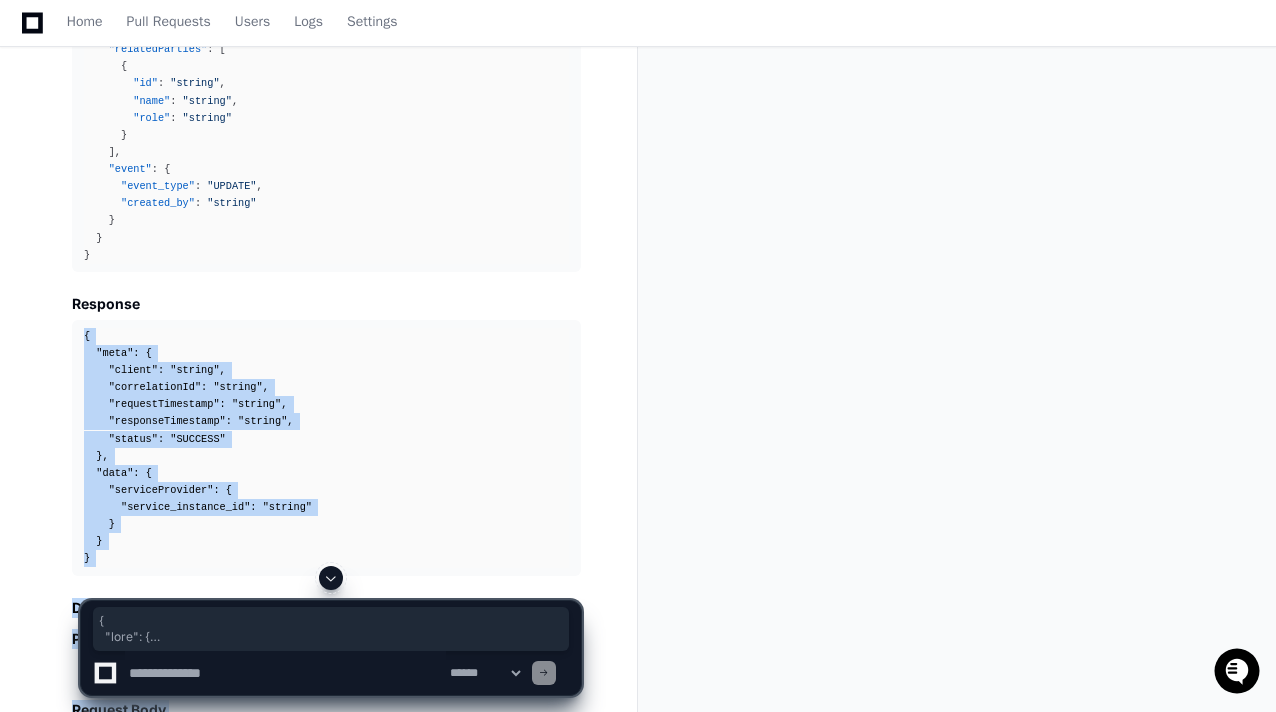 drag, startPoint x: 89, startPoint y: 515, endPoint x: 152, endPoint y: 302, distance: 222.12158 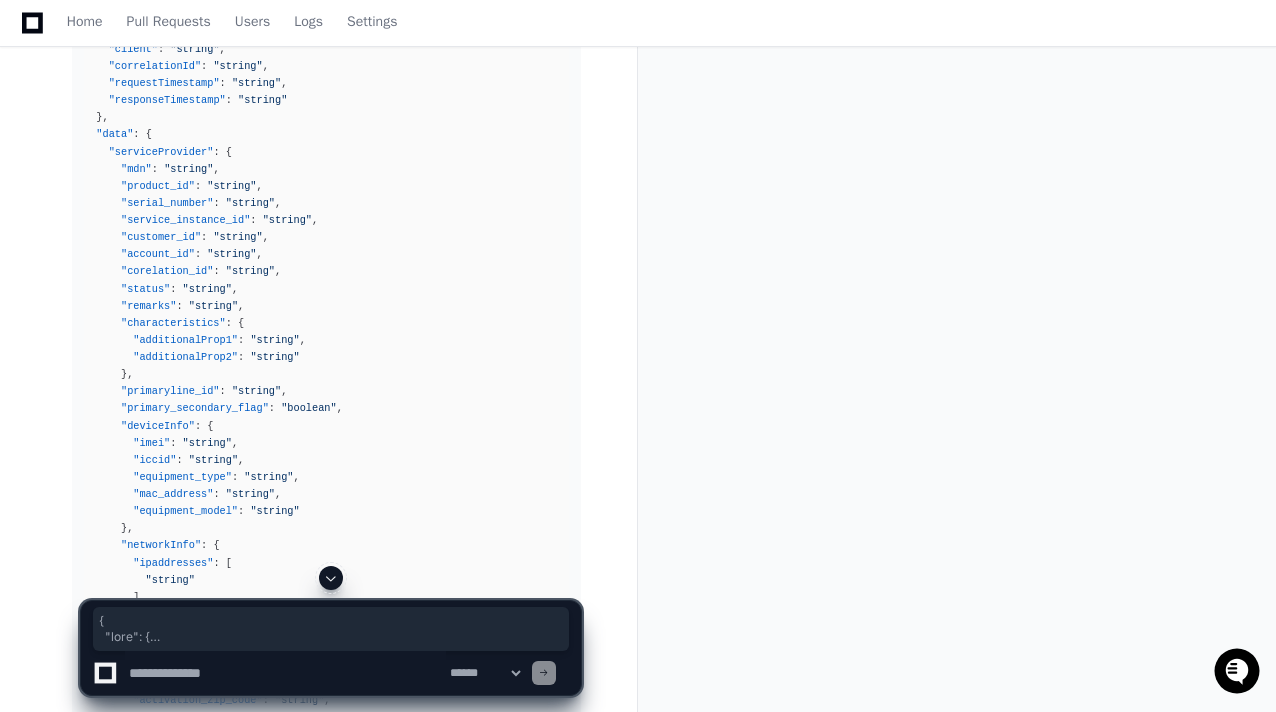 scroll, scrollTop: 1558, scrollLeft: 0, axis: vertical 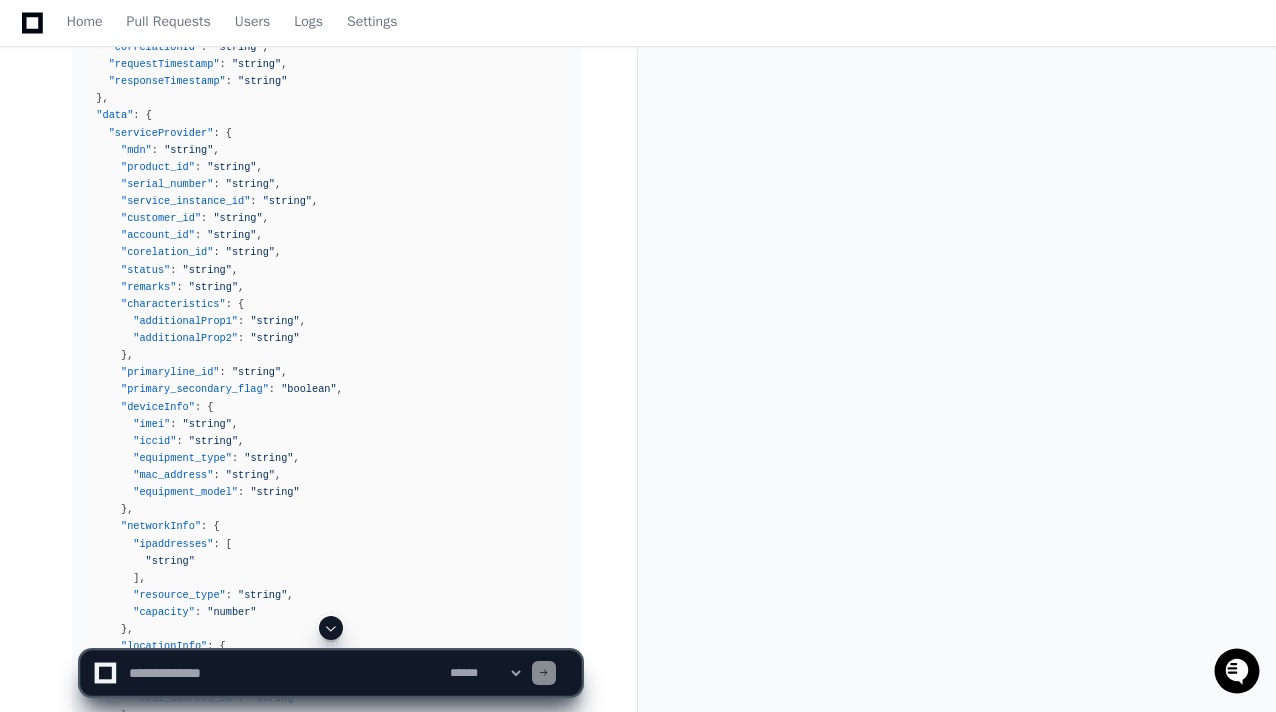 click on "chakravarthi.ponnuru 3 minutes ago generate api contracts for OldServiceprovider using below fields "mdn
product_id
serial_number
service_instance_id
customer_id
account_id
corelation_id
status
remarks
characteristics
primaryline_id
primary_secondary_flag
imei
iccid
ipaddresses
equipment type
mac_address
location
shared_account_group_id
e911_address_id
activation_zip_code
sku_code
product_info
enddate
equipment model
resource_type
parent_lineservice_id
capacity
additional_attributes
event_date
event_type
created_by" using sample like {
"meta": {
"client": "string"
},
"data": {
"relatedParties":
}
PlayerZero 2 minutes ago Thinking API Contracts for OldServiceprovider
GET /api/v1/serviceprovider
Request Parameters
mdn (optional): Mobile directory number
service_instance_id (optional): Service instance identifier
customer_id (optional): Customer identifier
Response
{
"meta" :   {
"client" :   "string" ," 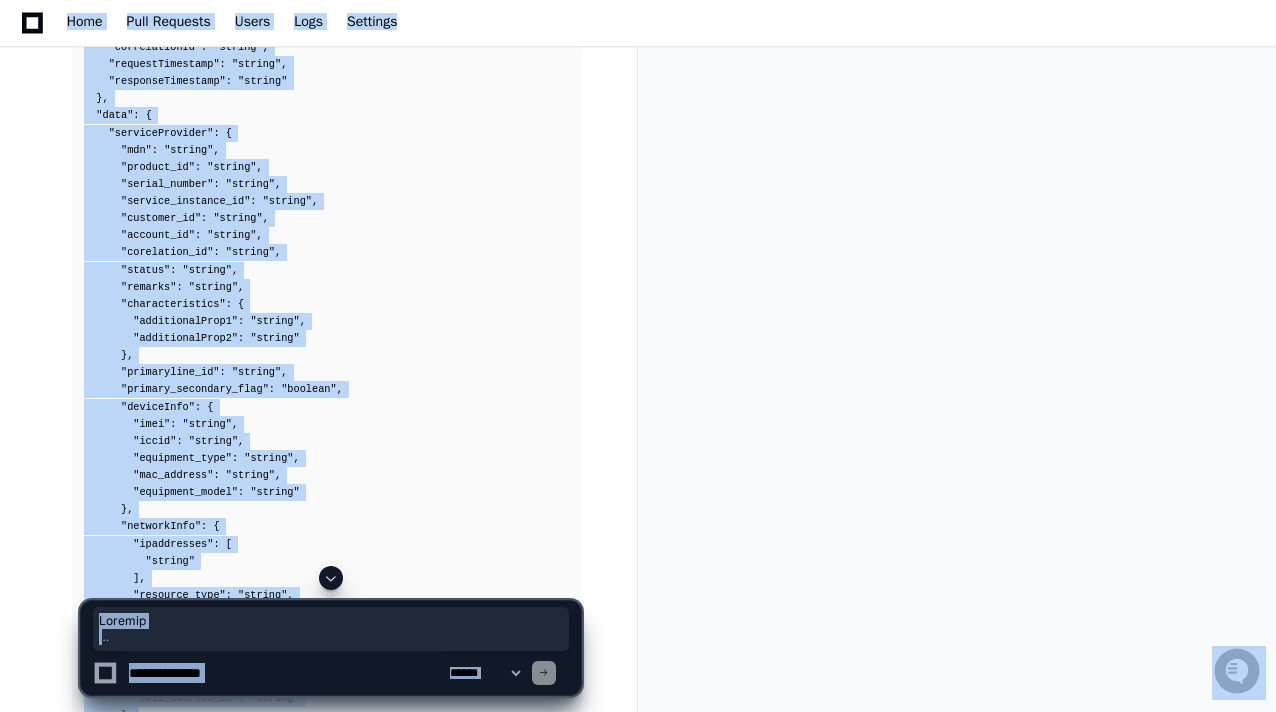 drag, startPoint x: 357, startPoint y: 303, endPoint x: 374, endPoint y: 177, distance: 127.141655 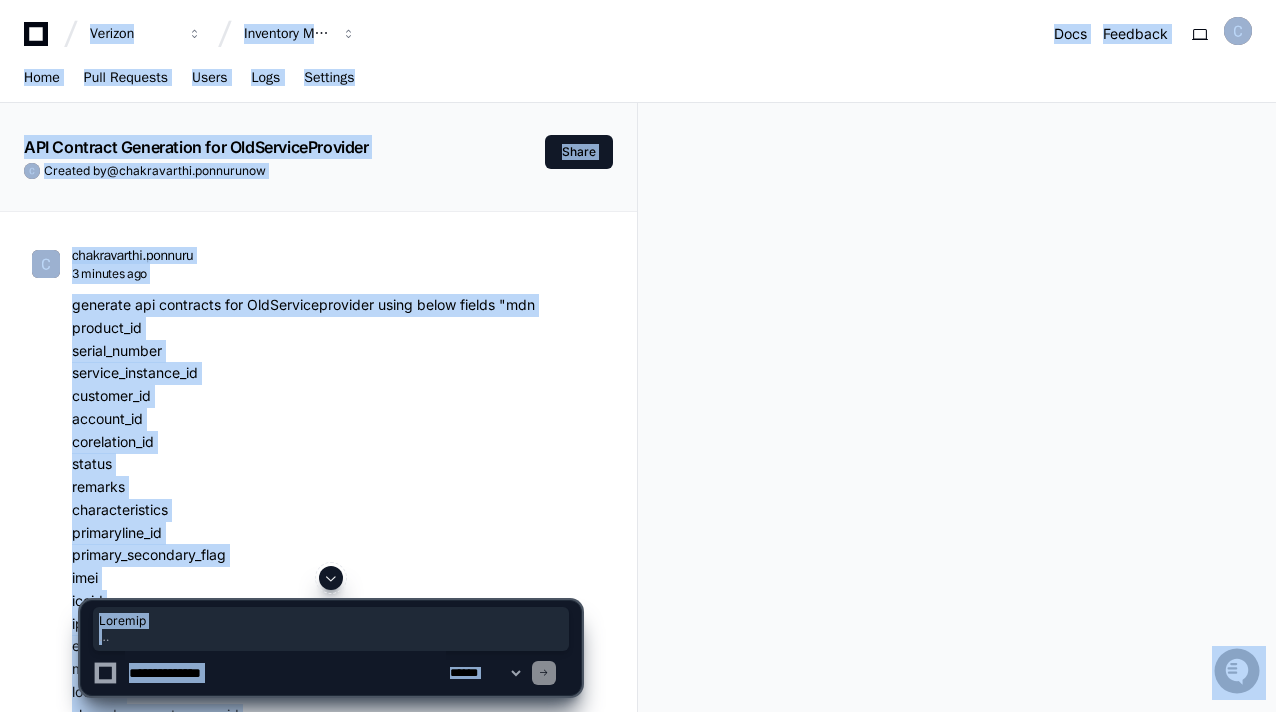 click on "API Contract Generation for OldServiceProvider  Created by  @ chakravarthi.ponnuru  now   Share
chakravarthi.ponnuru 3 minutes ago generate api contracts for OldServiceprovider using below fields "mdn
product_id
serial_number
service_instance_id
customer_id
account_id
corelation_id
status
remarks
characteristics
primaryline_id
primary_secondary_flag
imei
iccid
ipaddresses
equipment type
mac_address
location
shared_account_group_id
e911_address_id
activation_zip_code
sku_code
product_info
enddate
equipment model
resource_type
parent_lineservice_id
capacity
additional_attributes
event_date
event_type
created_by" using sample like {
"meta": {
"client": "string"
},
"data": {
"relatedParties":
}
PlayerZero 2 minutes ago Thinking API Contracts for OldServiceprovider
GET /api/v1/serviceprovider
Request Parameters
mdn (optional): Mobile directory number
service_instance_id (optional): Service instance identifier
{ :" 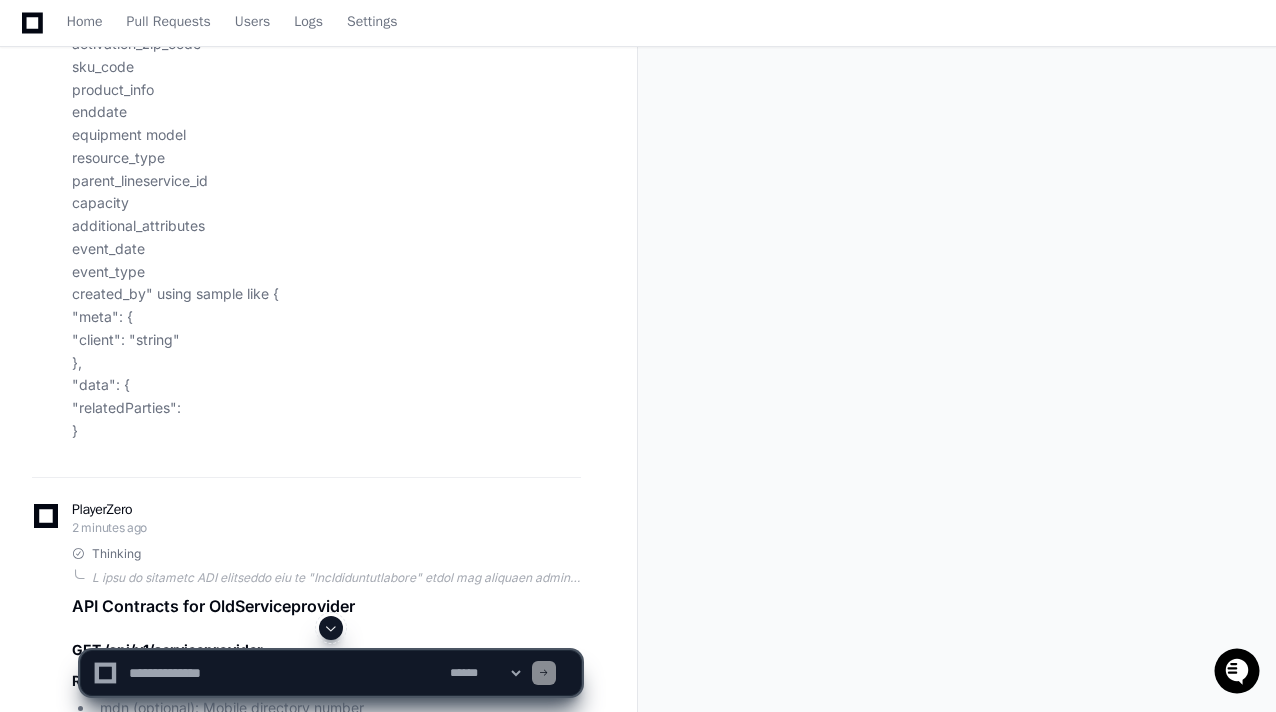 scroll, scrollTop: 812, scrollLeft: 0, axis: vertical 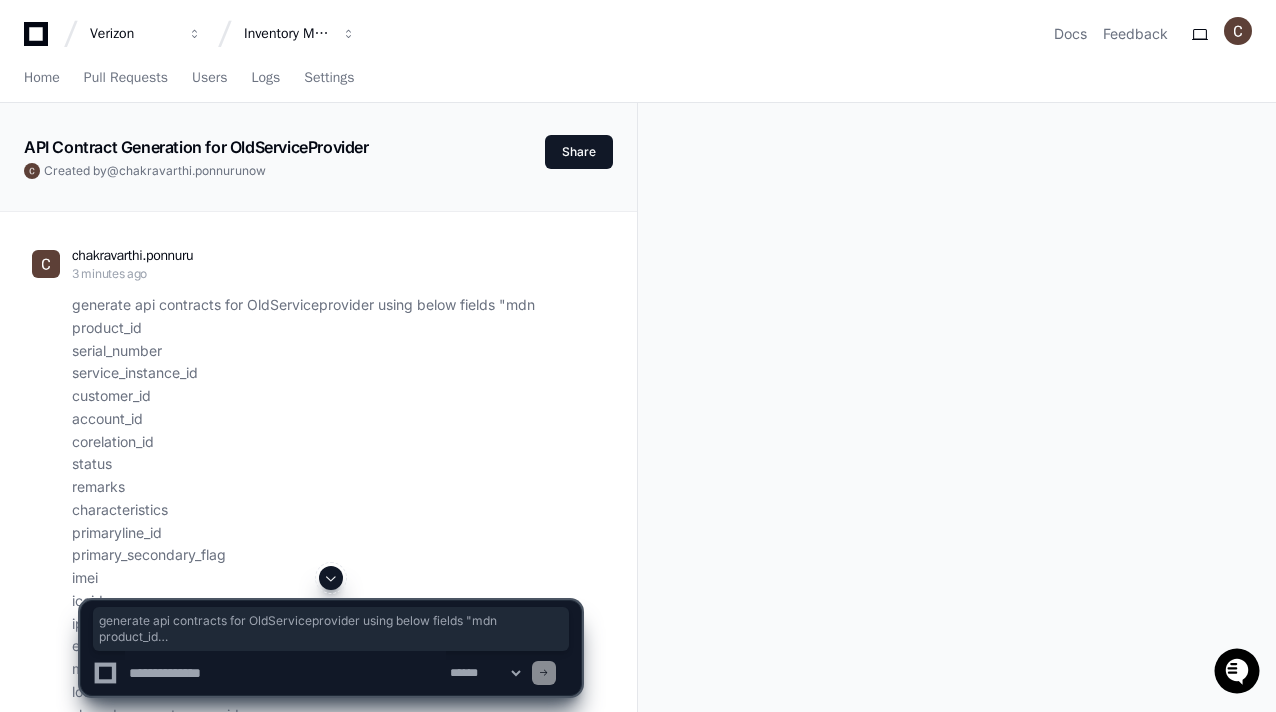 drag, startPoint x: 80, startPoint y: 349, endPoint x: 71, endPoint y: 310, distance: 40.024994 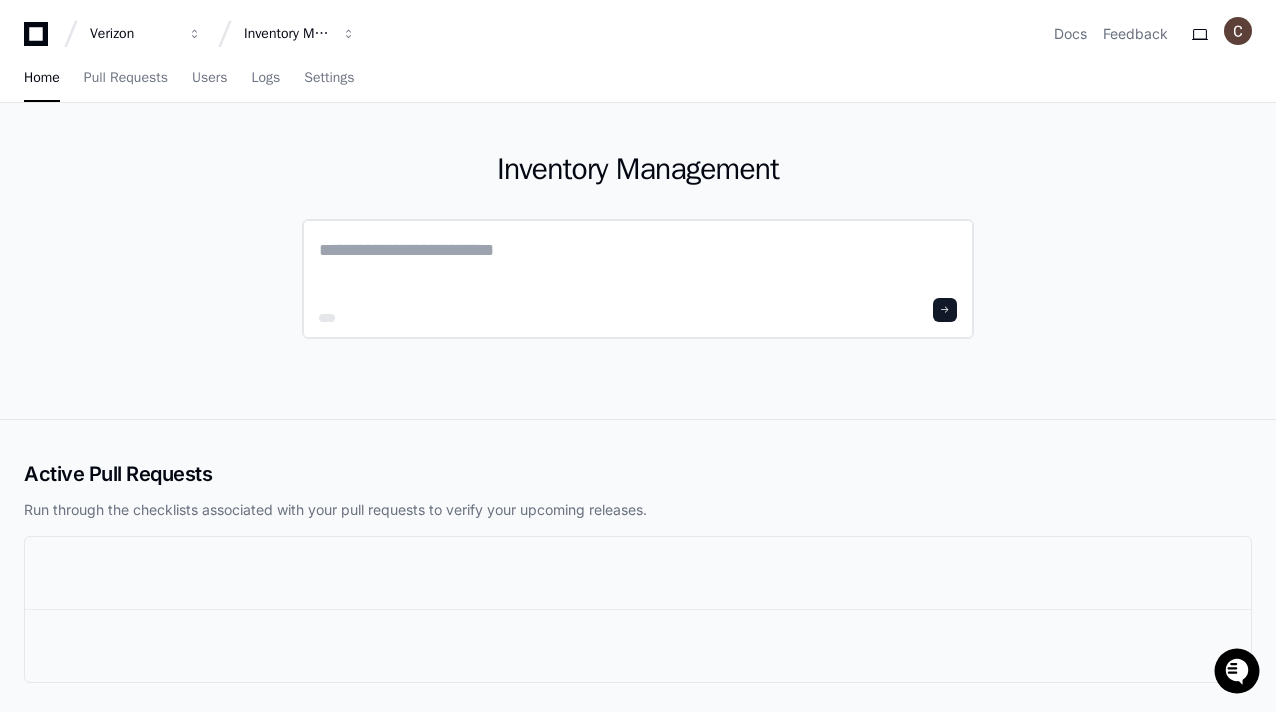 click 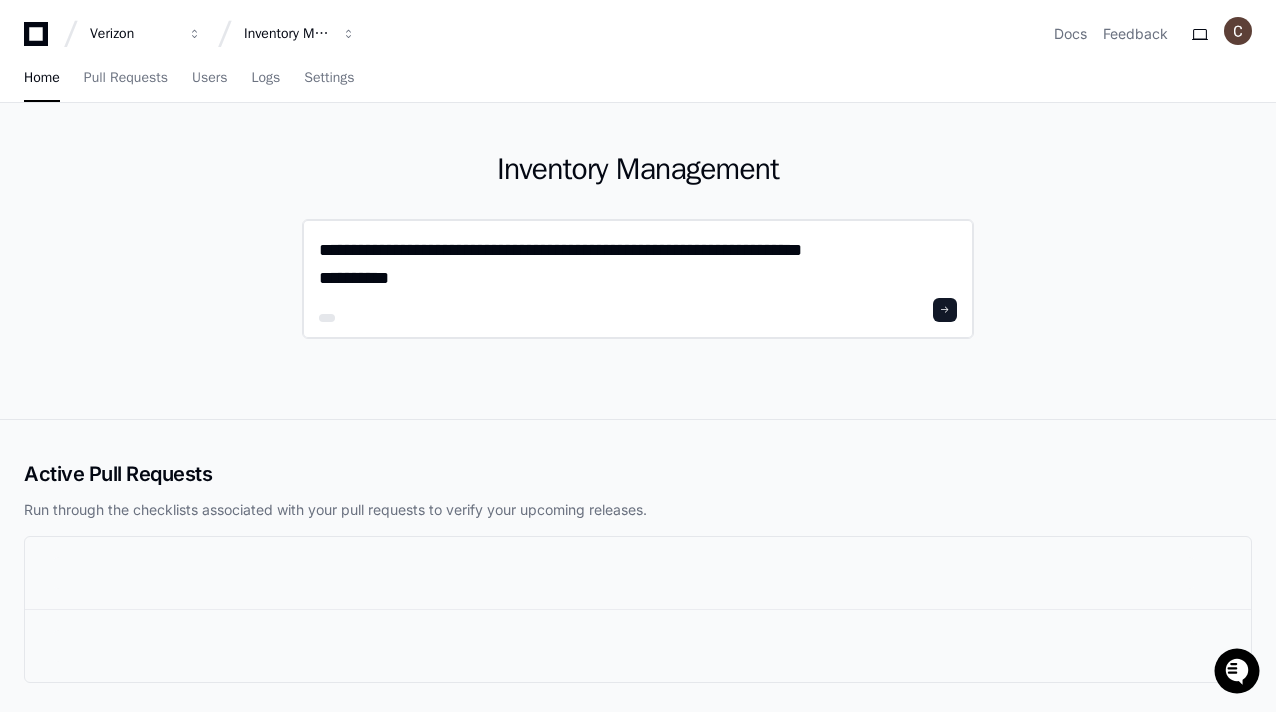 scroll, scrollTop: 0, scrollLeft: 0, axis: both 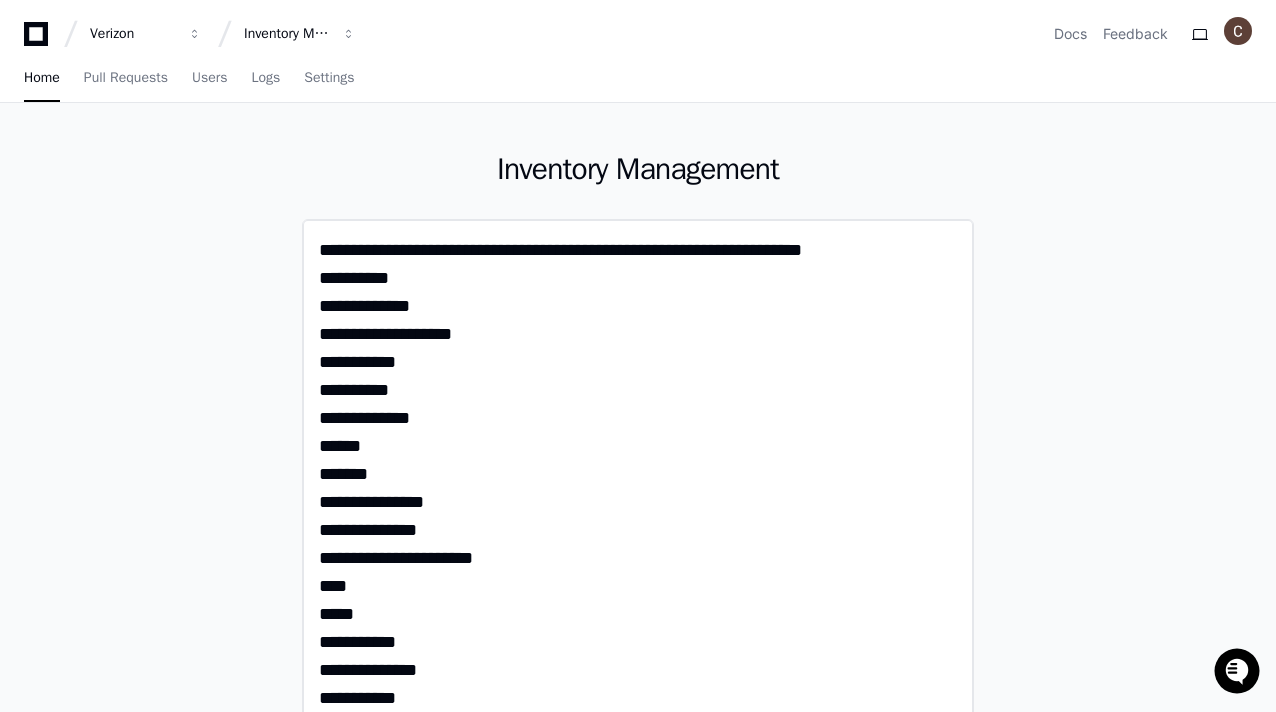 click on "**********" 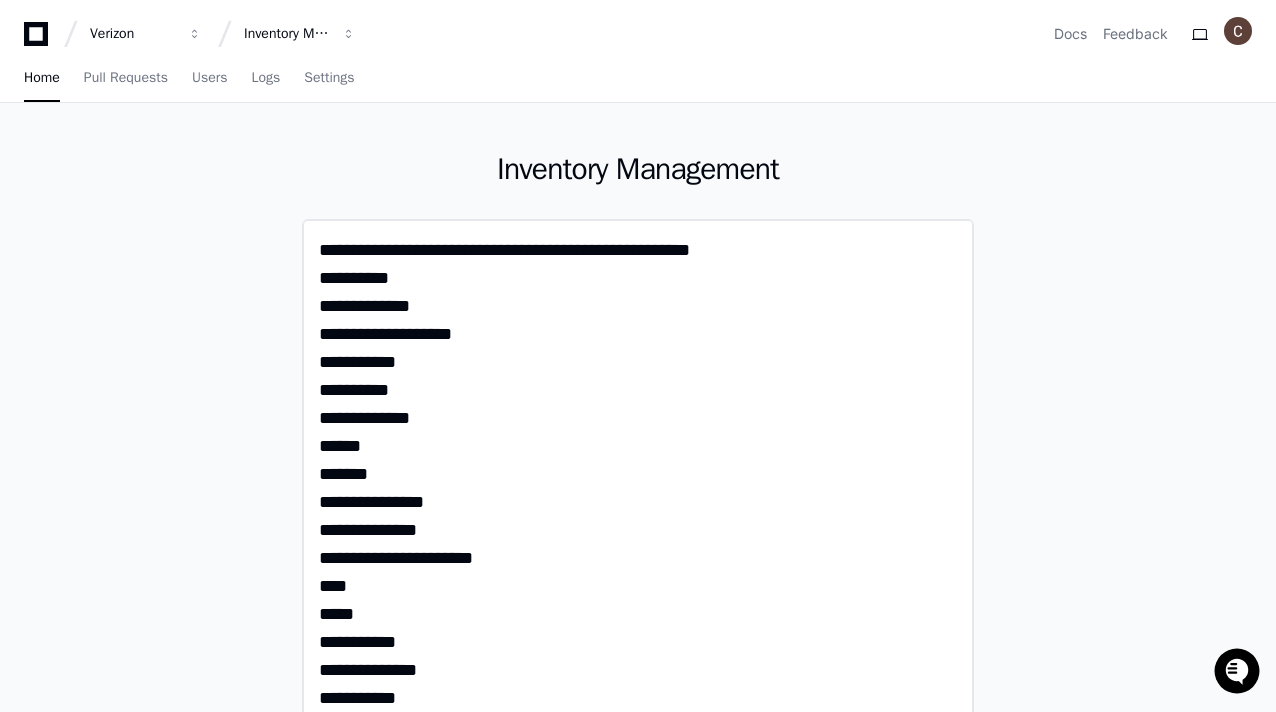 type on "**********" 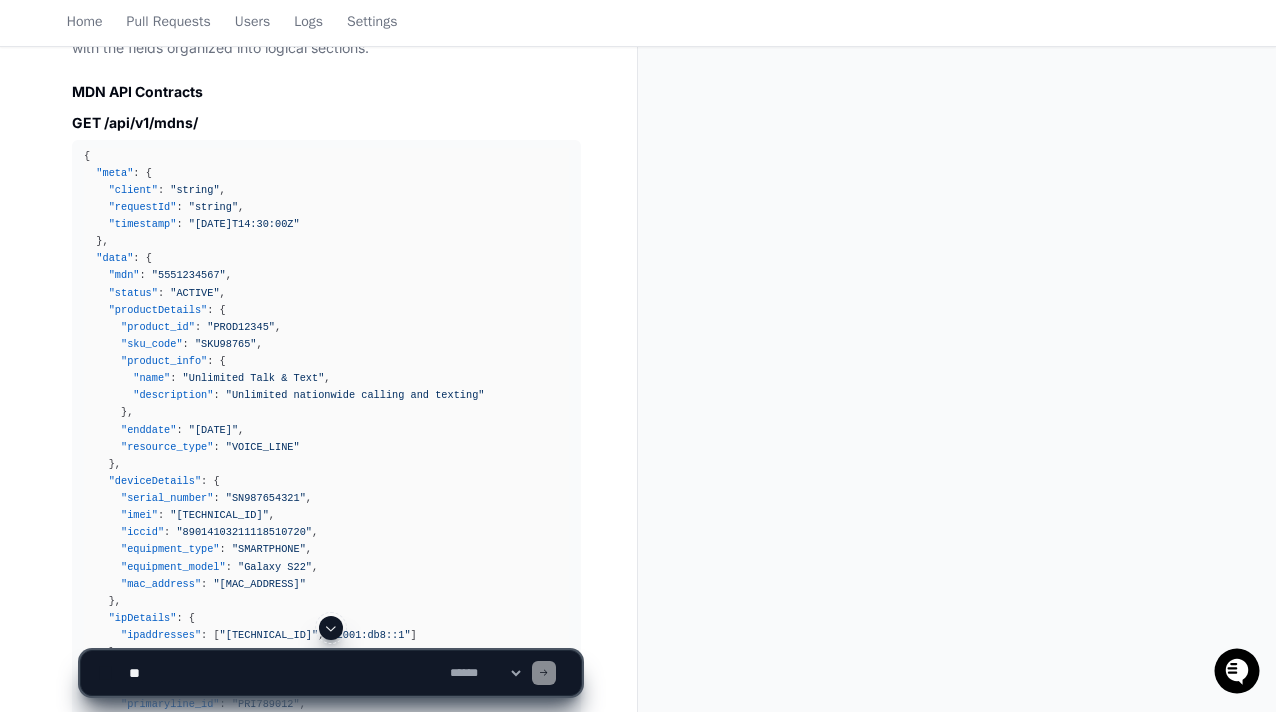 scroll, scrollTop: 1300, scrollLeft: 0, axis: vertical 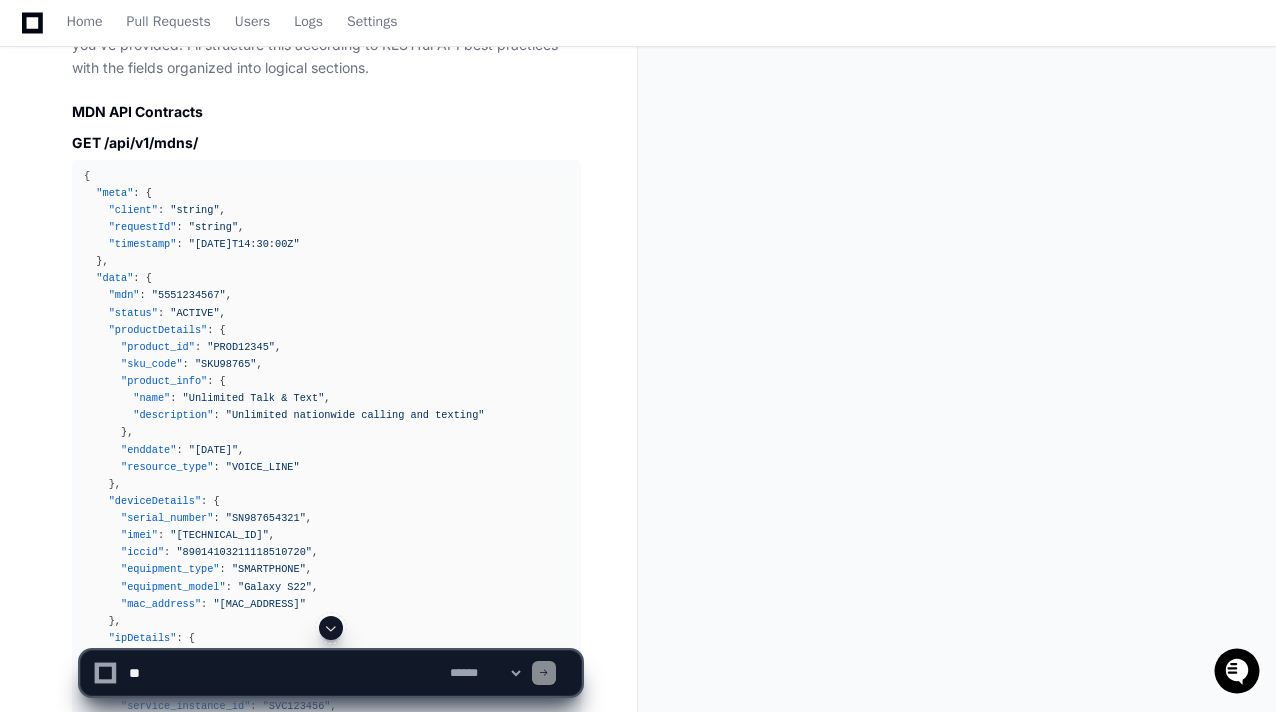 drag, startPoint x: 78, startPoint y: 143, endPoint x: 480, endPoint y: 241, distance: 413.7729 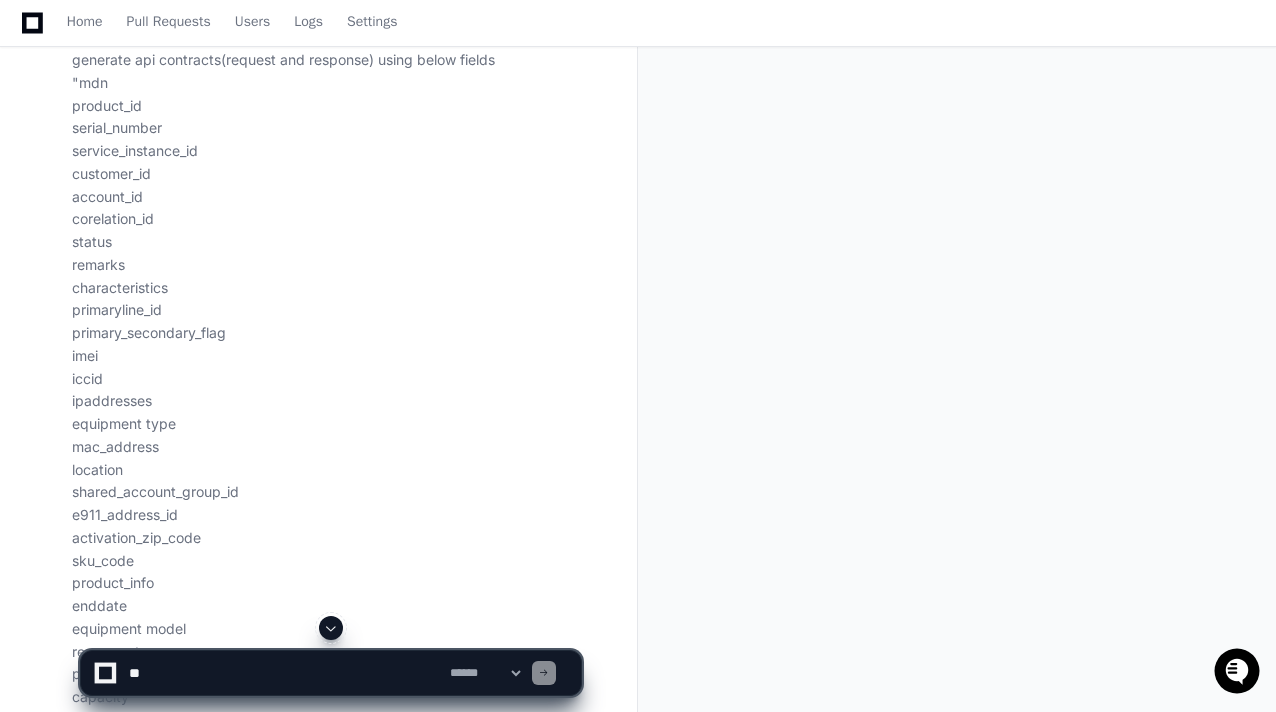 scroll, scrollTop: 192, scrollLeft: 0, axis: vertical 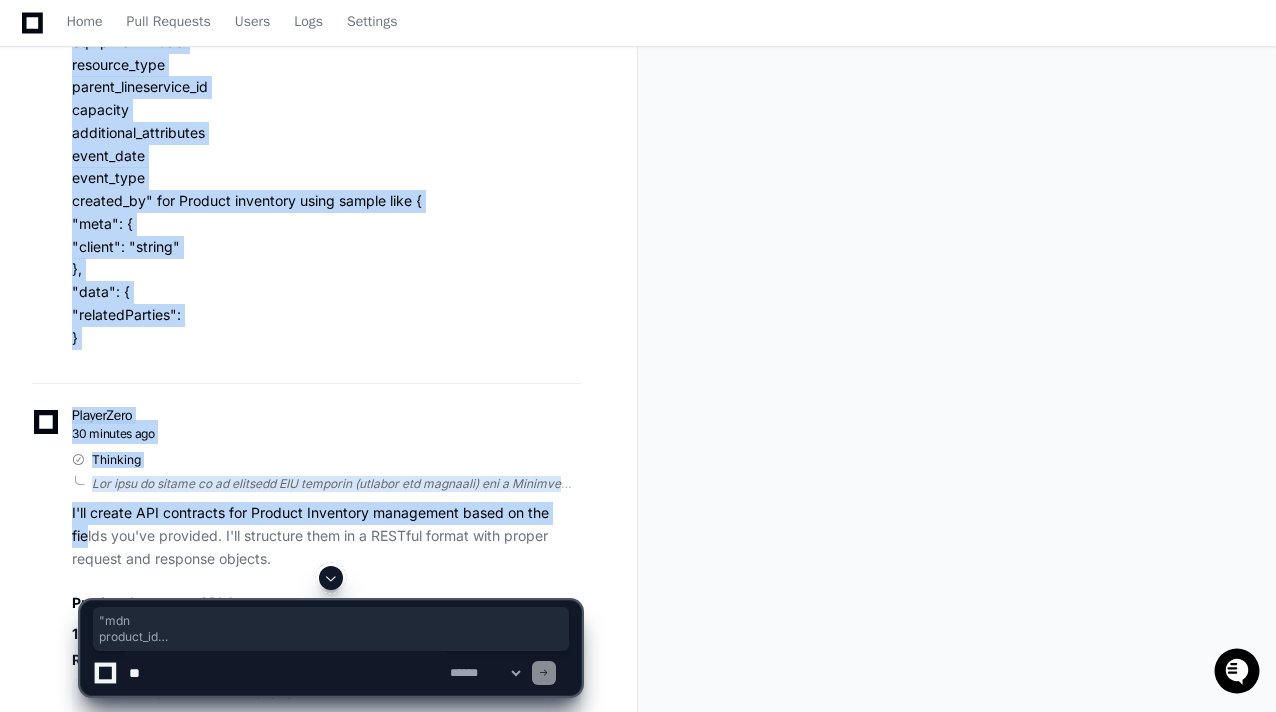 drag, startPoint x: 69, startPoint y: 132, endPoint x: 100, endPoint y: 334, distance: 204.36487 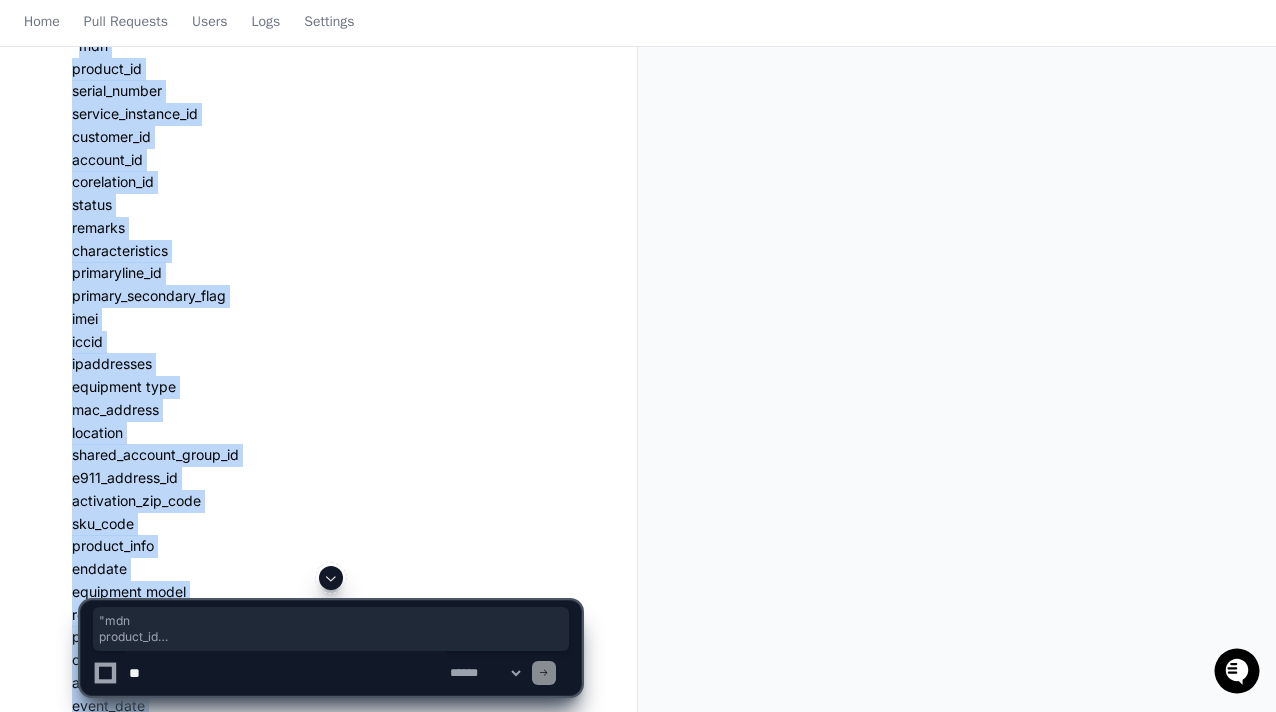 scroll, scrollTop: 0, scrollLeft: 0, axis: both 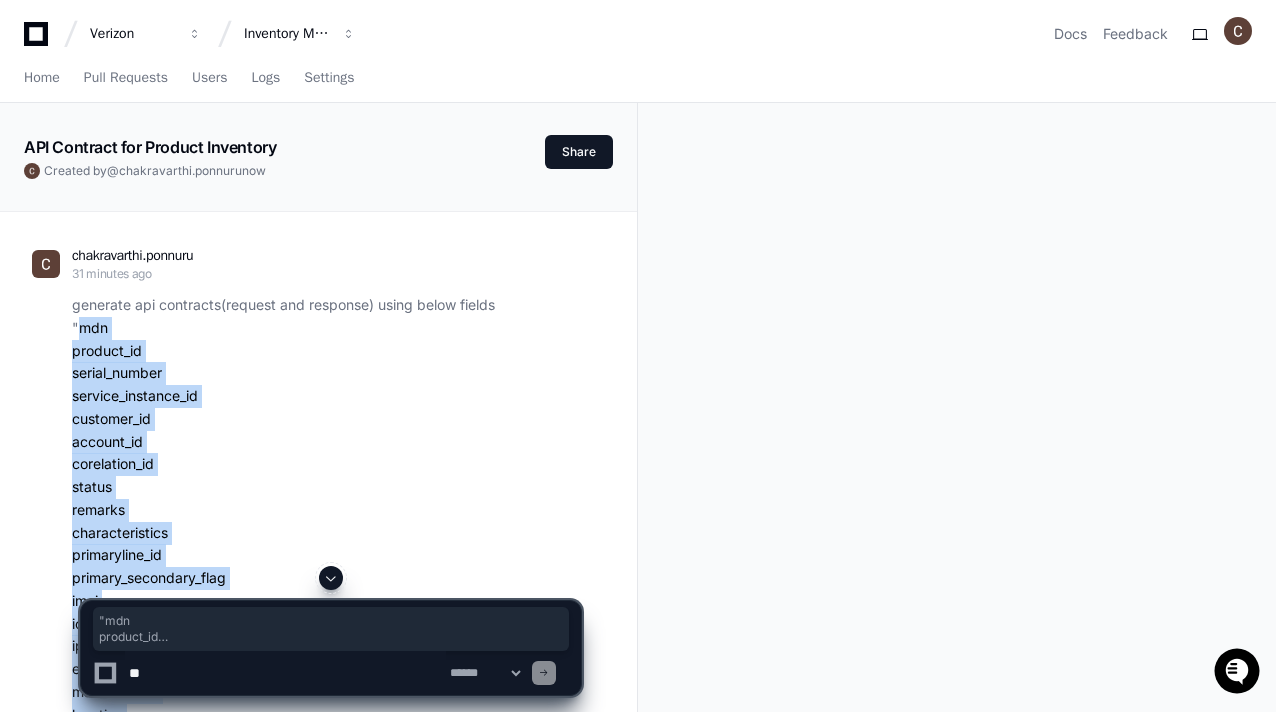 click 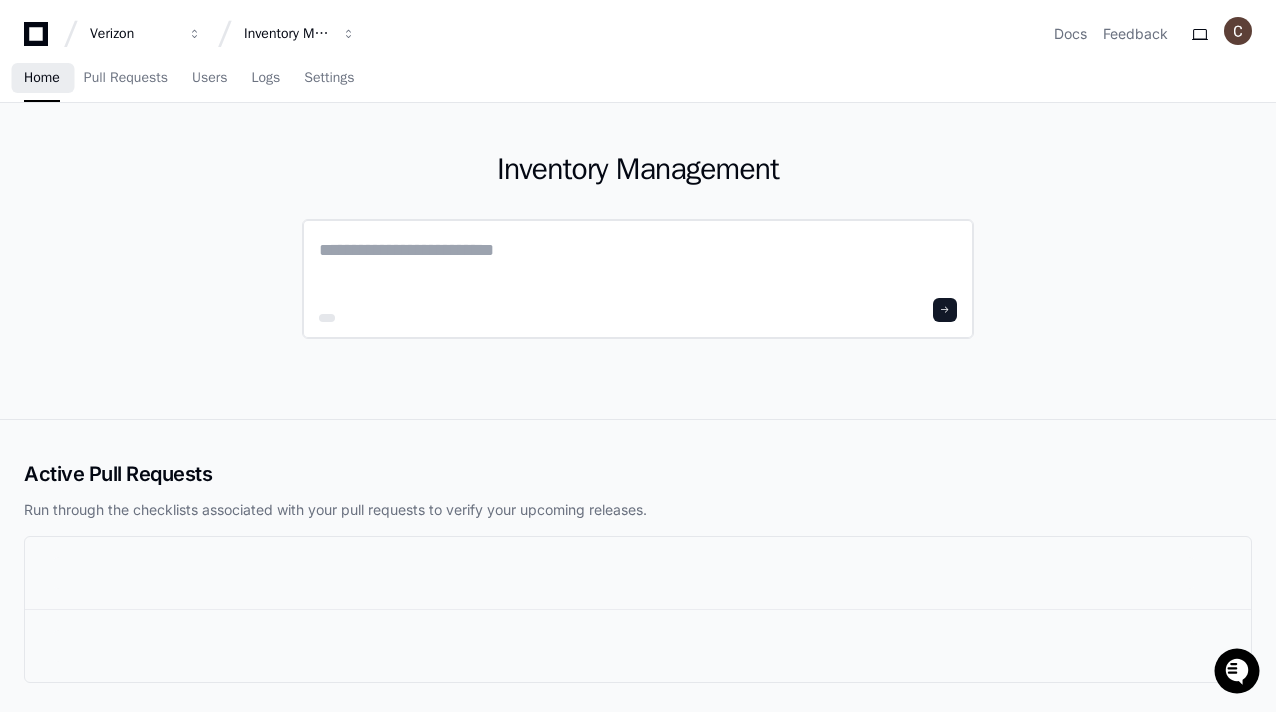 click 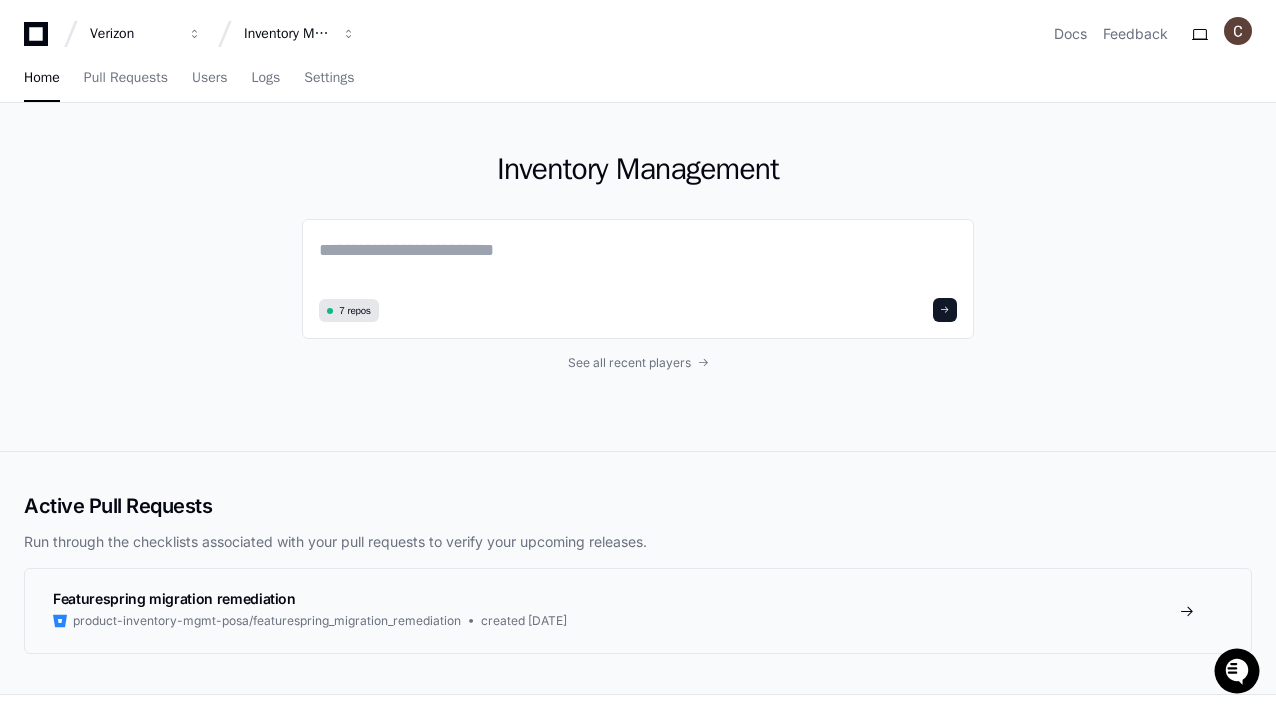 paste on "**********" 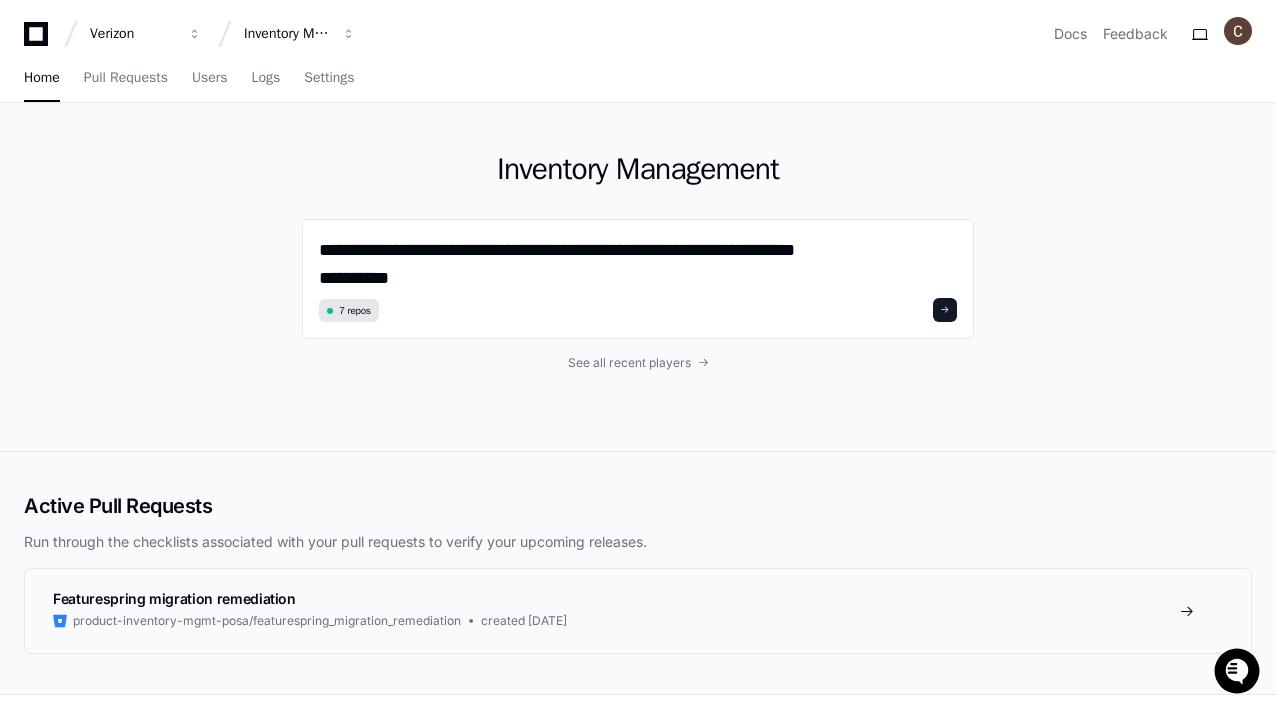 scroll, scrollTop: 0, scrollLeft: 0, axis: both 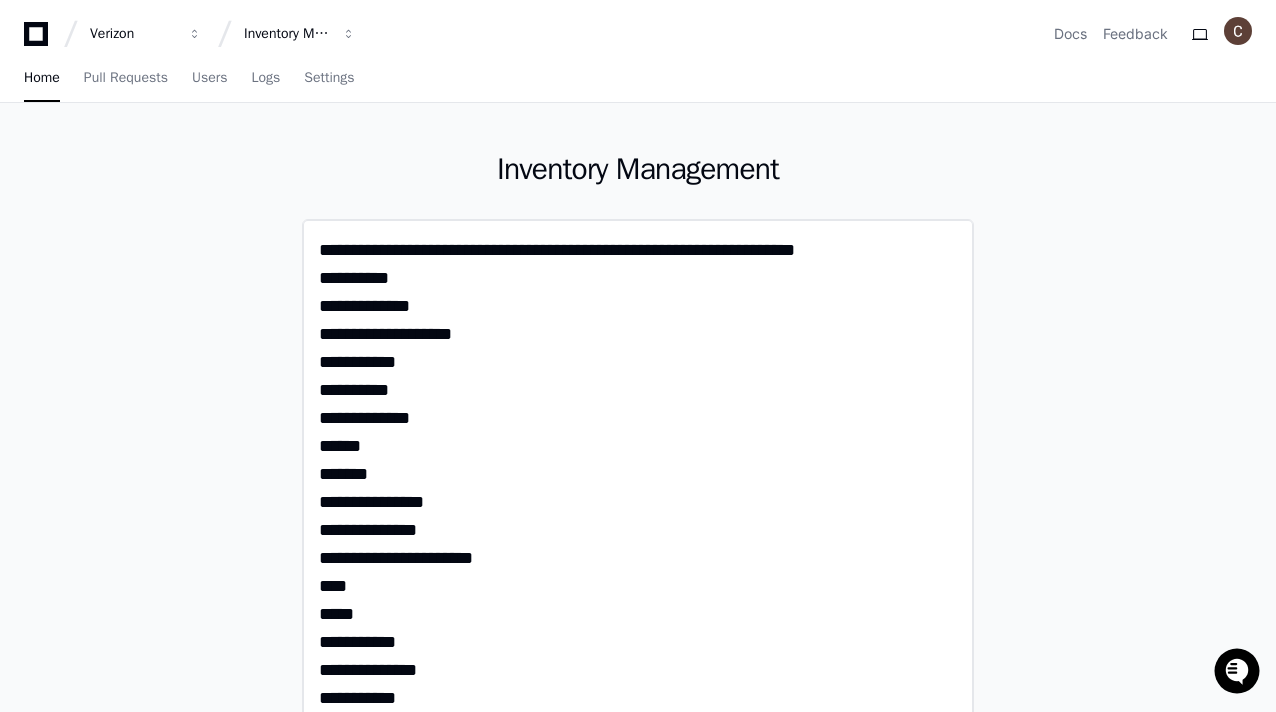 click on "**********" 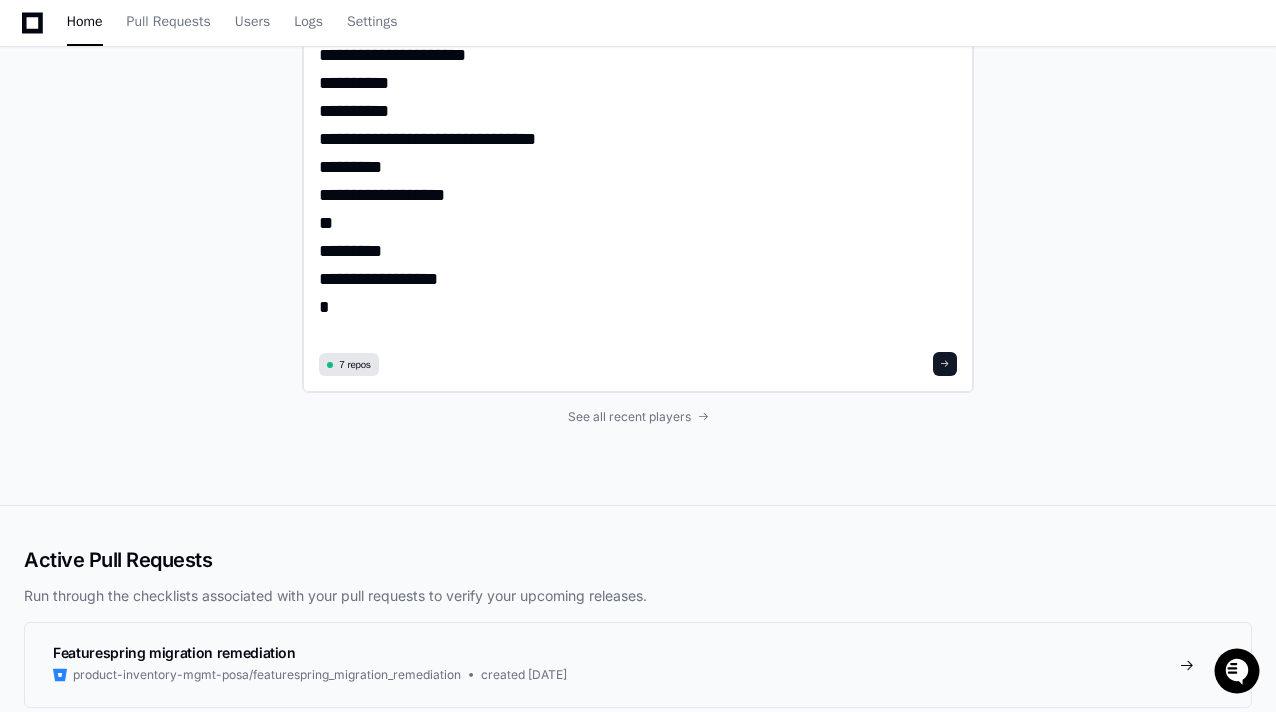 scroll, scrollTop: 990, scrollLeft: 0, axis: vertical 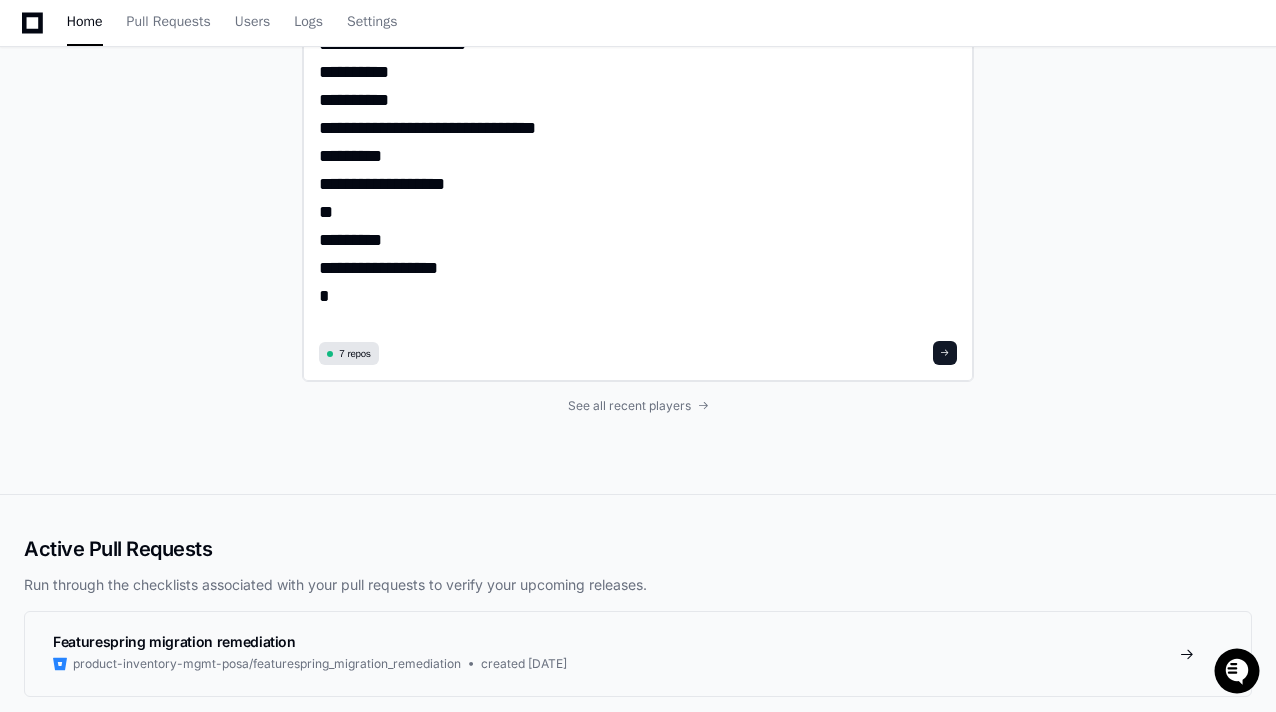 click on "**********" 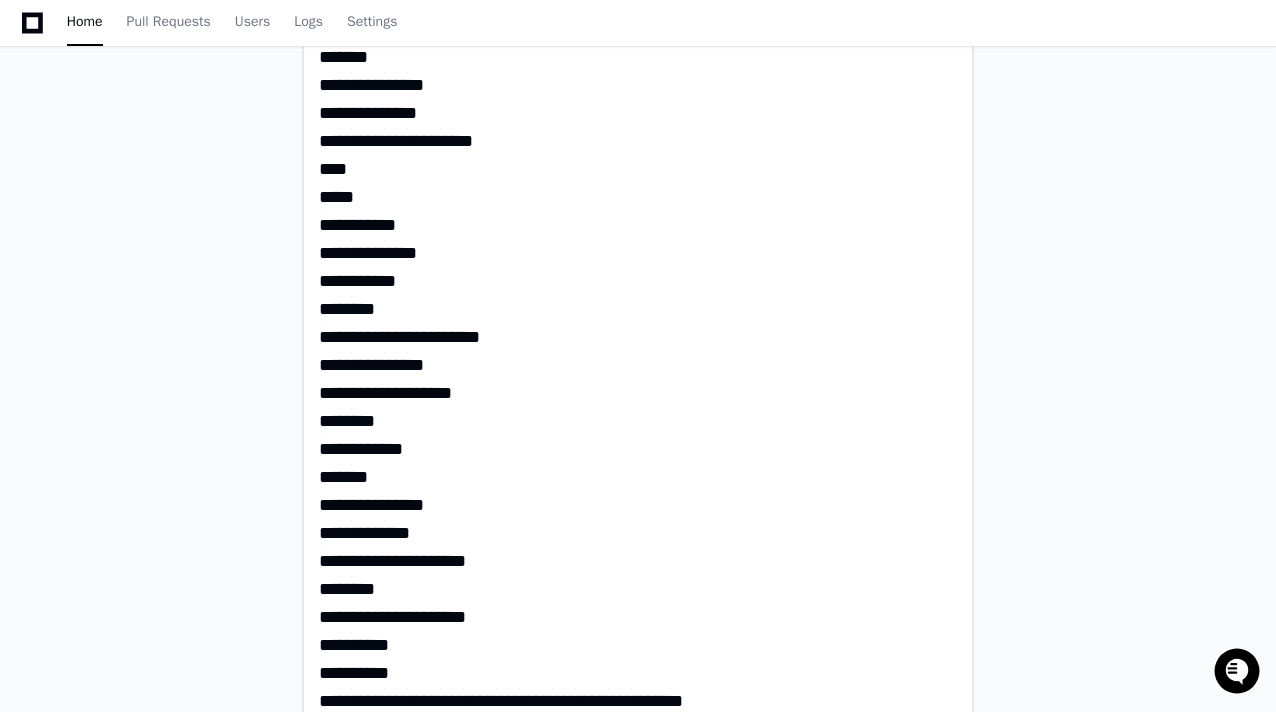 scroll, scrollTop: 74, scrollLeft: 0, axis: vertical 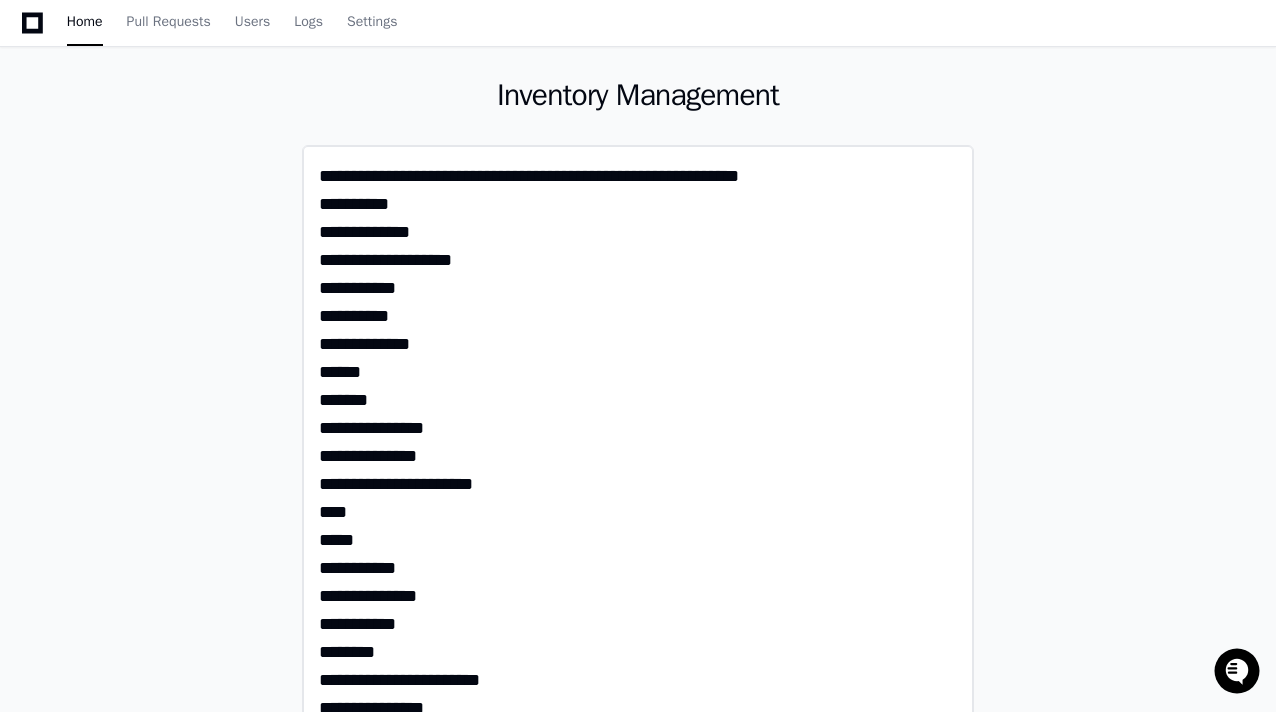 type on "**********" 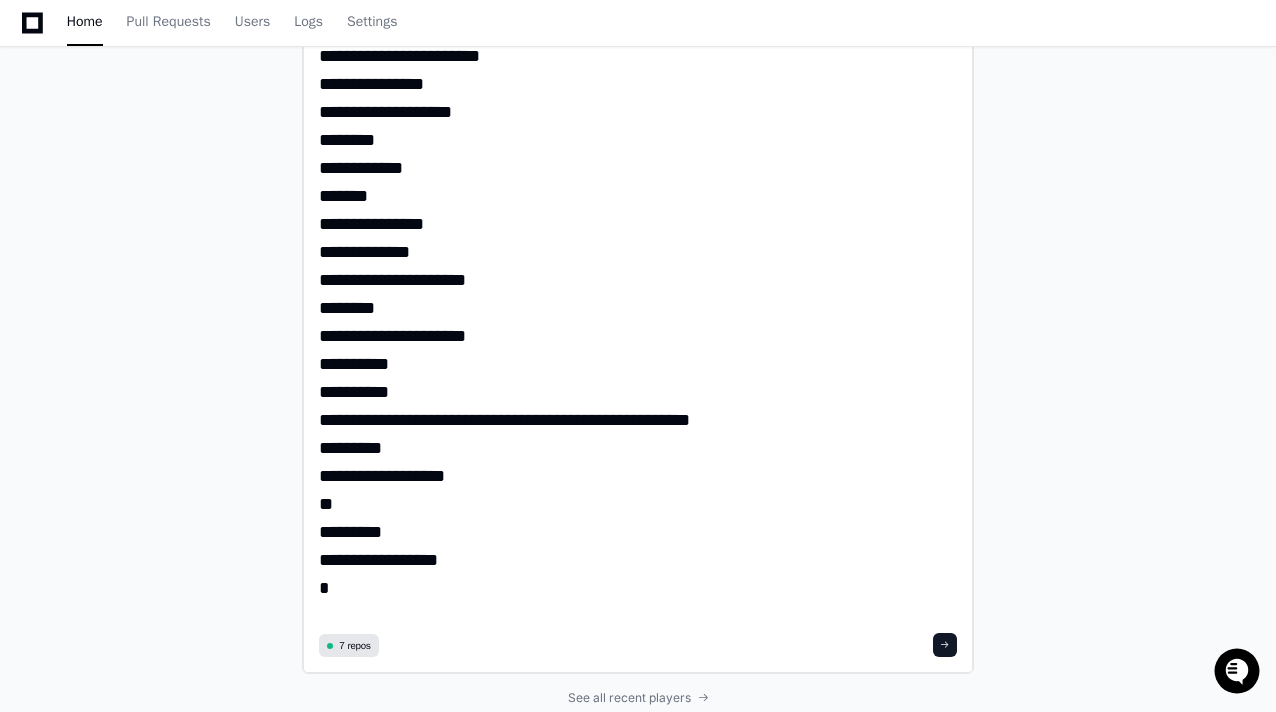 scroll, scrollTop: 74, scrollLeft: 0, axis: vertical 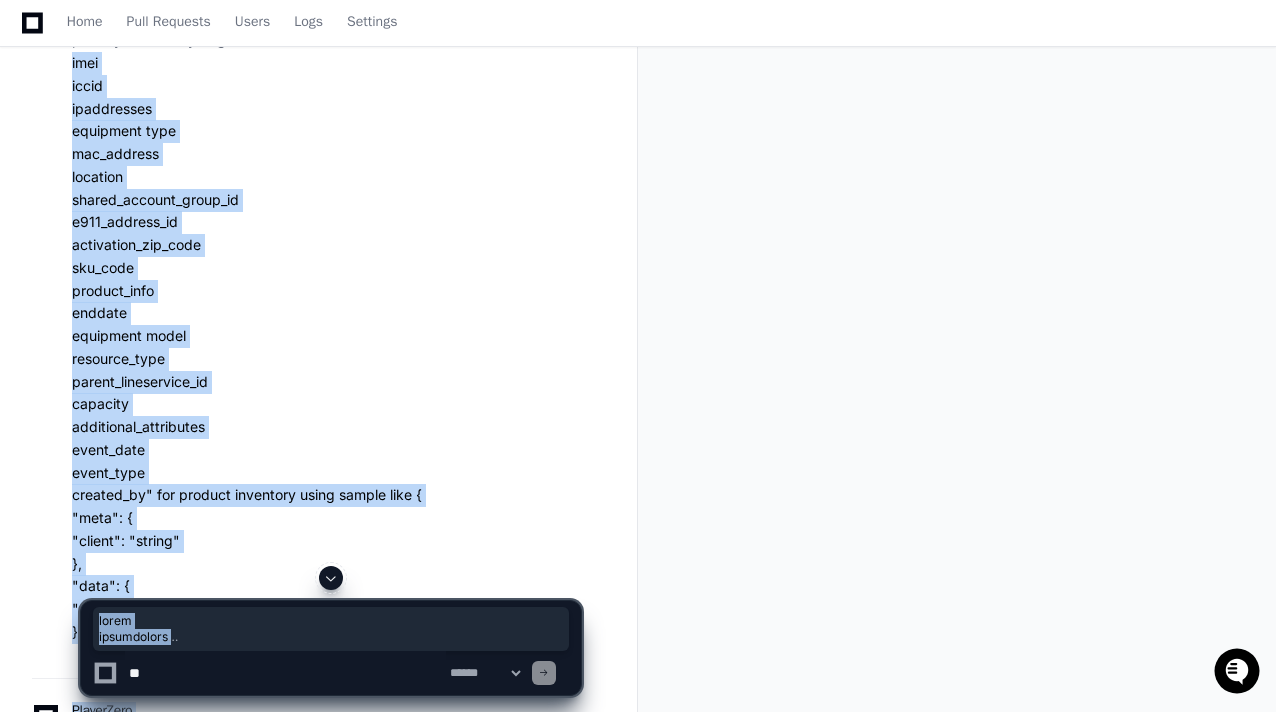 drag, startPoint x: 74, startPoint y: 645, endPoint x: 110, endPoint y: 71, distance: 575.1278 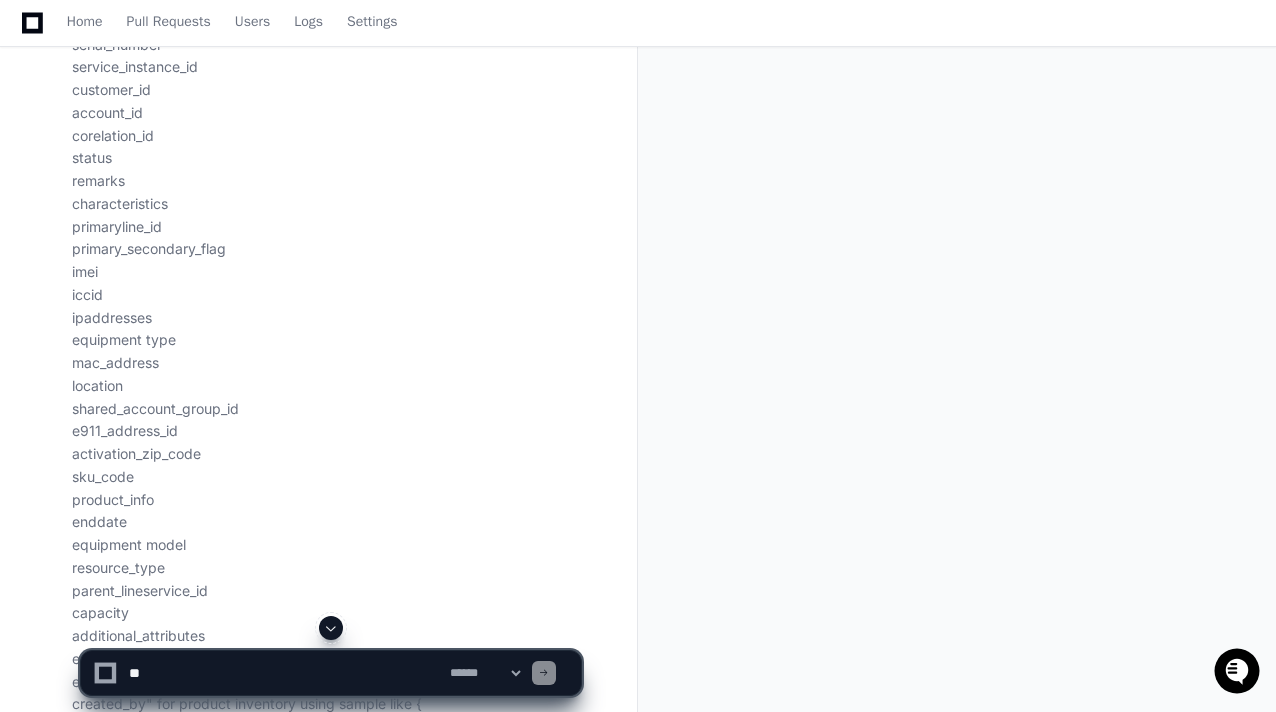 click on "generate api contract for CustomerId using below fields "mdn
product_id
serial_number
service_instance_id
customer_id
account_id
corelation_id
status
remarks
characteristics
primaryline_id
primary_secondary_flag
imei
iccid
ipaddresses
equipment type
mac_address
location
shared_account_group_id
e911_address_id
activation_zip_code
sku_code
product_info
enddate
equipment model
resource_type
parent_lineservice_id
capacity
additional_attributes
event_date
event_type
created_by" for product inventory using sample like {
"meta": {
"client": "string"
},
"data": {
"relatedParties":
}" 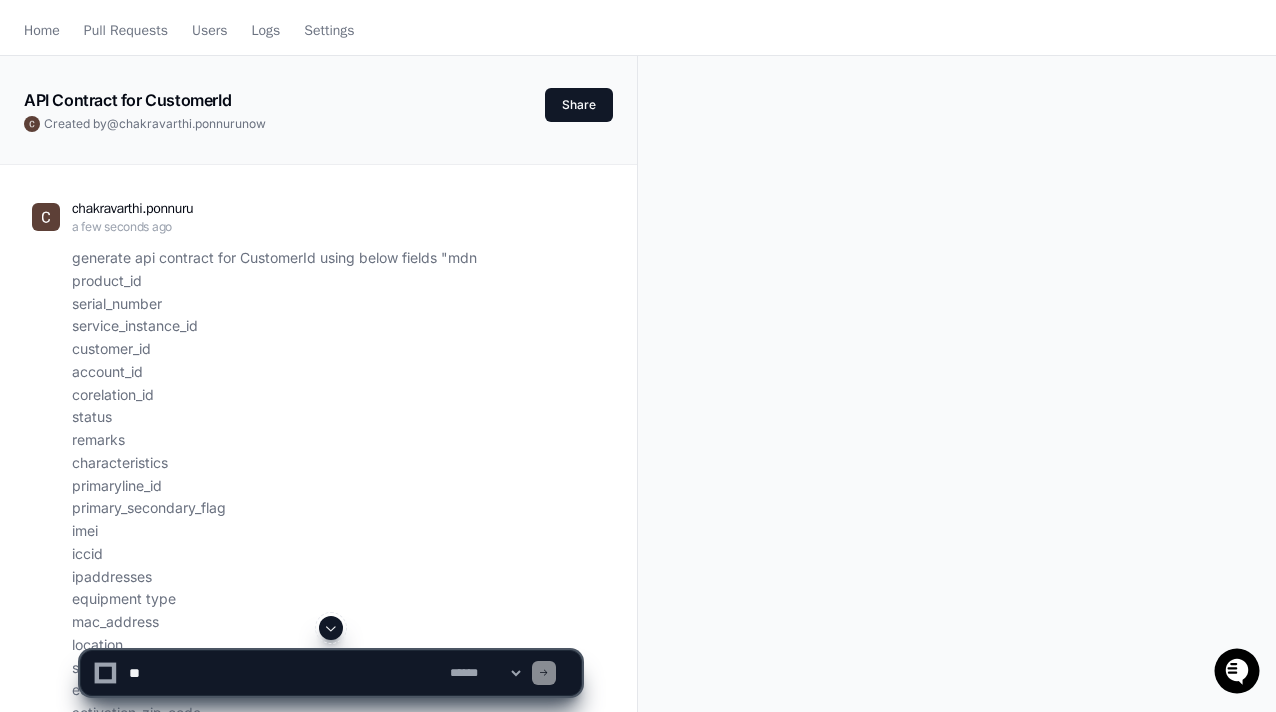 scroll, scrollTop: 0, scrollLeft: 0, axis: both 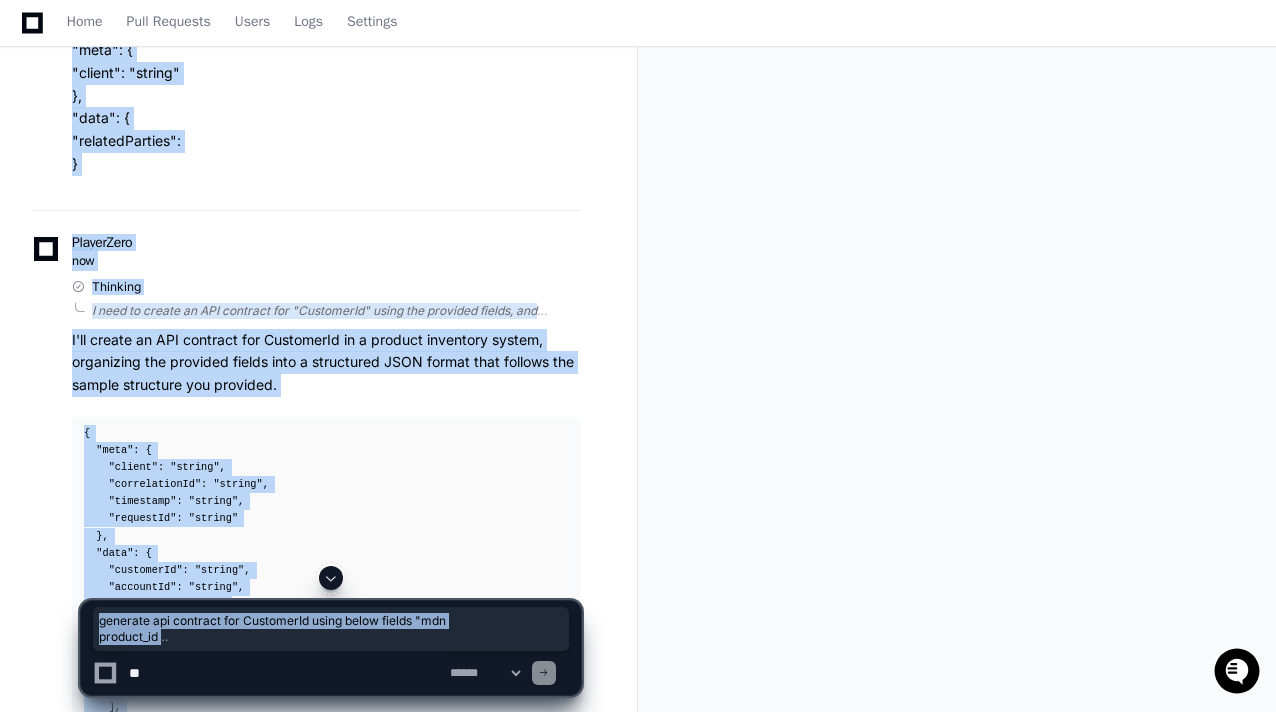 drag, startPoint x: 68, startPoint y: 302, endPoint x: 124, endPoint y: 167, distance: 146.15402 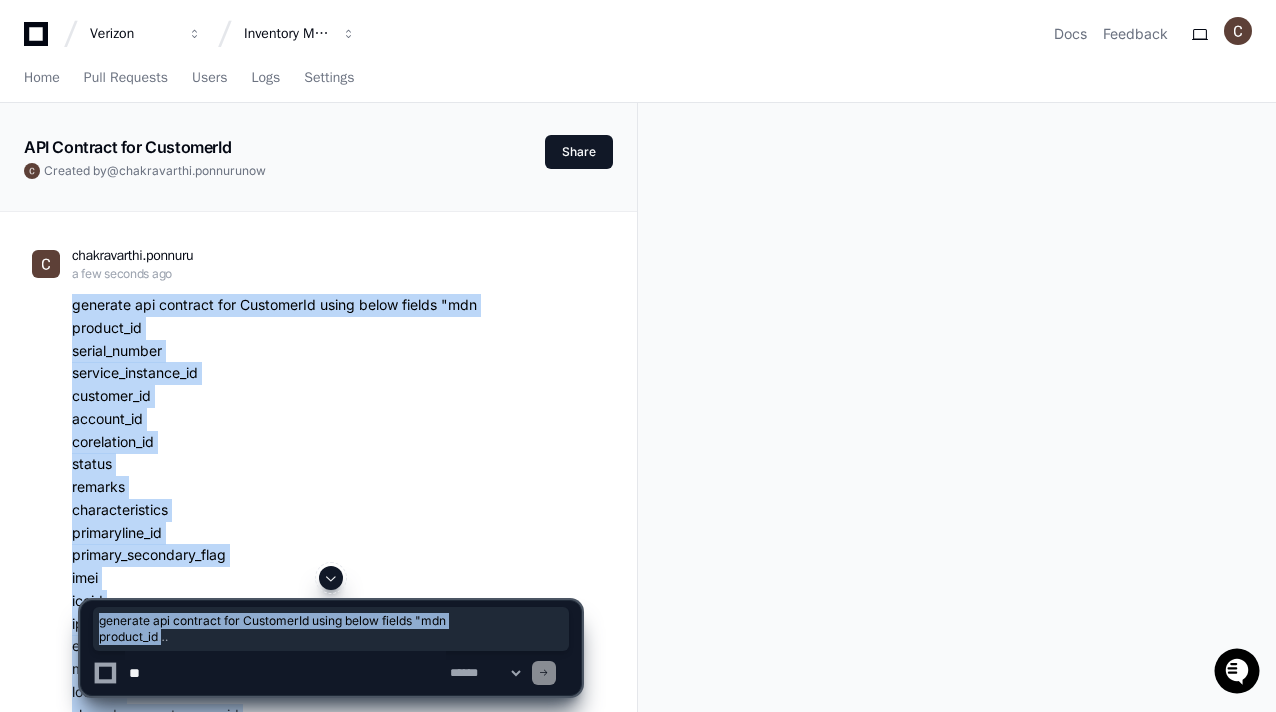 click 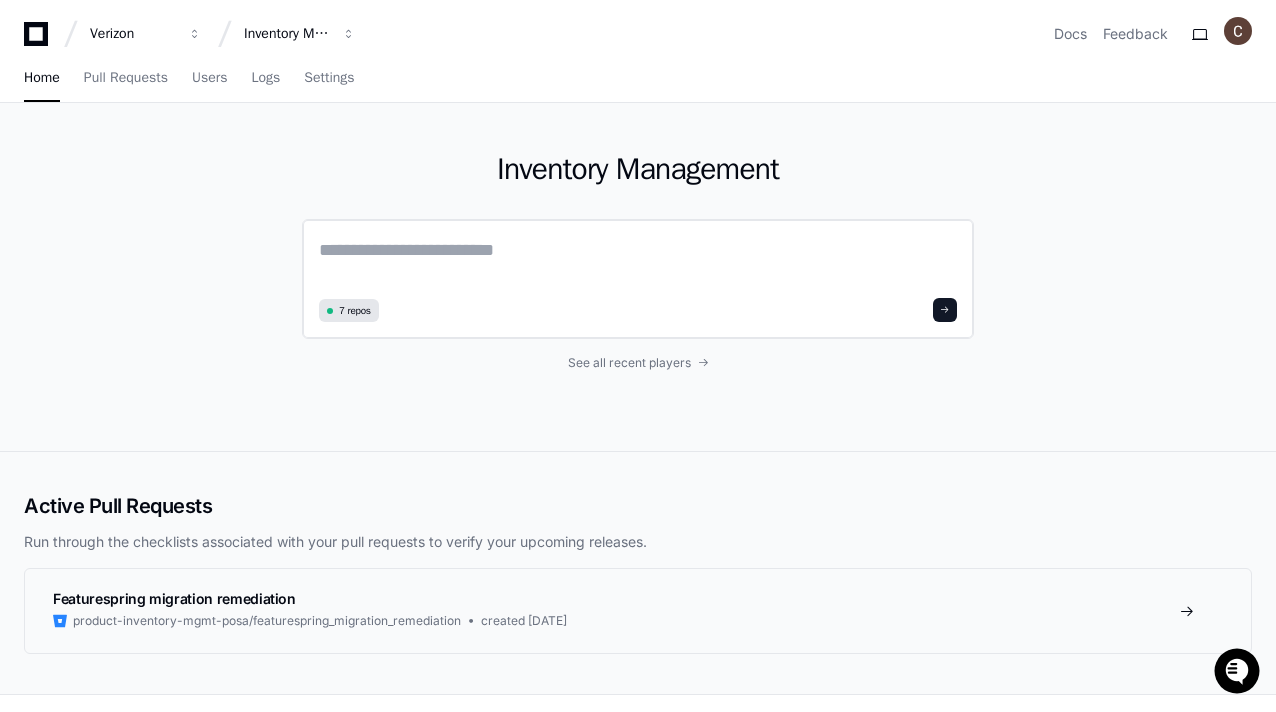 click 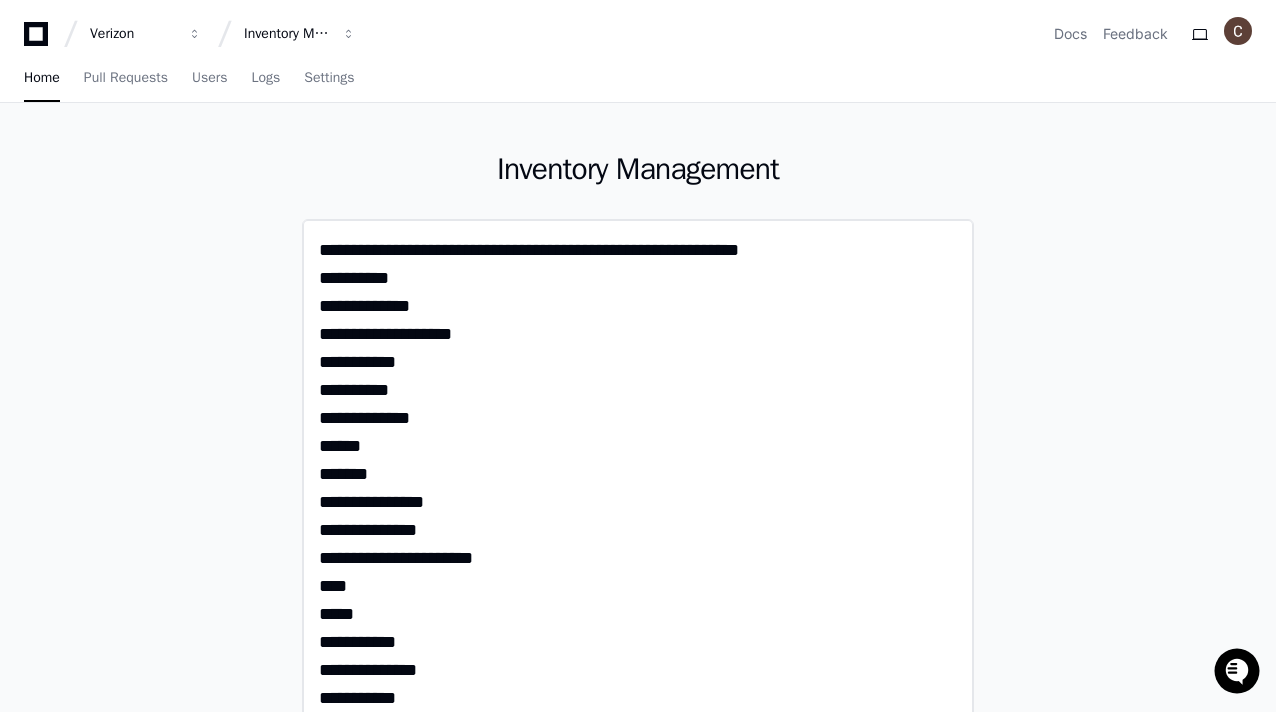 scroll, scrollTop: 0, scrollLeft: 0, axis: both 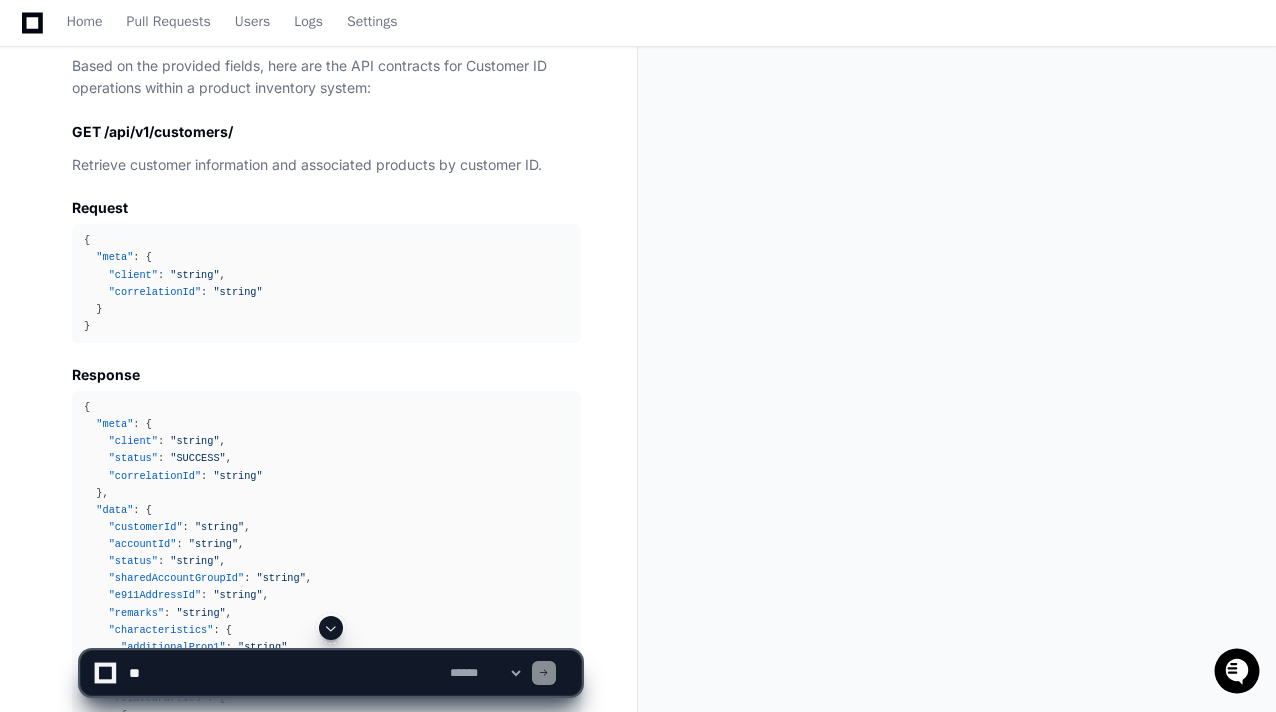 drag, startPoint x: 234, startPoint y: 129, endPoint x: 63, endPoint y: 129, distance: 171 